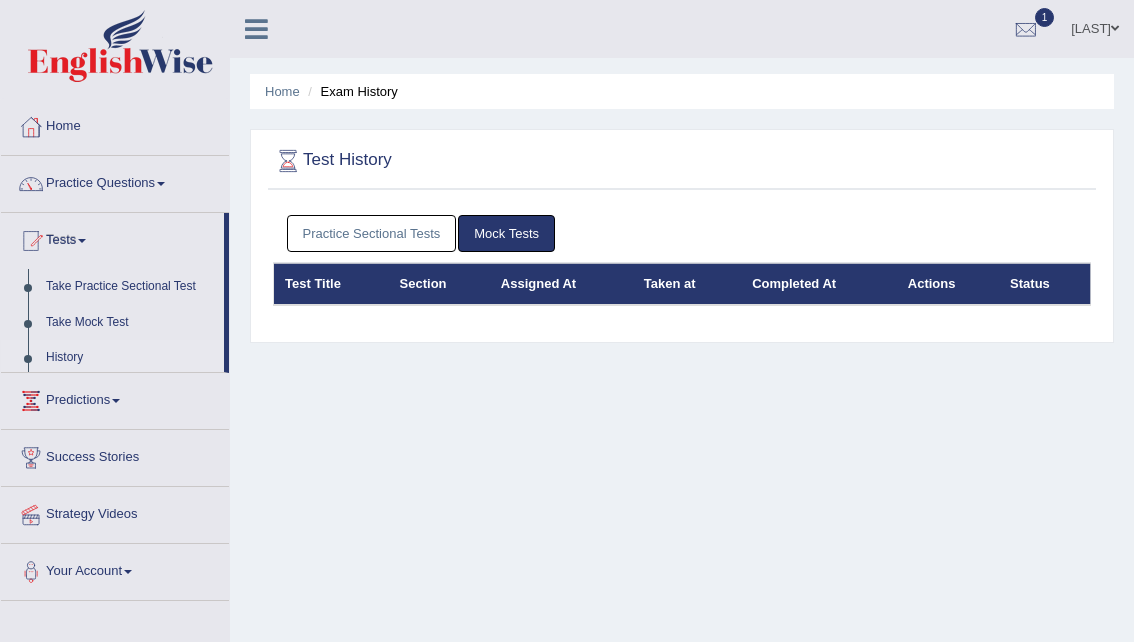 scroll, scrollTop: 0, scrollLeft: 0, axis: both 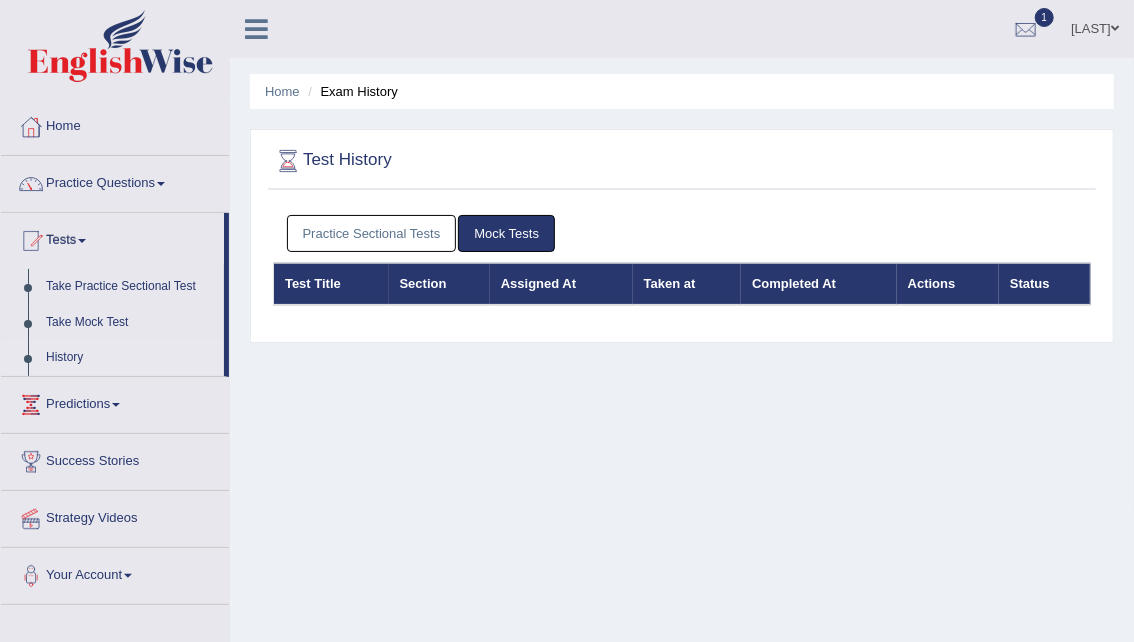 click on "Practice Sectional Tests" at bounding box center [372, 233] 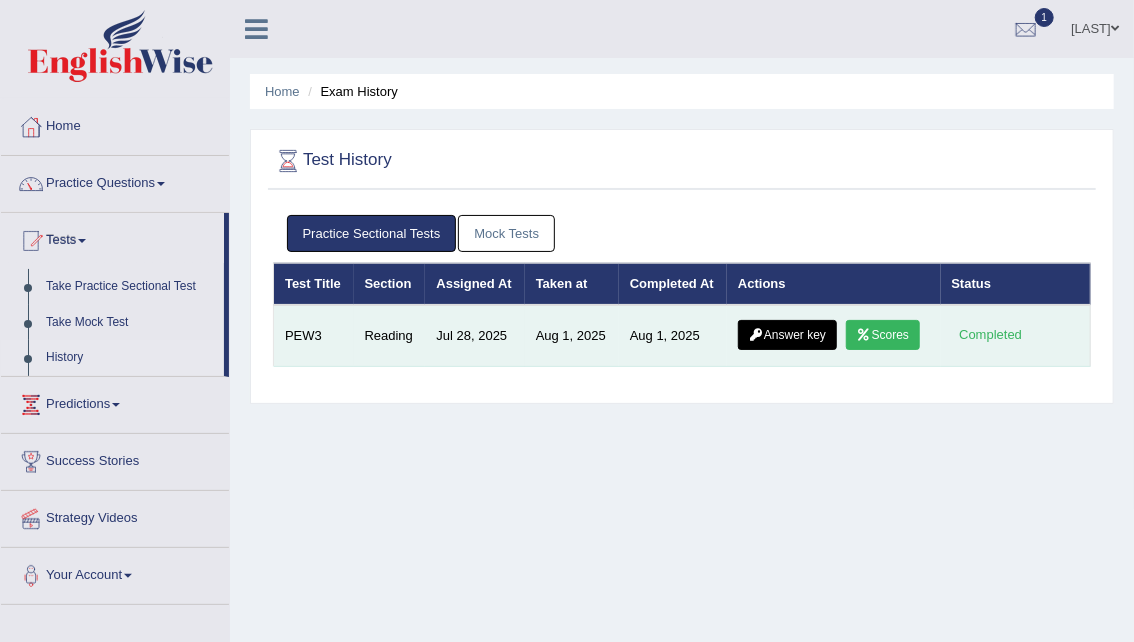 click on "Scores" at bounding box center [883, 335] 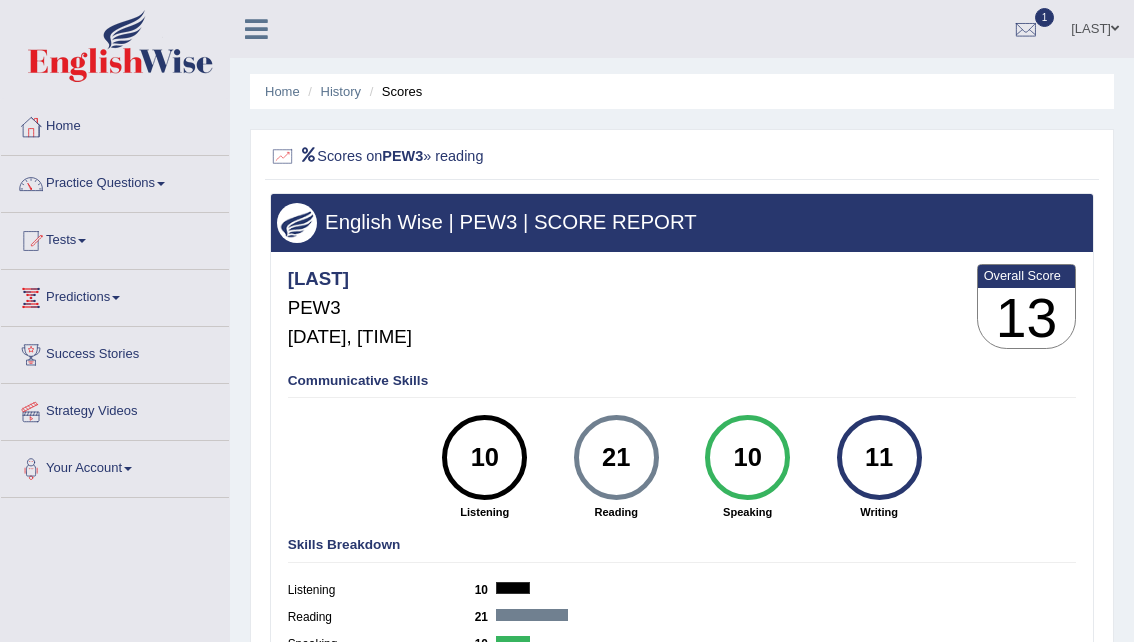 scroll, scrollTop: 0, scrollLeft: 0, axis: both 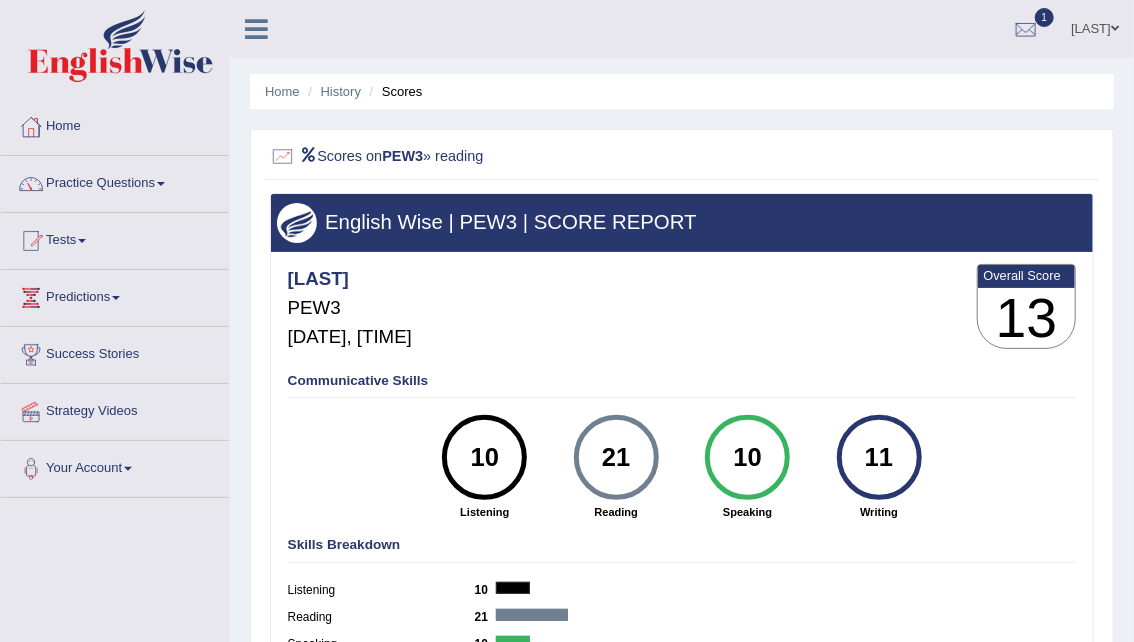 click at bounding box center [283, 157] 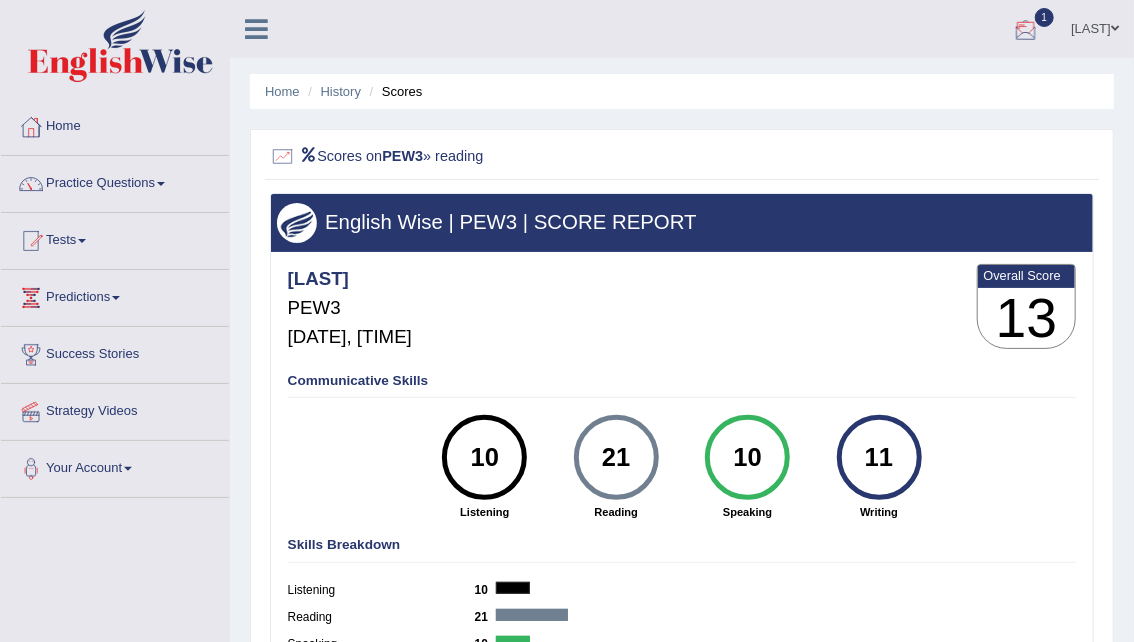 click at bounding box center [1026, 30] 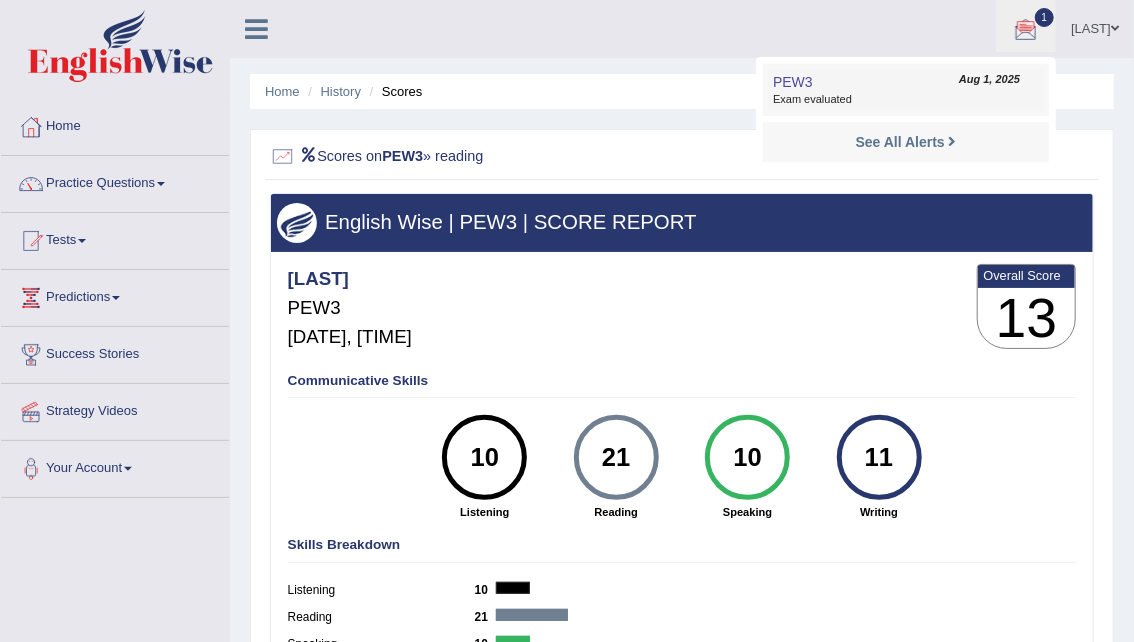 click on "PEW3
Aug 1, 2025
Exam evaluated" at bounding box center (906, 90) 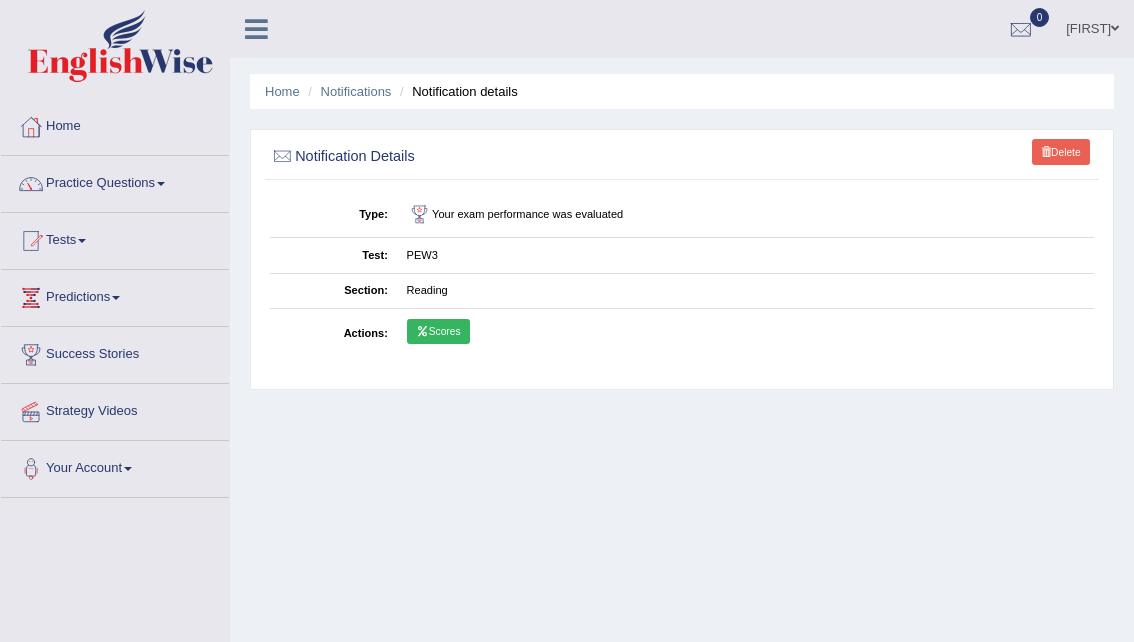 scroll, scrollTop: 0, scrollLeft: 0, axis: both 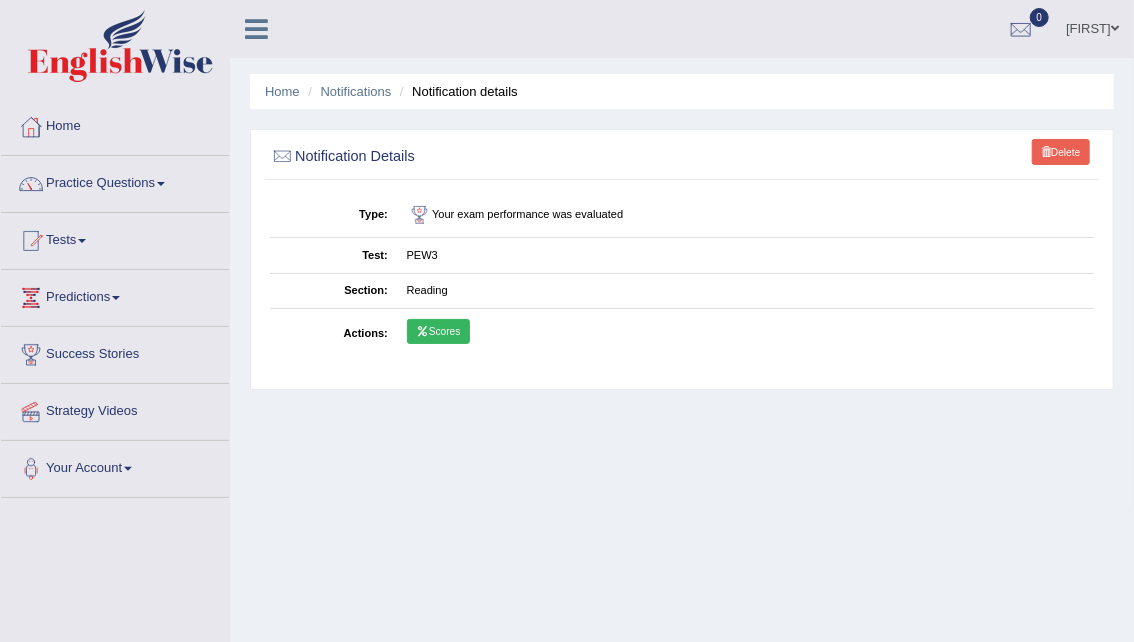 click on "Scores" at bounding box center (438, 332) 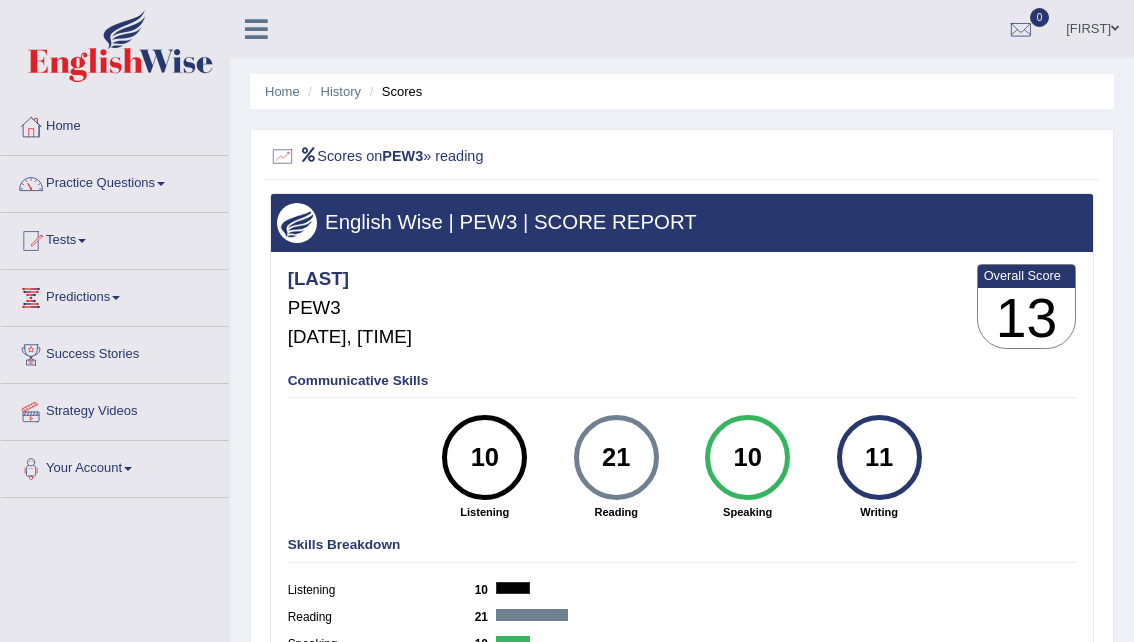 scroll, scrollTop: 0, scrollLeft: 0, axis: both 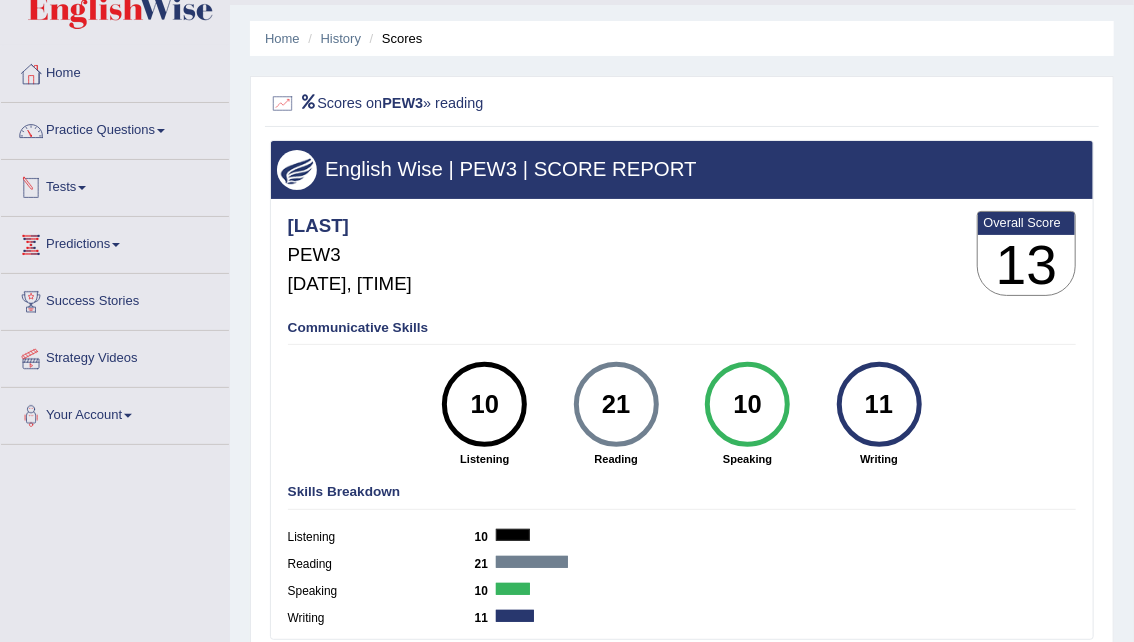 click at bounding box center [82, 188] 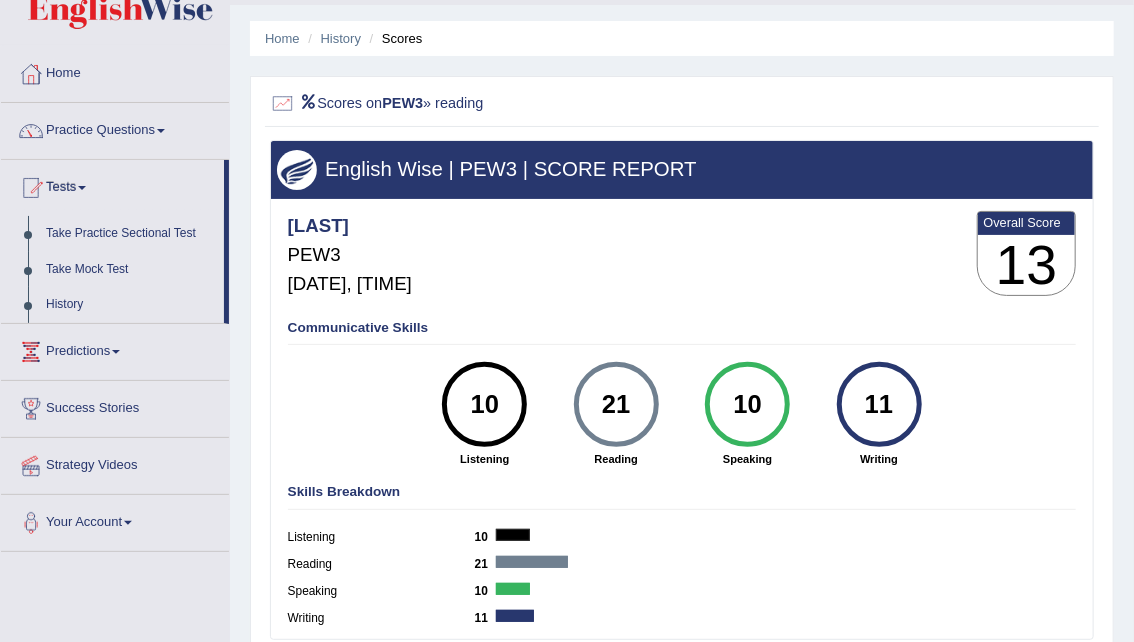 click at bounding box center [82, 188] 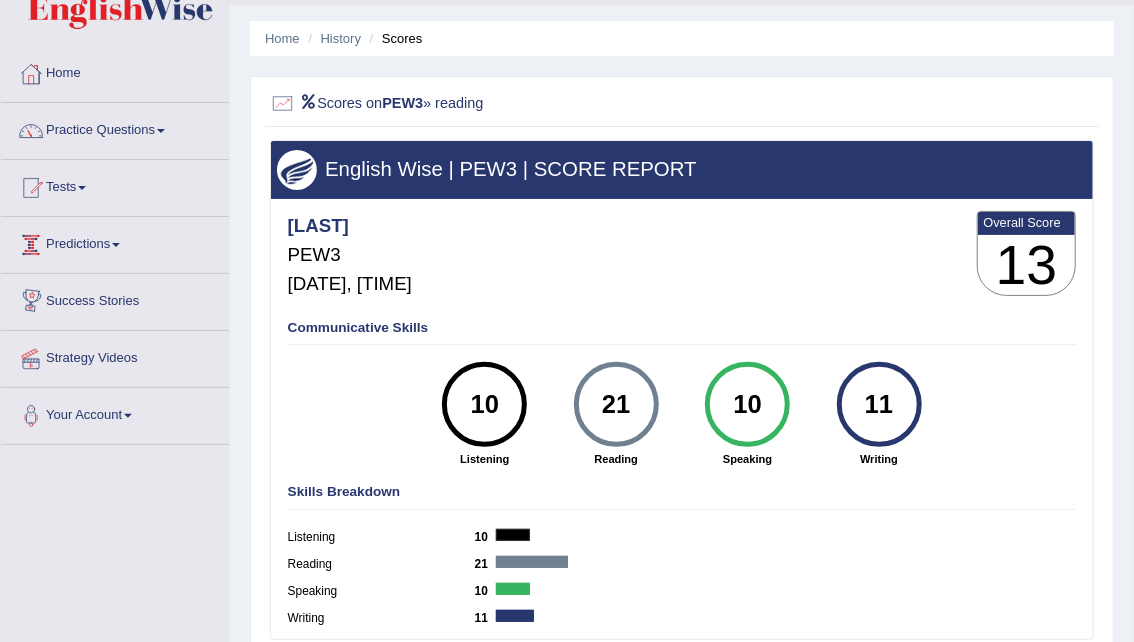 click on "Predictions" at bounding box center [115, 242] 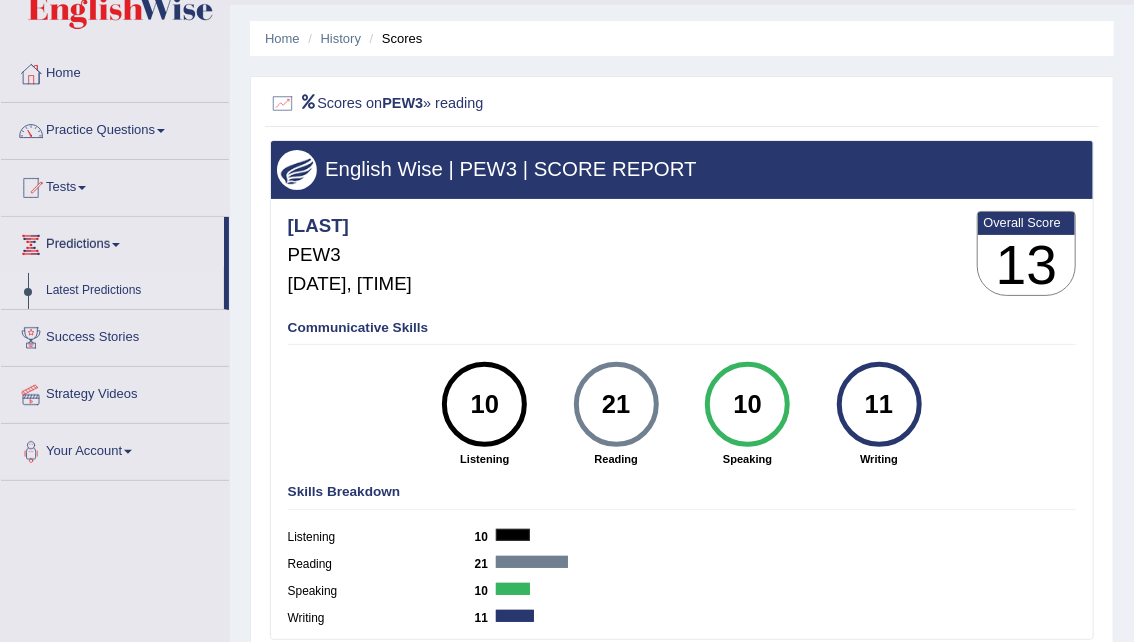 click on "Latest Predictions" at bounding box center [130, 291] 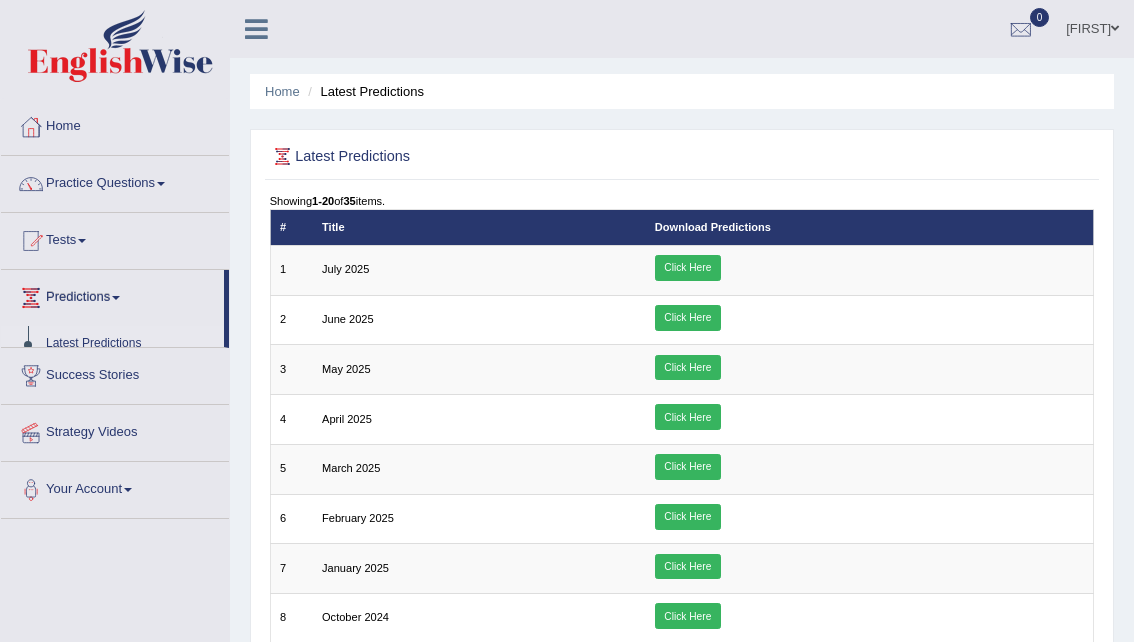 scroll, scrollTop: 0, scrollLeft: 0, axis: both 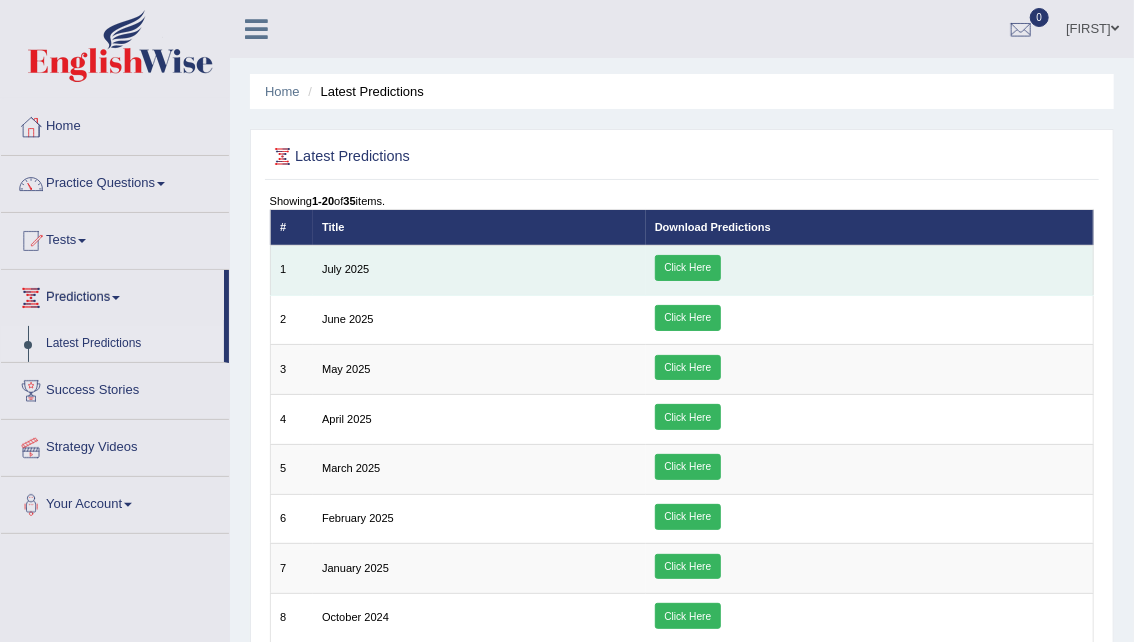 click on "Click Here" at bounding box center [688, 268] 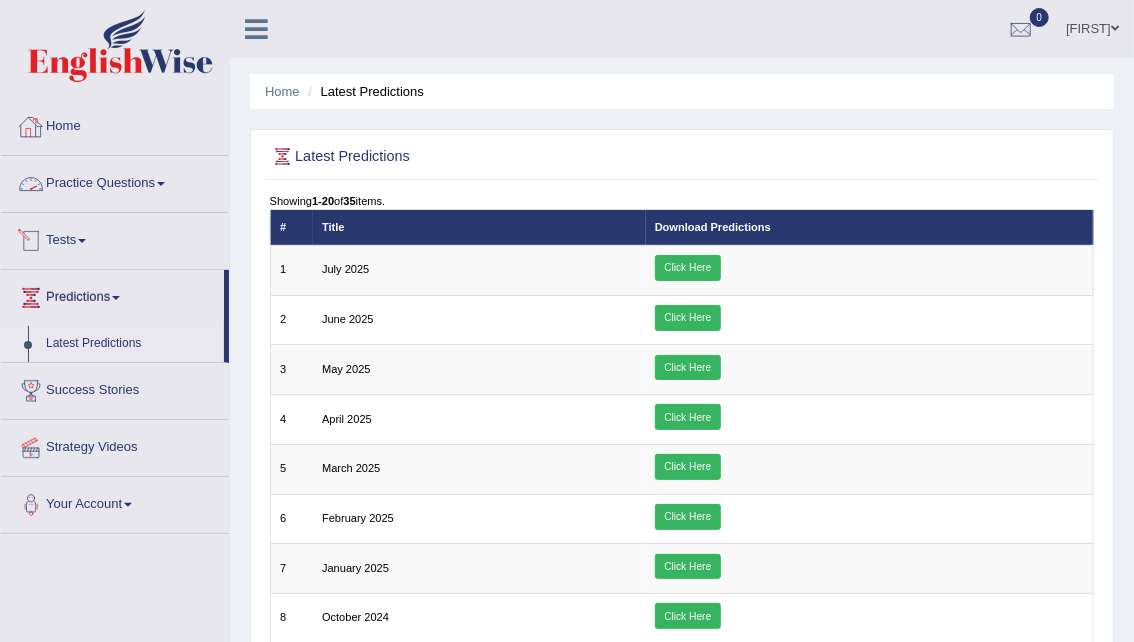 click on "Tests" at bounding box center (115, 238) 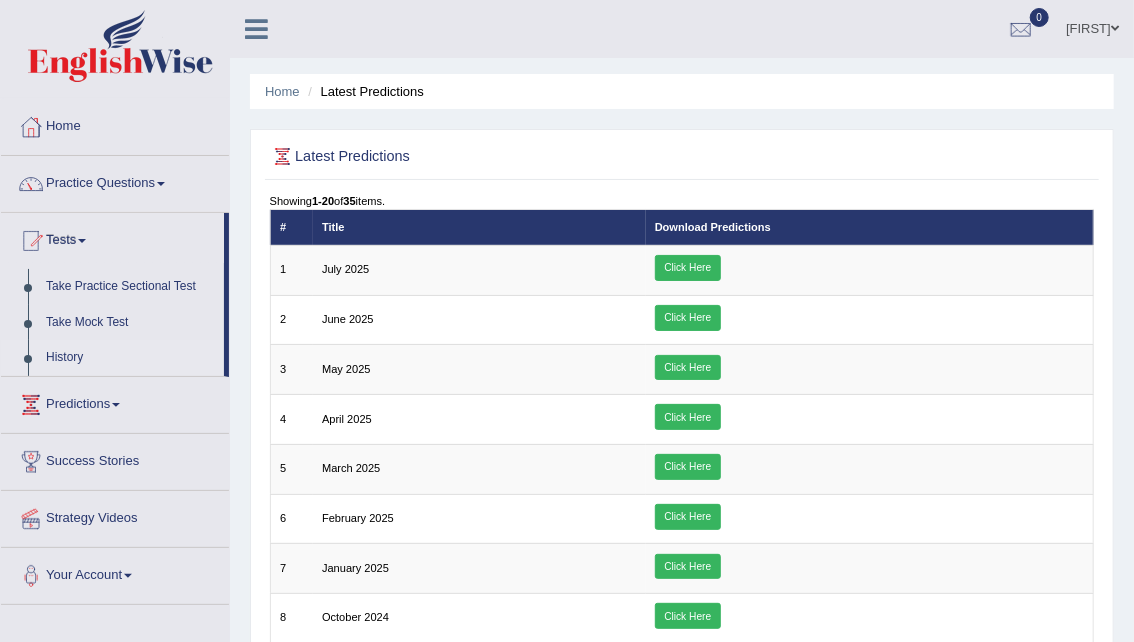 click on "History" at bounding box center (130, 358) 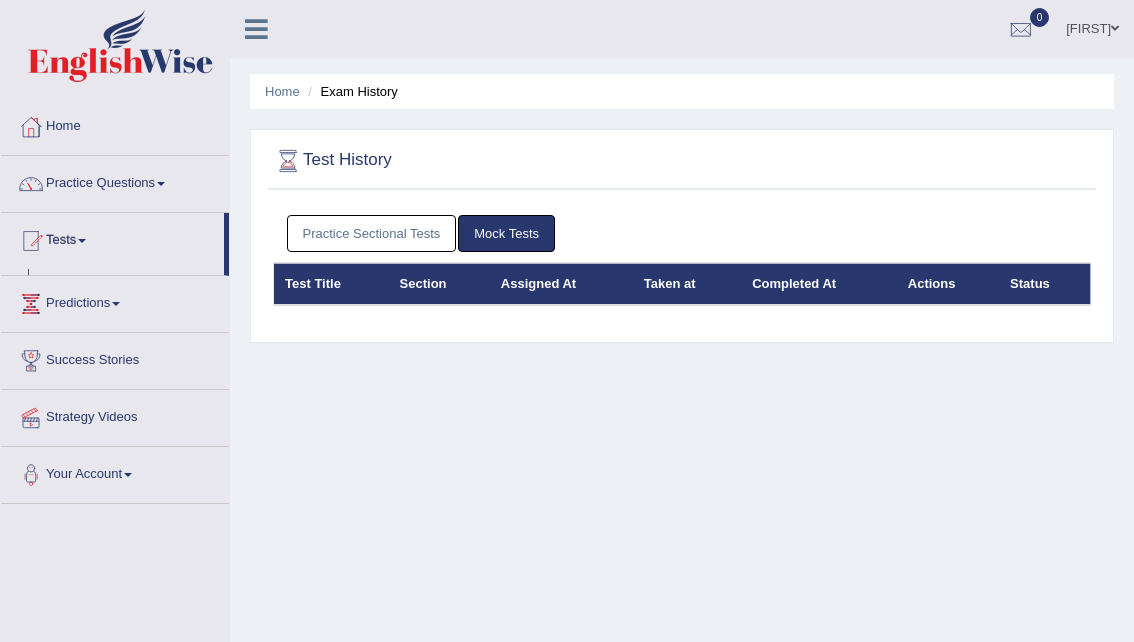 scroll, scrollTop: 0, scrollLeft: 0, axis: both 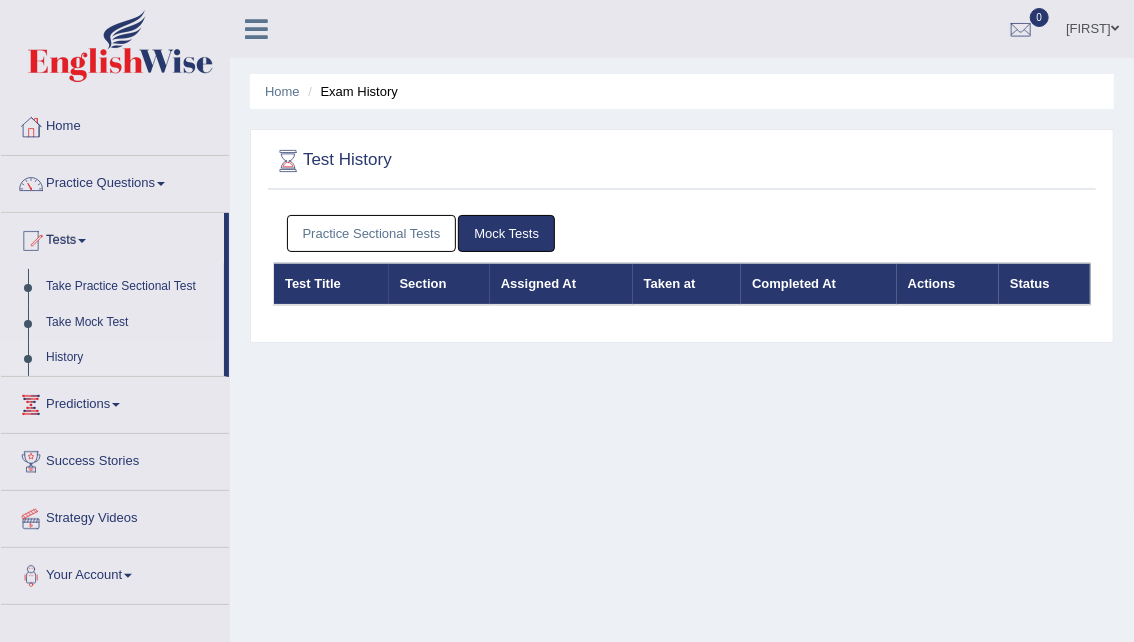 click on "Practice Sectional Tests" at bounding box center [372, 233] 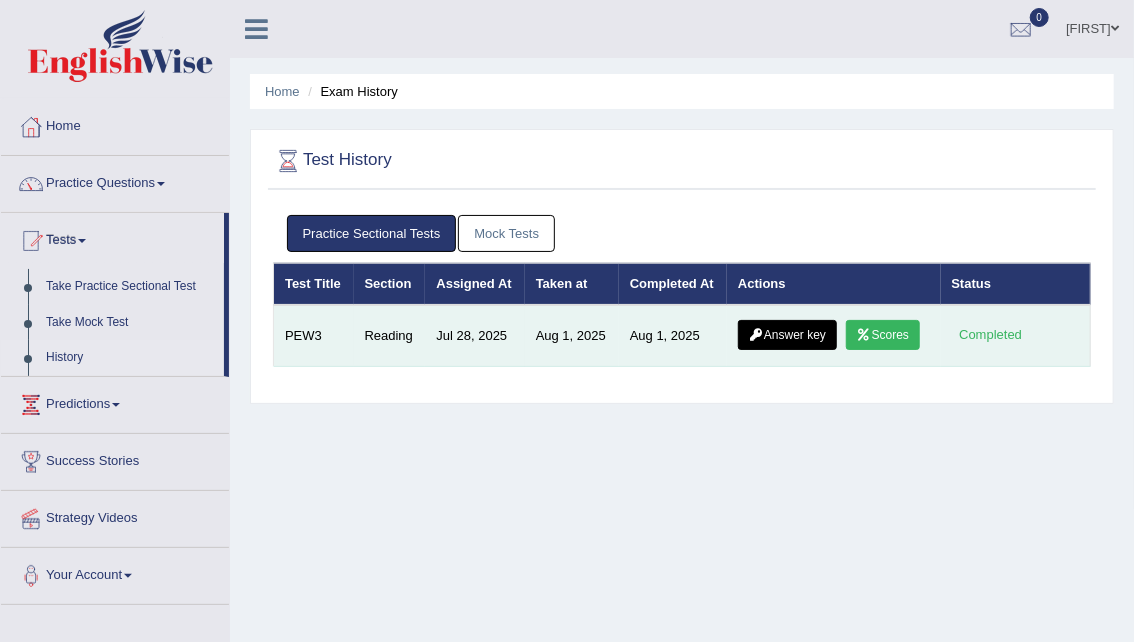 click on "Answer key" at bounding box center [787, 335] 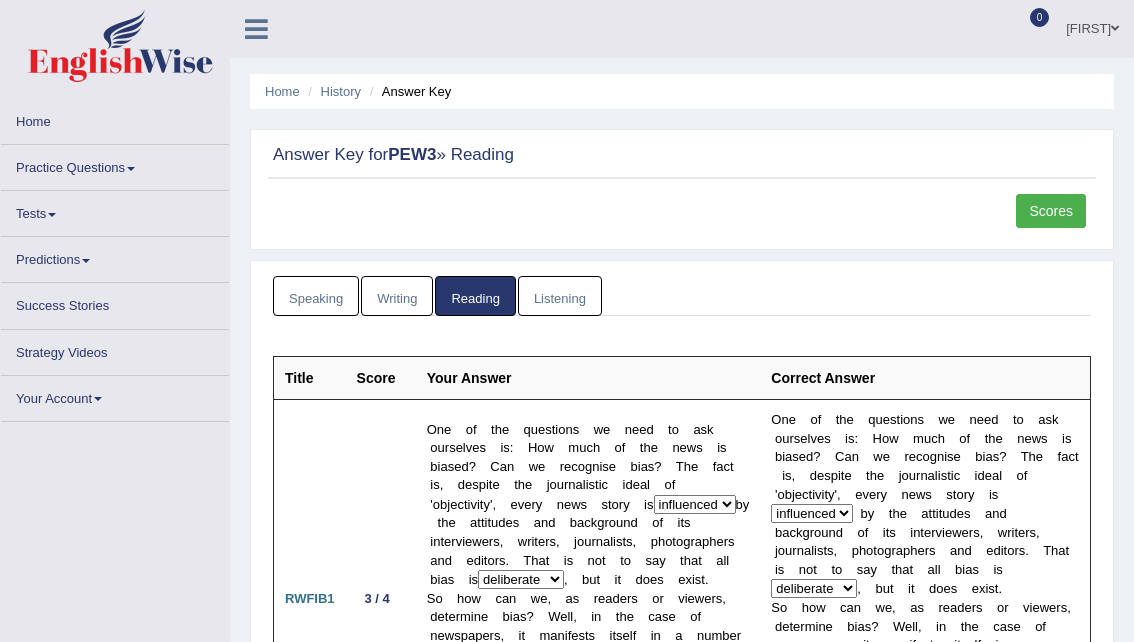 scroll, scrollTop: 0, scrollLeft: 0, axis: both 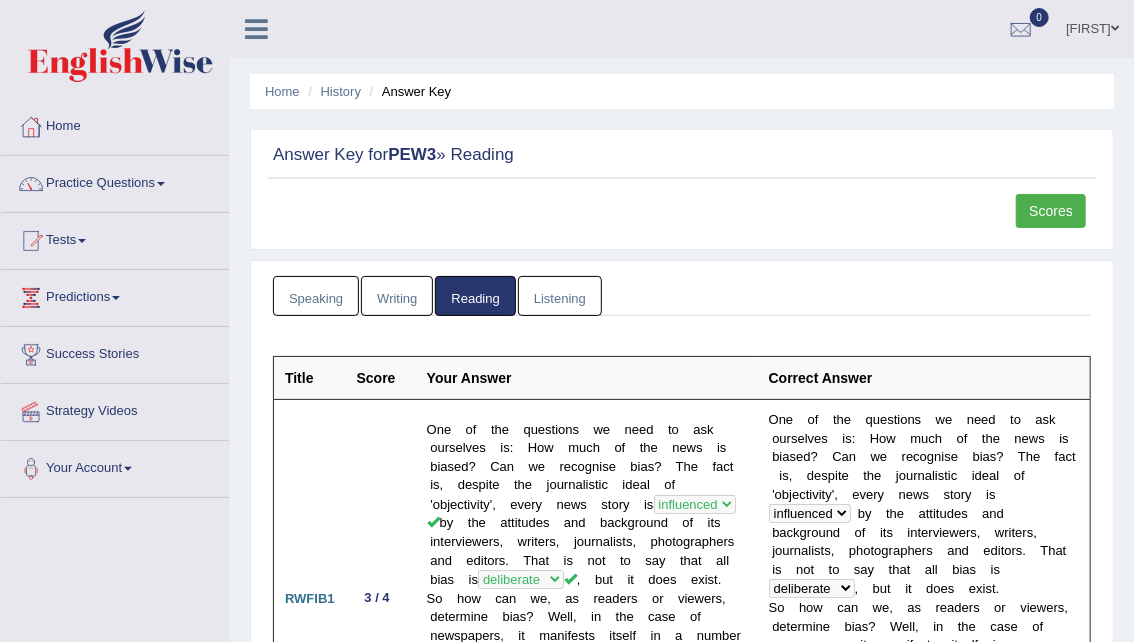 drag, startPoint x: 1147, startPoint y: 9, endPoint x: 761, endPoint y: 32, distance: 386.68463 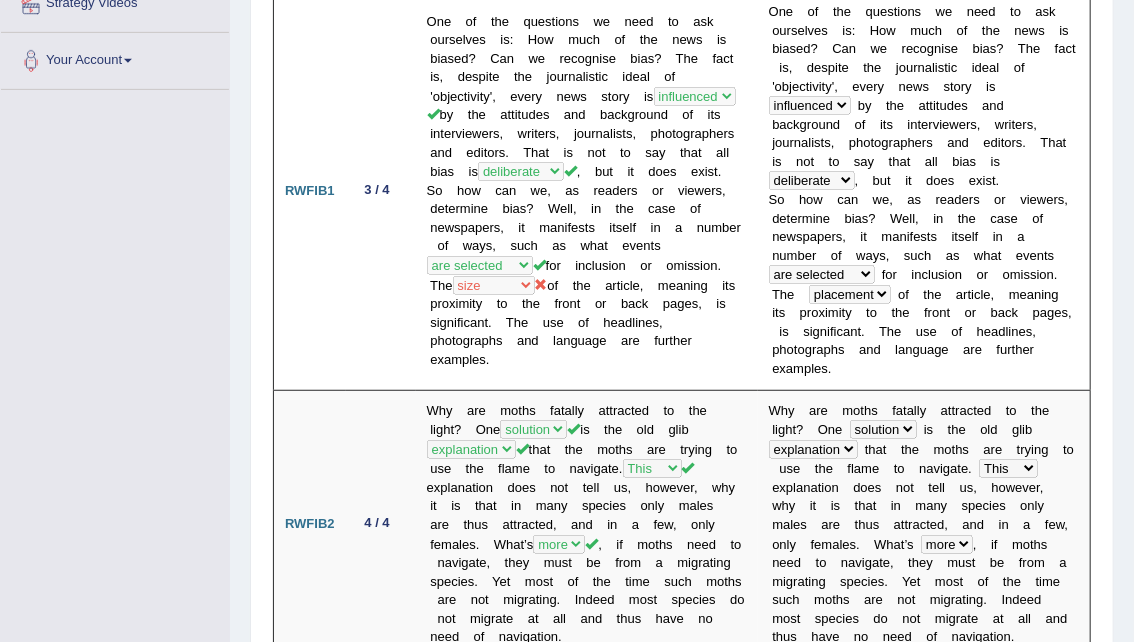 scroll, scrollTop: 374, scrollLeft: 0, axis: vertical 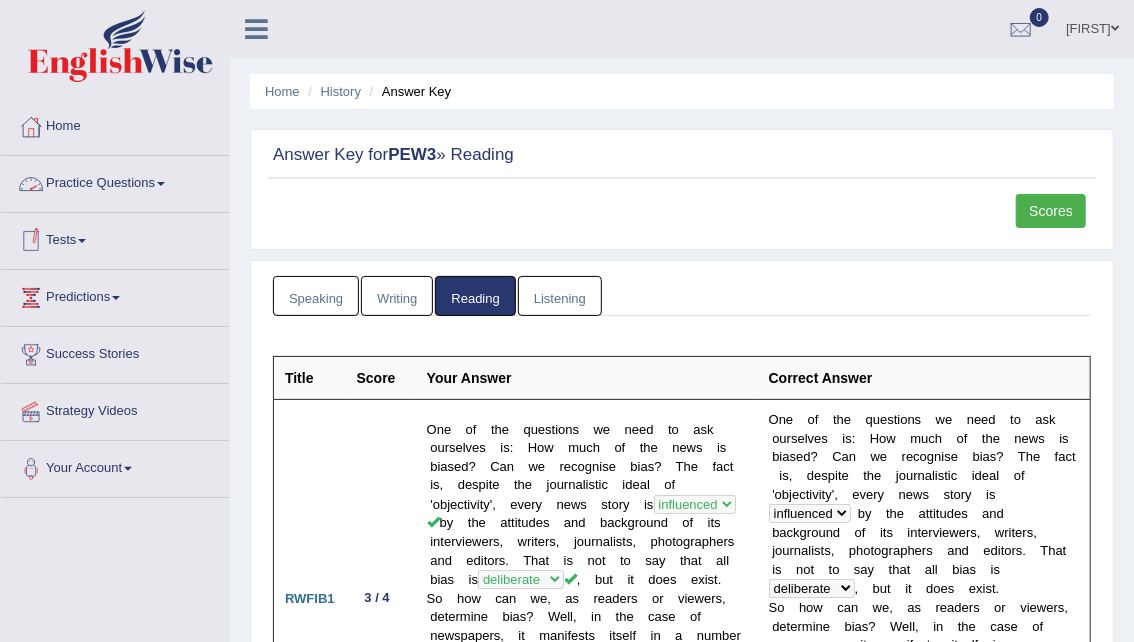 click on "Practice Questions" at bounding box center [115, 181] 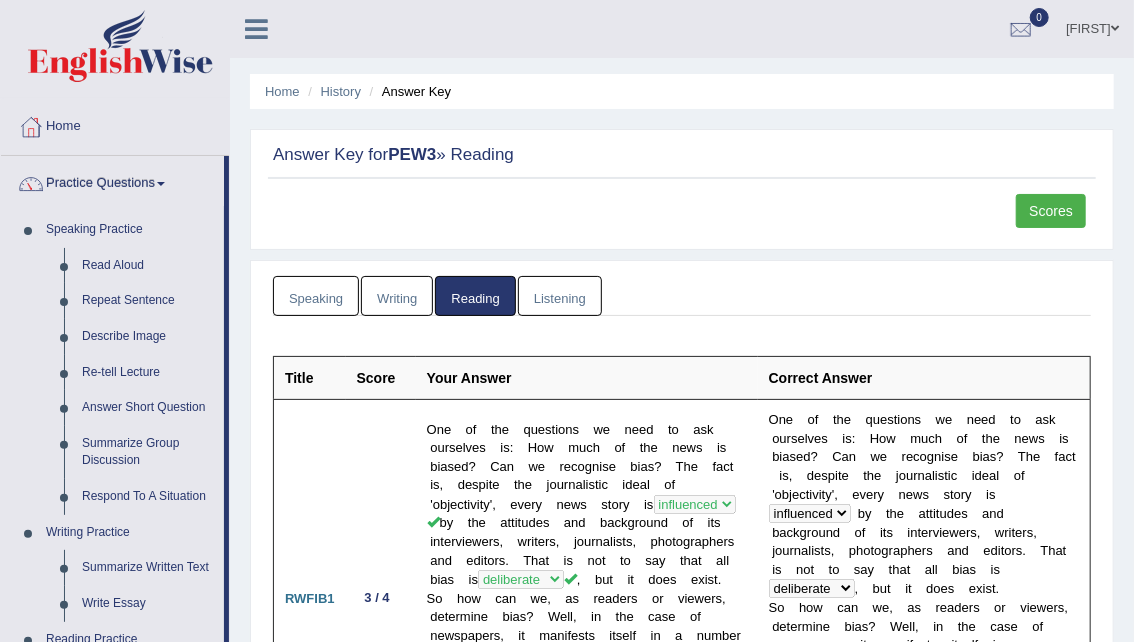 click on "Practice Questions" at bounding box center (112, 181) 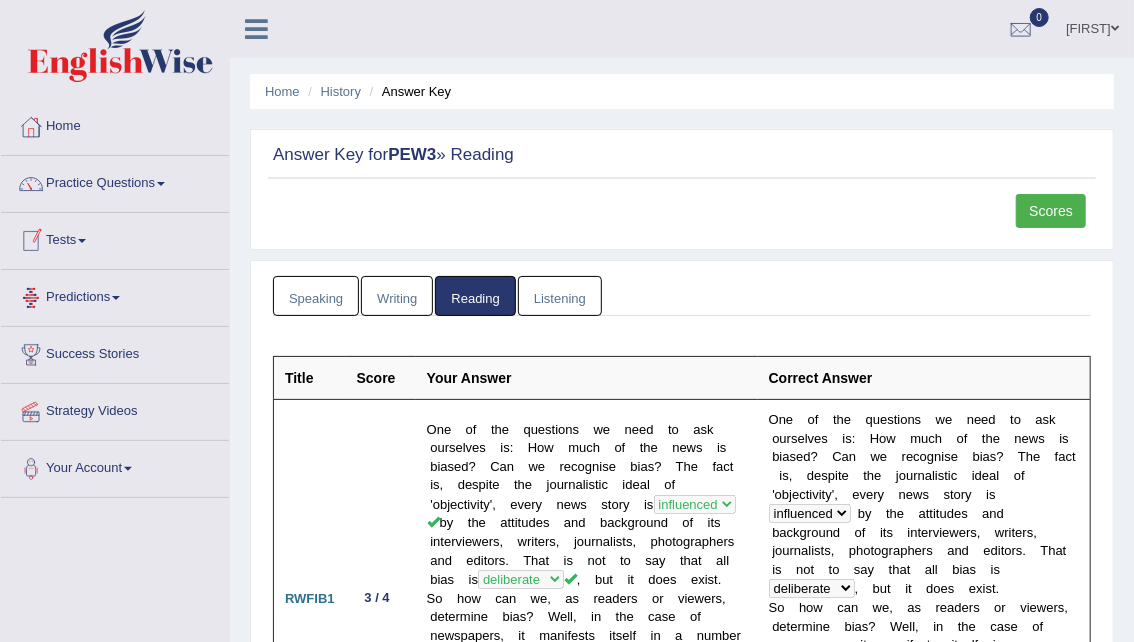 click on "Tests" at bounding box center (115, 238) 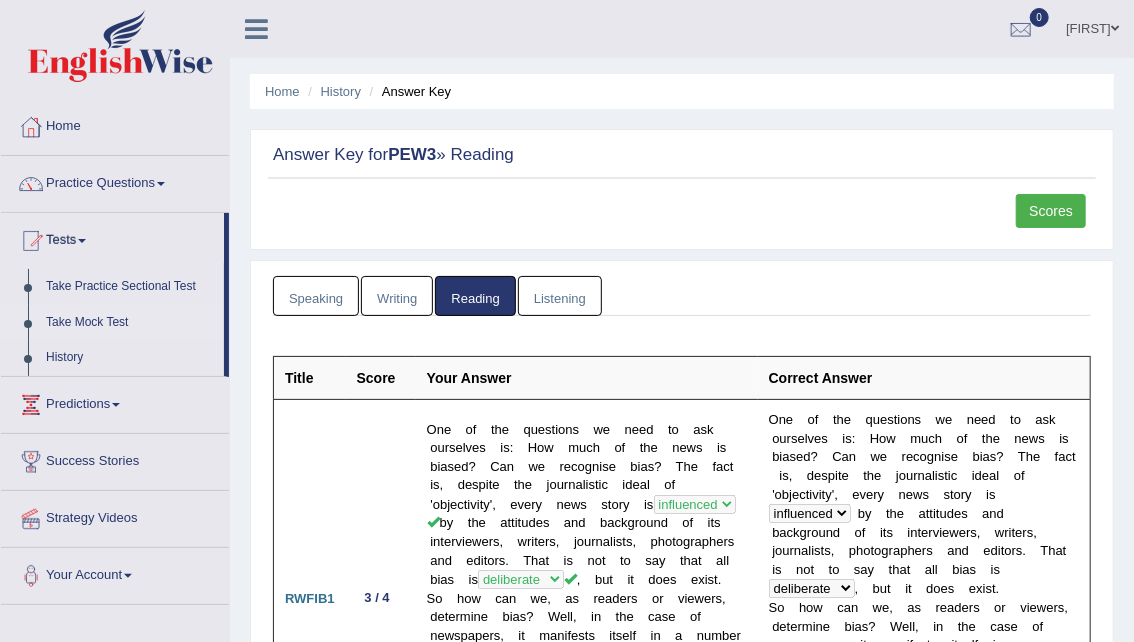 click on "Take Mock Test" at bounding box center (130, 323) 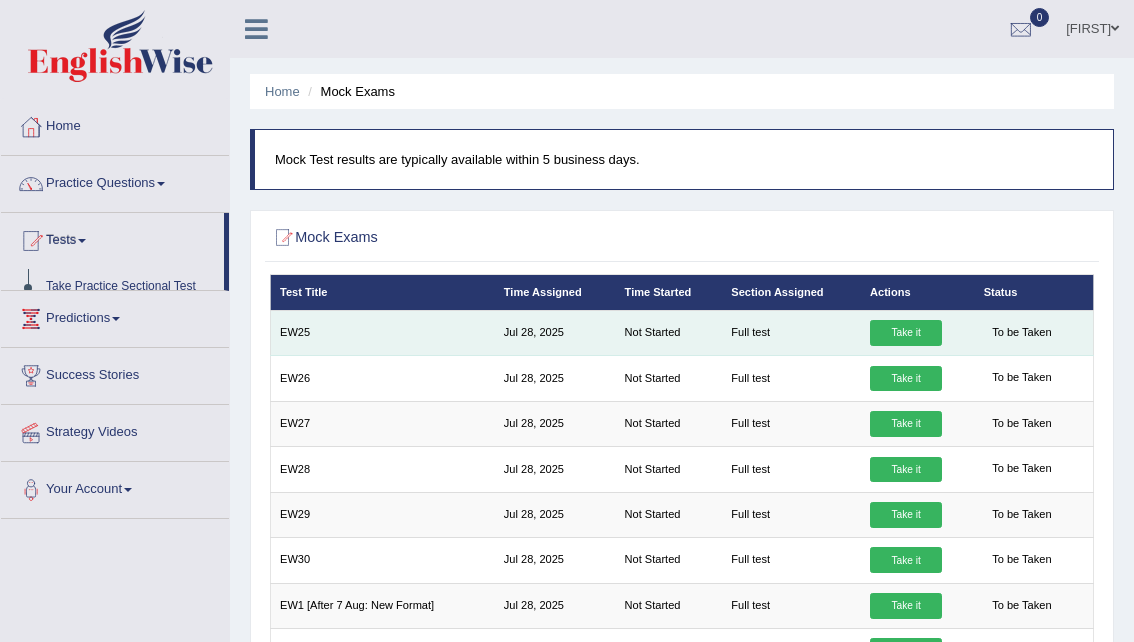 scroll, scrollTop: 0, scrollLeft: 0, axis: both 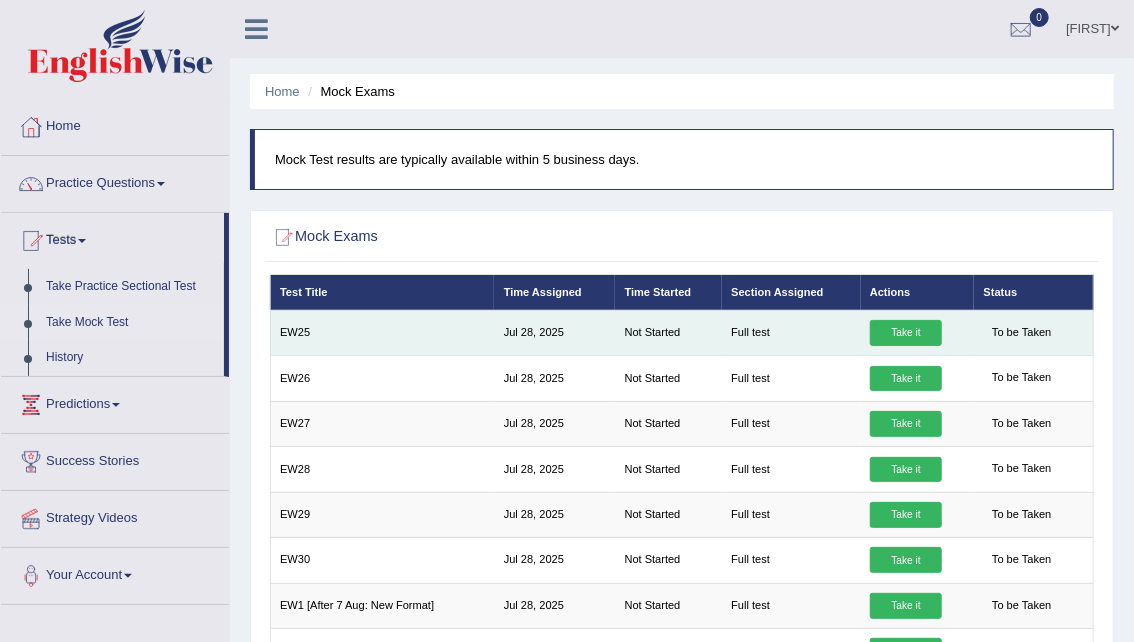 click on "Take it" at bounding box center (906, 333) 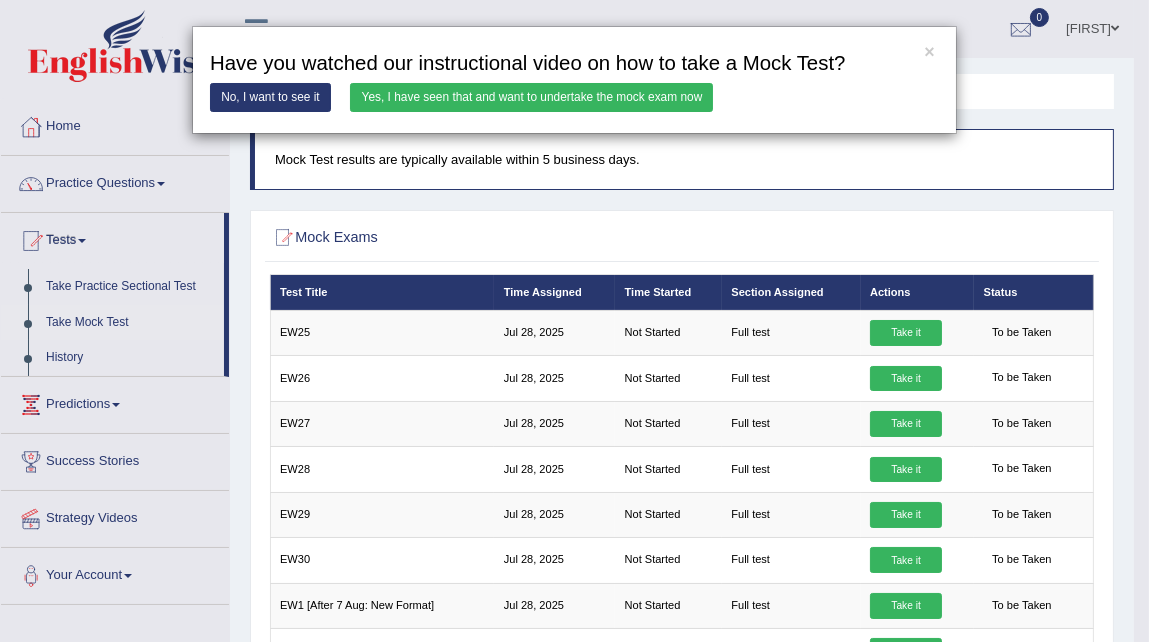 click on "Yes, I have seen that and want to undertake the mock exam now" at bounding box center (531, 97) 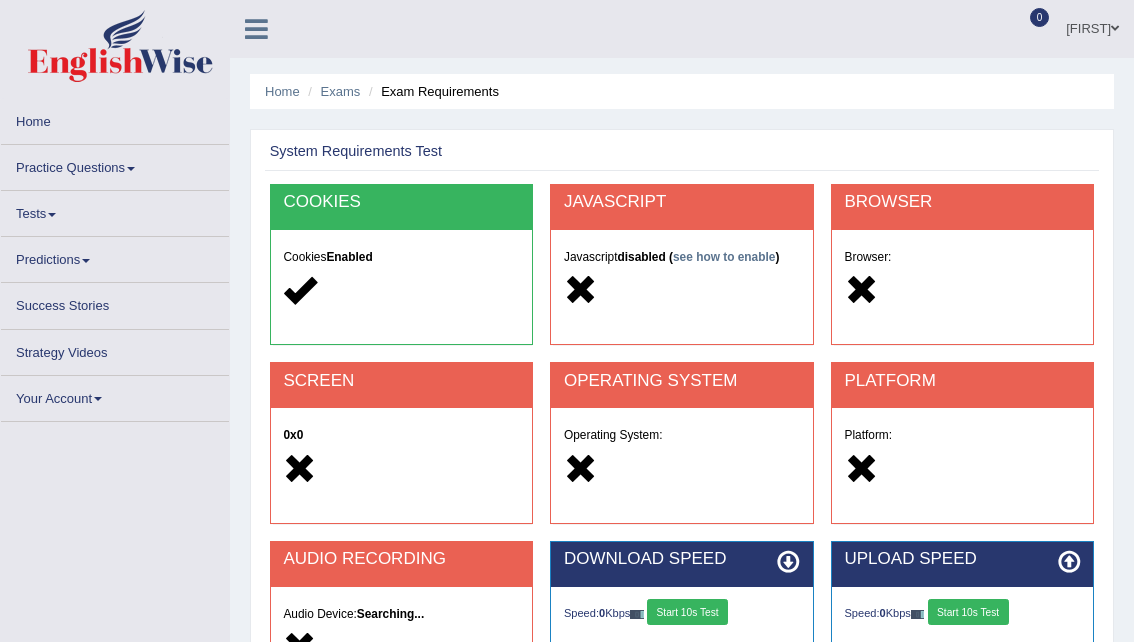 scroll, scrollTop: 0, scrollLeft: 0, axis: both 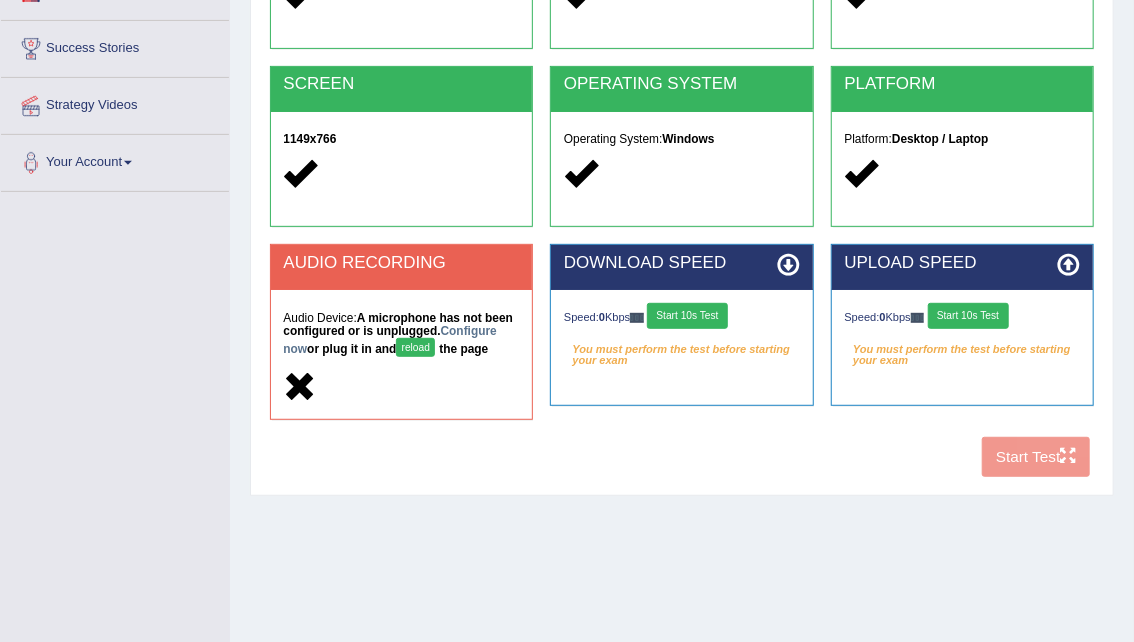 click on "COOKIES
Cookies  Enabled
JAVASCRIPT
Javascript  Enabled
BROWSER
Browser:  Chrome
SCREEN
1149x766
OPERATING SYSTEM
Operating System:  Windows
PLATFORM
Platform:  Desktop / Laptop
AUDIO RECORDING
Audio Device:  A microphone has not been configured or is unplugged.  Configure now  or plug it in and  reload  the page
DOWNLOAD SPEED
Speed:  0  Kbps    Start 10s Test
You must perform the test before starting your exam
Select Audio Quality
UPLOAD SPEED
Speed:  0  Kbps    Start 10s Test" at bounding box center [681, 186] 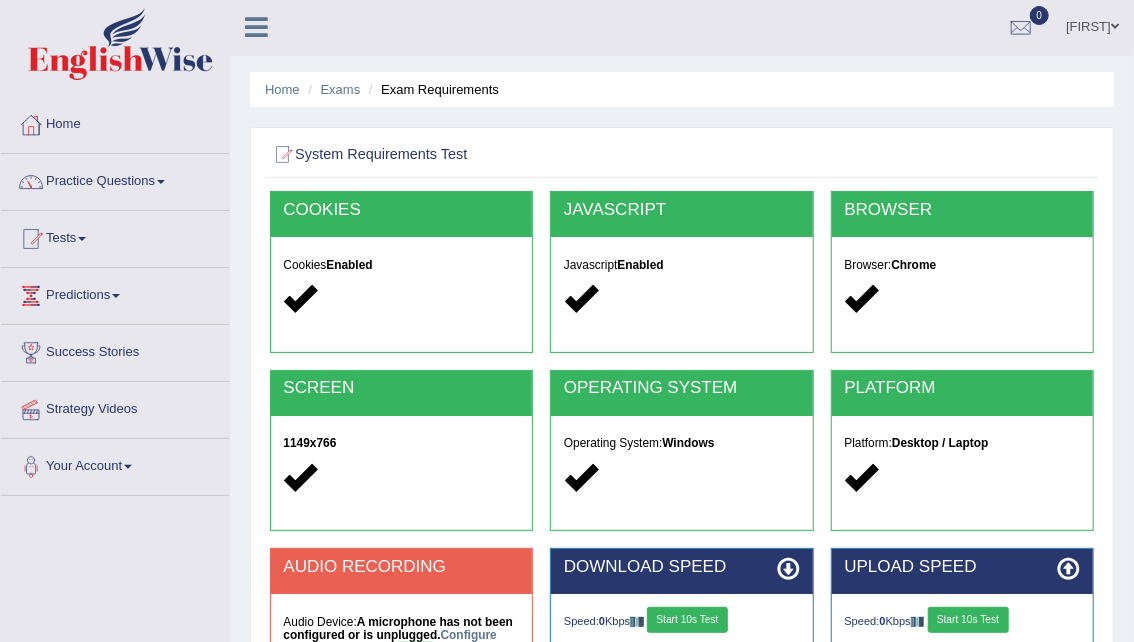scroll, scrollTop: 0, scrollLeft: 0, axis: both 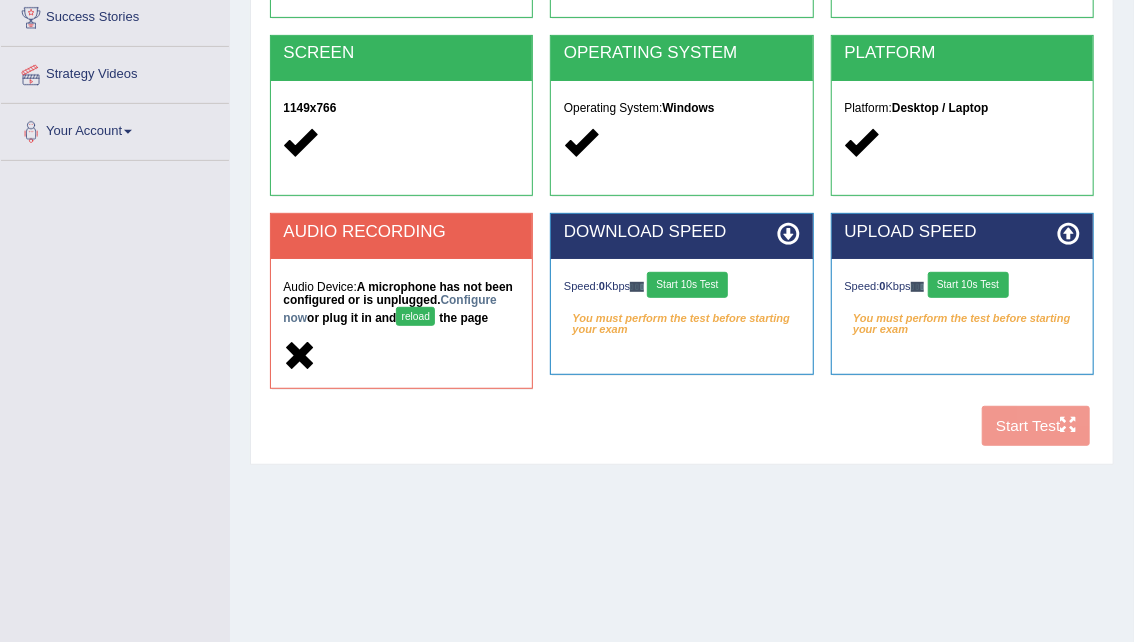 click on "COOKIES
Cookies  Enabled
JAVASCRIPT
Javascript  Enabled
BROWSER
Browser:  Chrome
SCREEN
1149x766
OPERATING SYSTEM
Operating System:  Windows
PLATFORM
Platform:  Desktop / Laptop
AUDIO RECORDING
Audio Device:  A microphone has not been configured or is unplugged.  Configure now  or plug it in and  reload  the page
DOWNLOAD SPEED
Speed:  0  Kbps    Start 10s Test
You must perform the test before starting your exam
Select Audio Quality
UPLOAD SPEED
Speed:  0  Kbps    Start 10s Test" at bounding box center [681, 155] 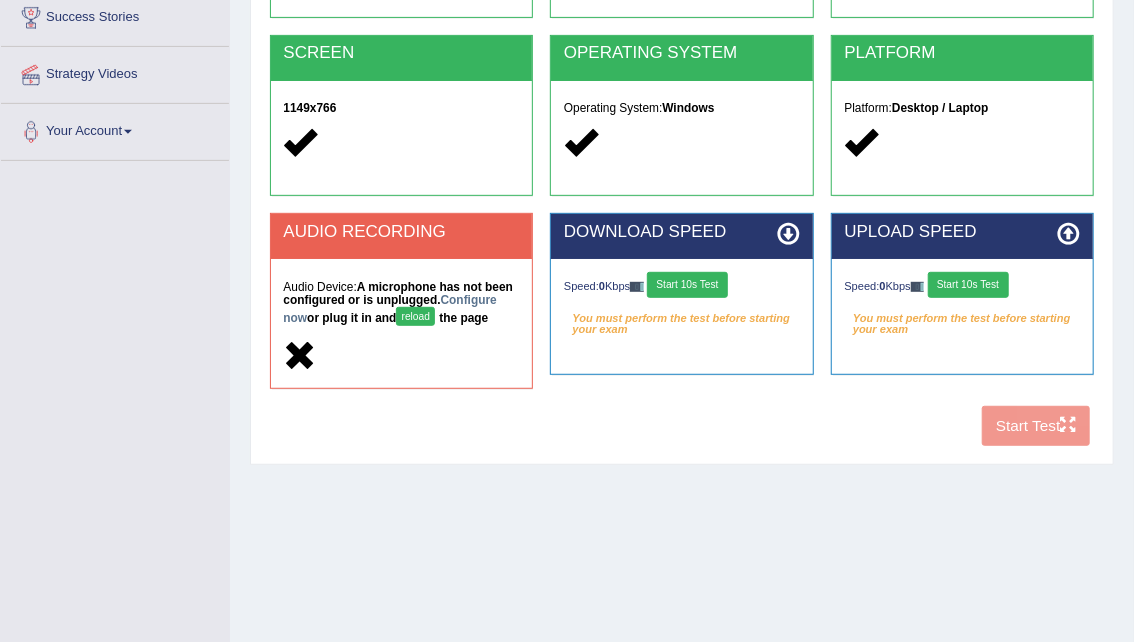 click on "Start 10s Test" at bounding box center (687, 285) 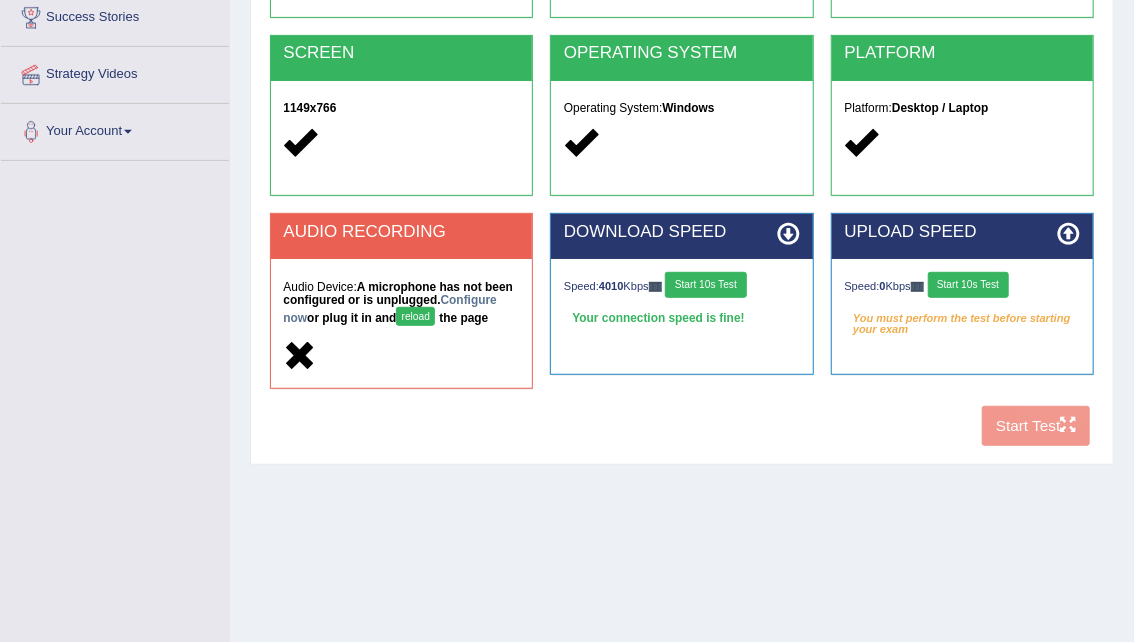 click on "Start 10s Test" at bounding box center [968, 285] 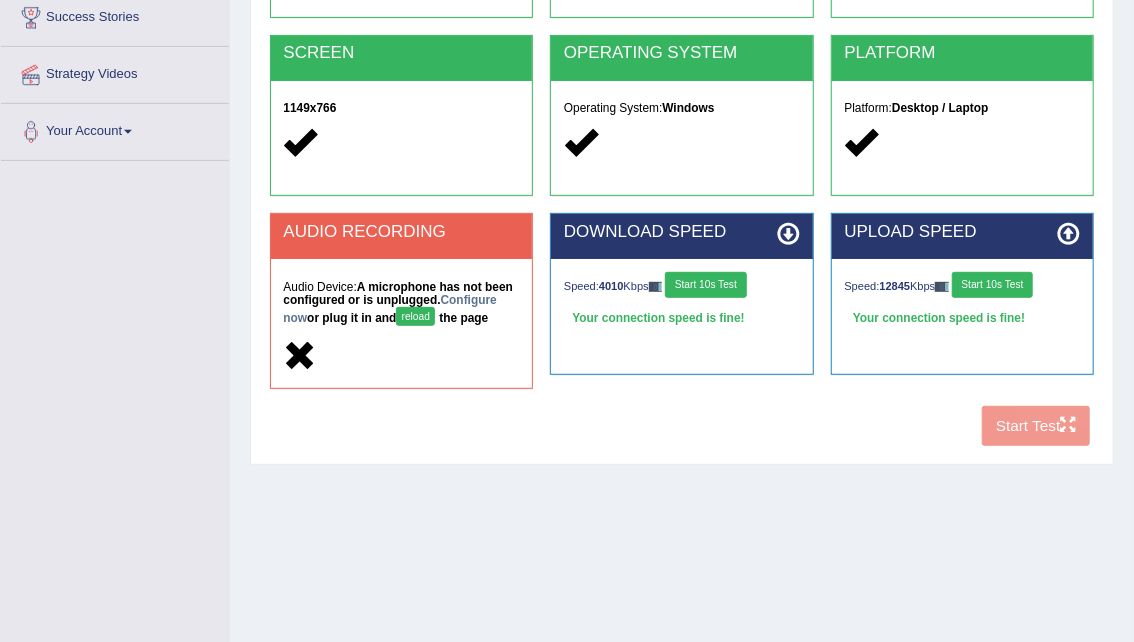 click on "reload" at bounding box center (415, 316) 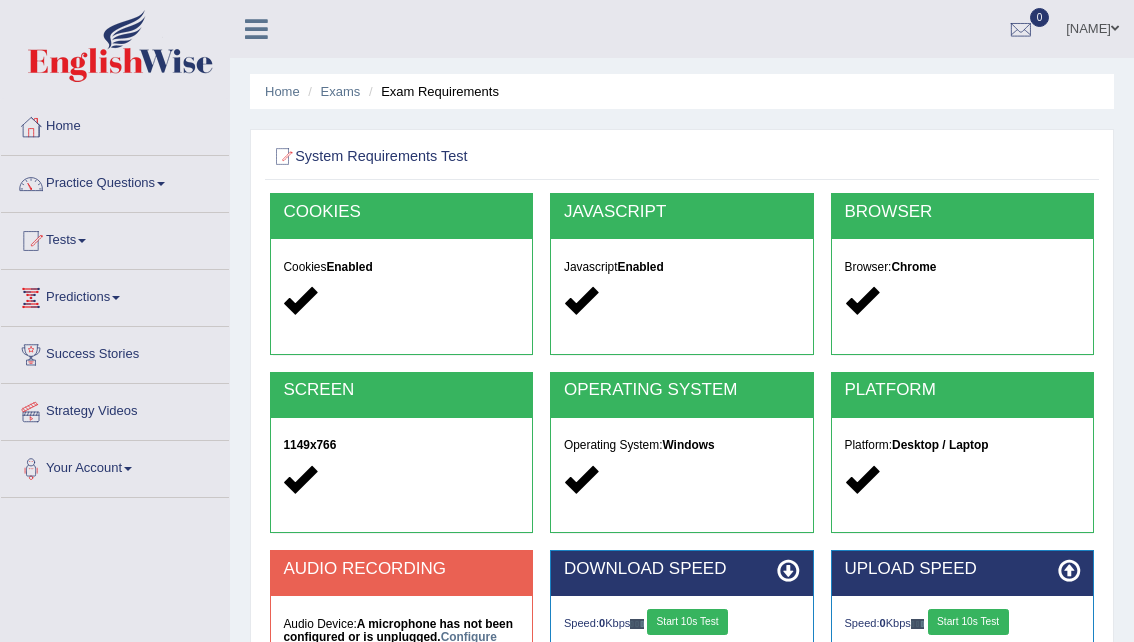 scroll, scrollTop: 337, scrollLeft: 0, axis: vertical 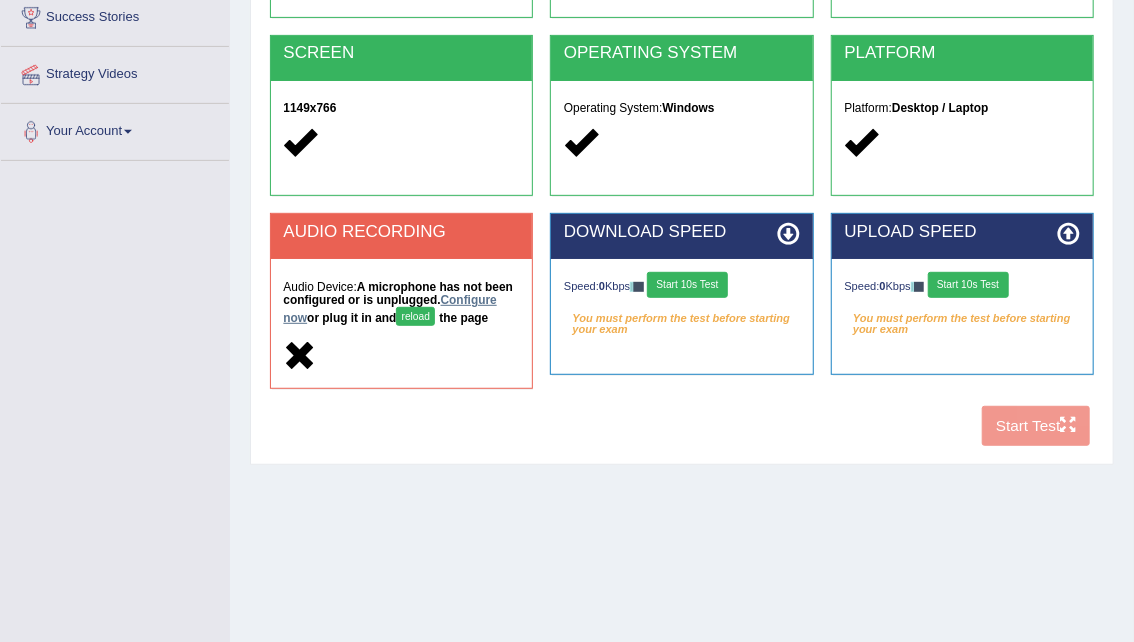 click on "Configure now" at bounding box center (389, 309) 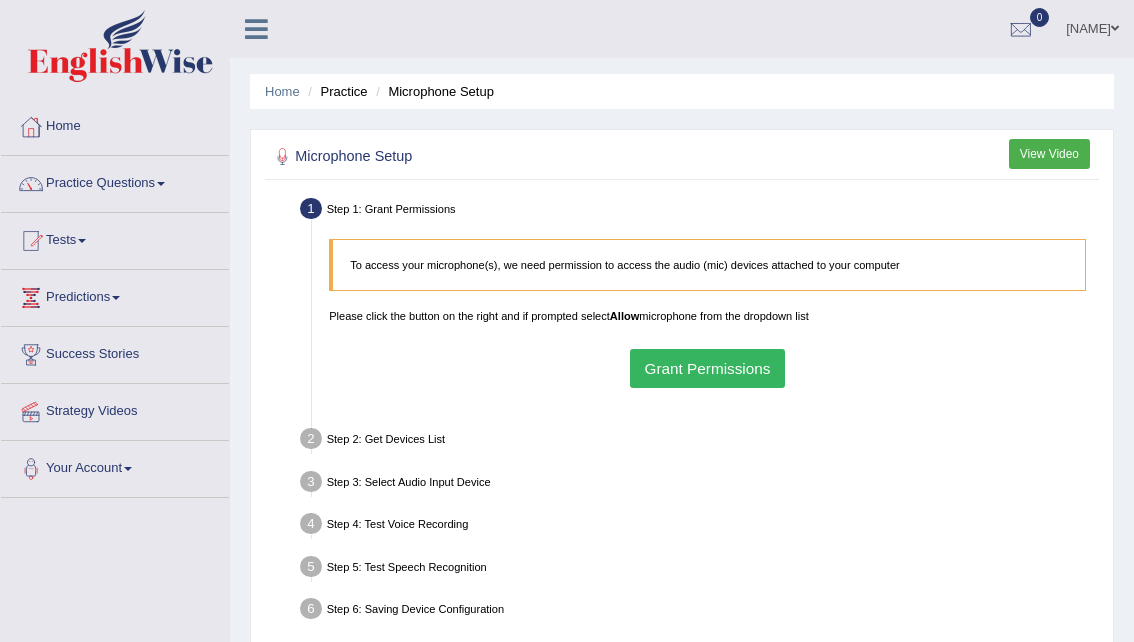 scroll, scrollTop: 0, scrollLeft: 0, axis: both 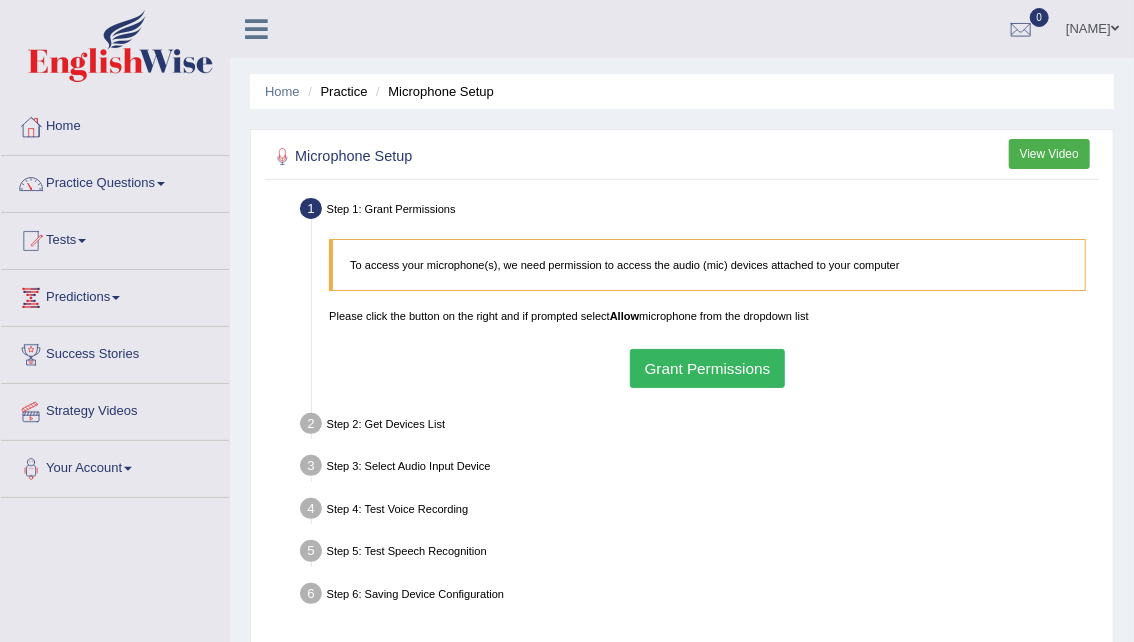 click on "Grant Permissions" at bounding box center (707, 368) 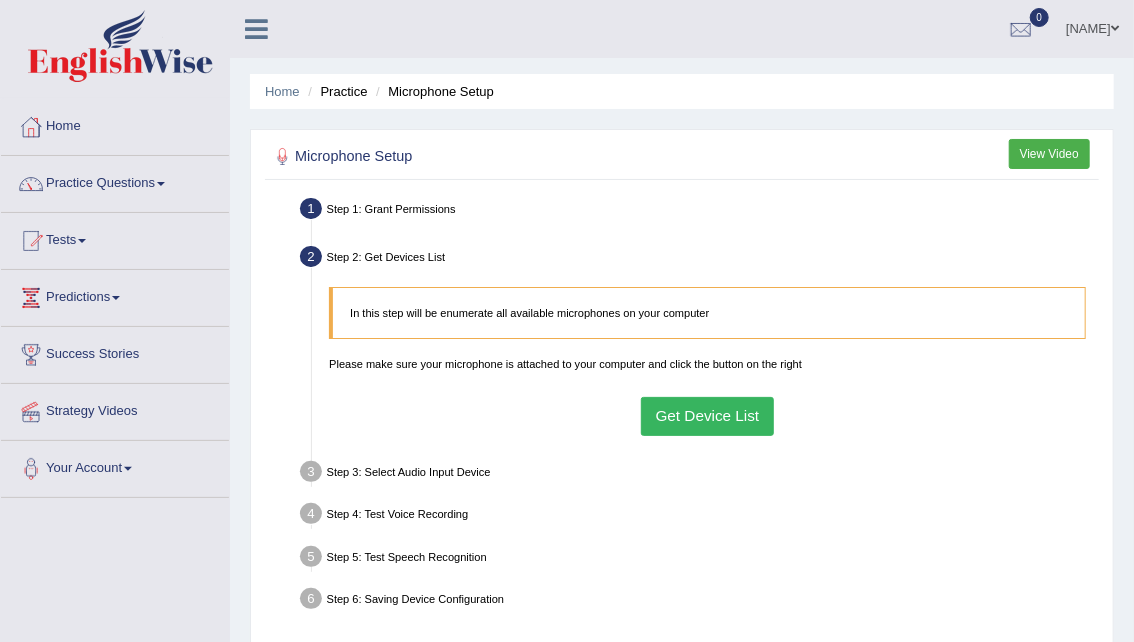 scroll, scrollTop: 77, scrollLeft: 0, axis: vertical 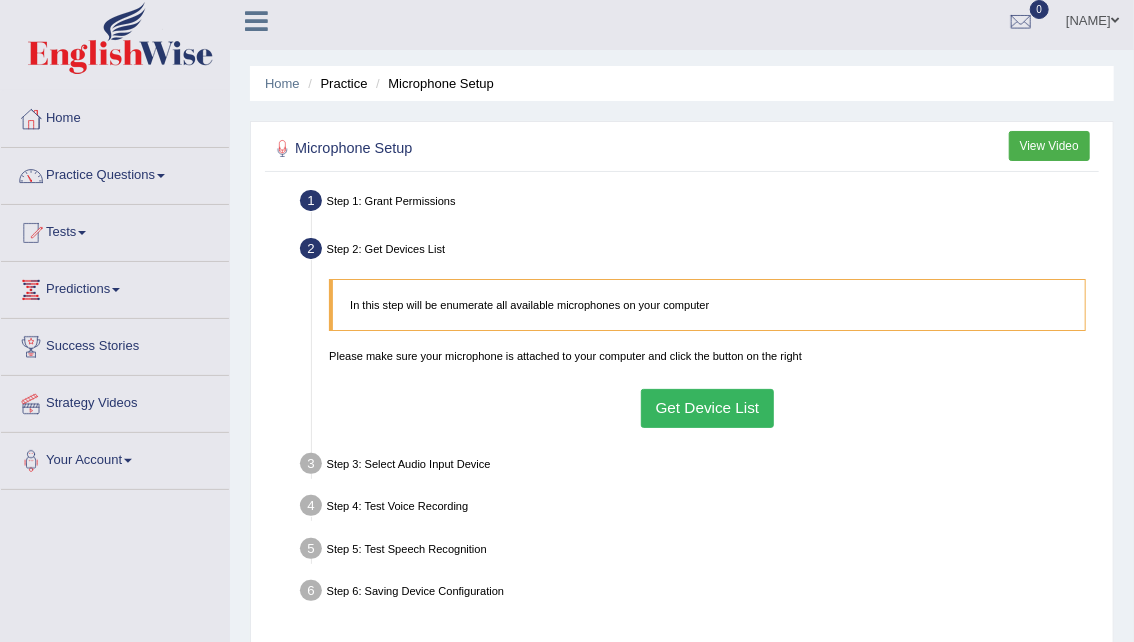 click on "Get Device List" at bounding box center (707, 408) 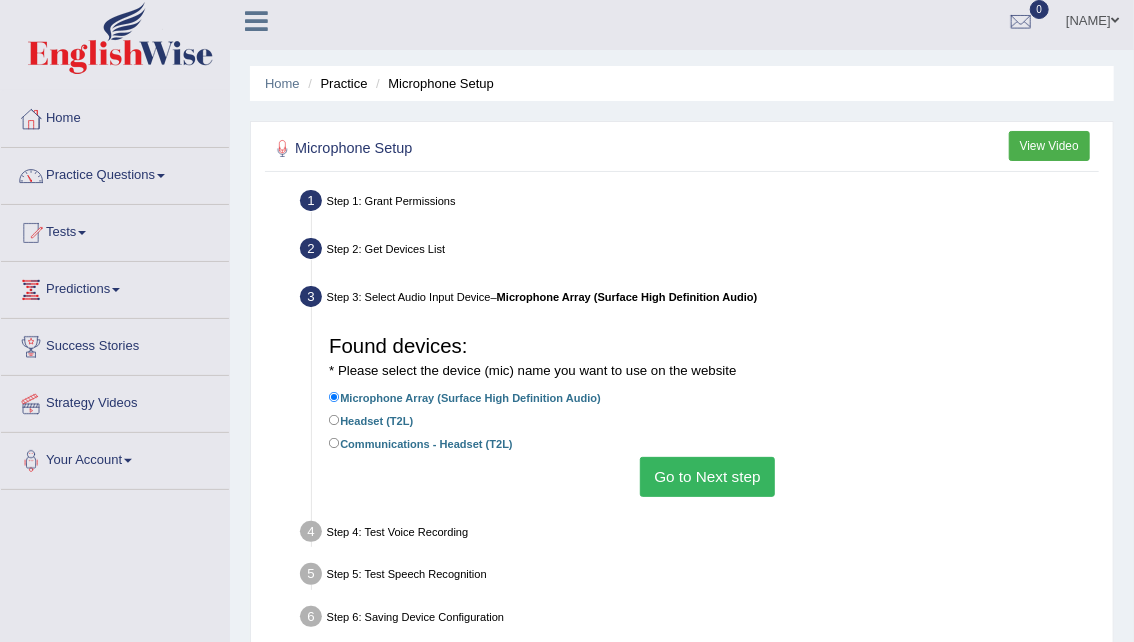 click on "Go to Next step" at bounding box center (707, 476) 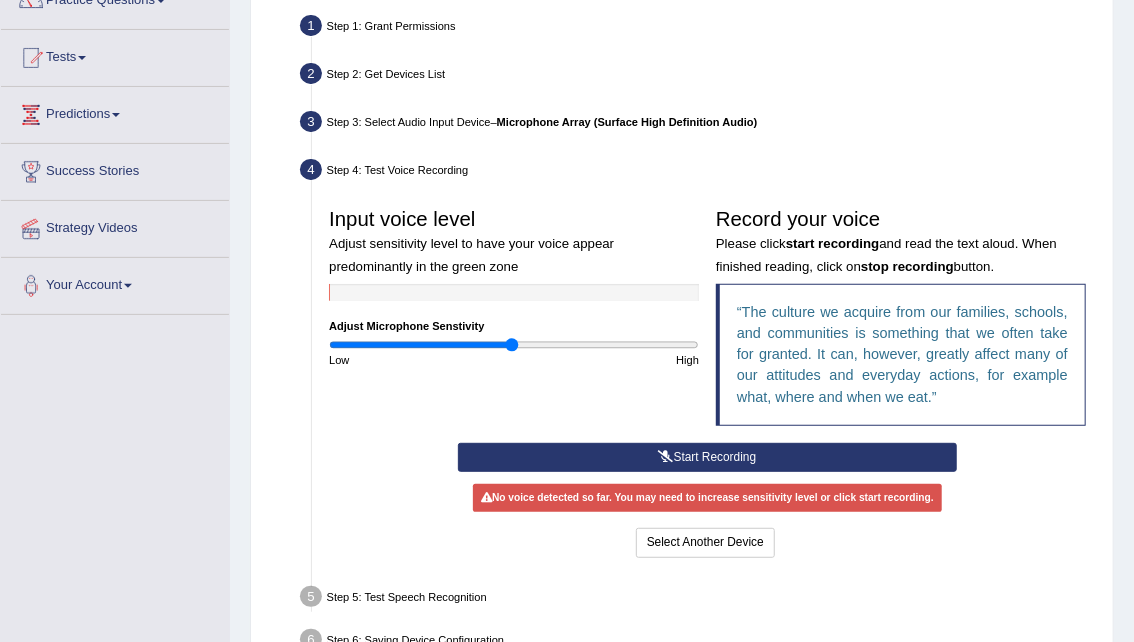 scroll, scrollTop: 186, scrollLeft: 0, axis: vertical 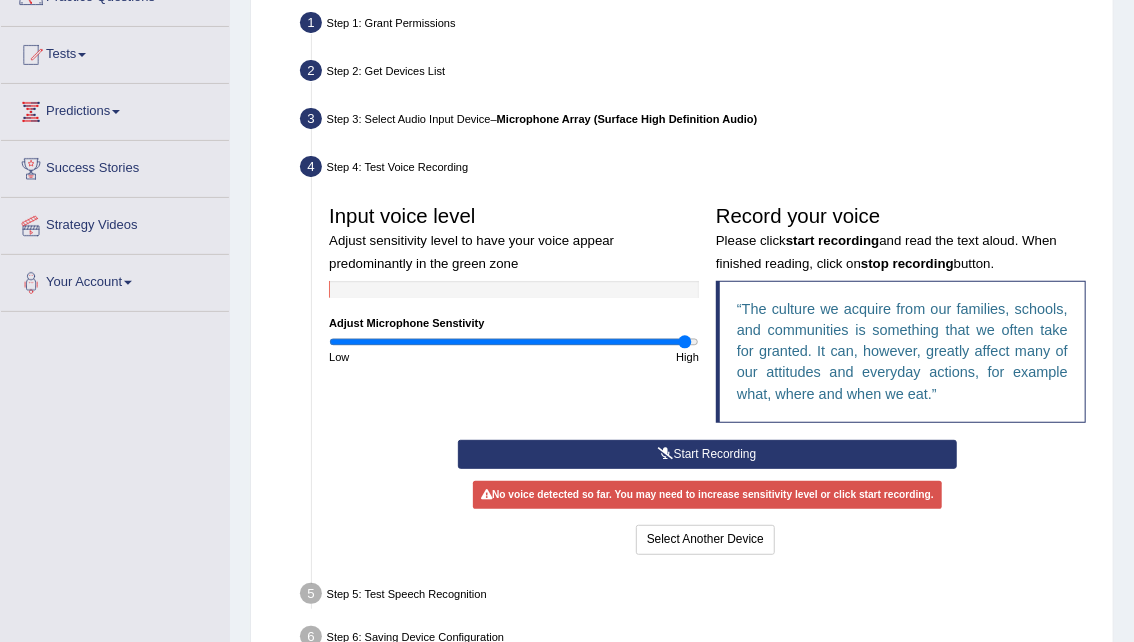 drag, startPoint x: 513, startPoint y: 342, endPoint x: 687, endPoint y: 358, distance: 174.73409 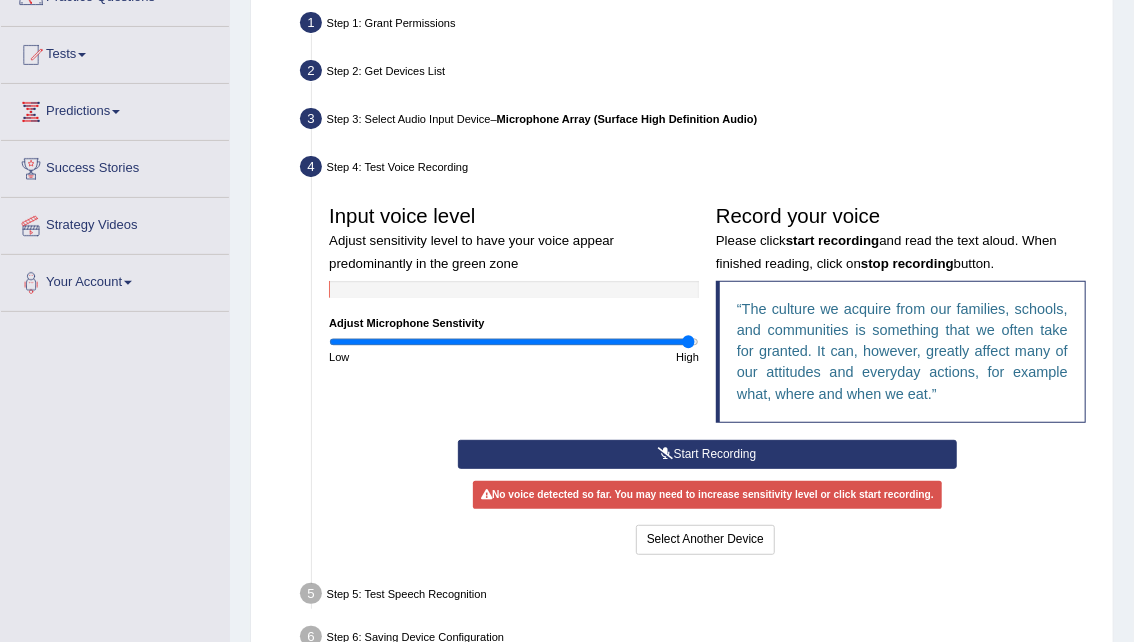 click at bounding box center (514, 342) 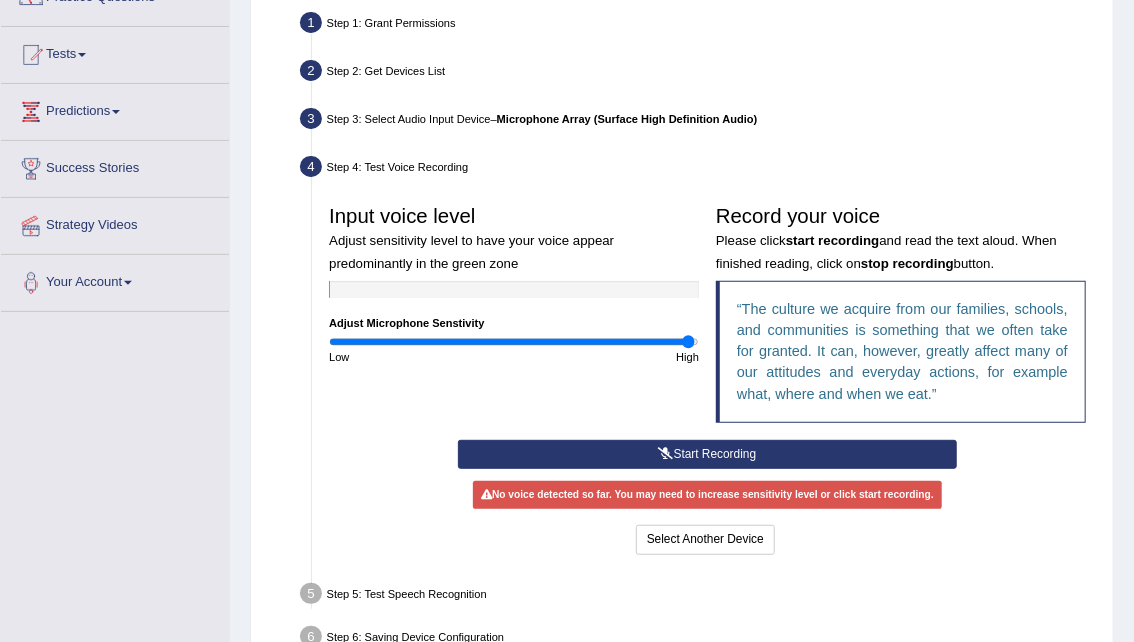 click on "Start Recording" at bounding box center [707, 454] 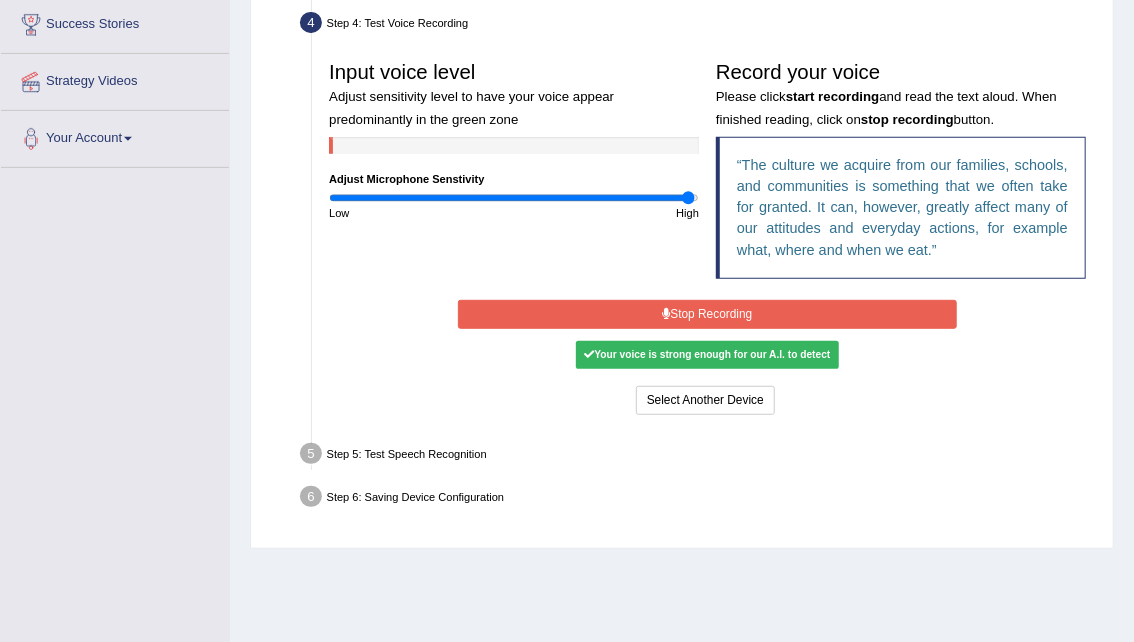 scroll, scrollTop: 333, scrollLeft: 0, axis: vertical 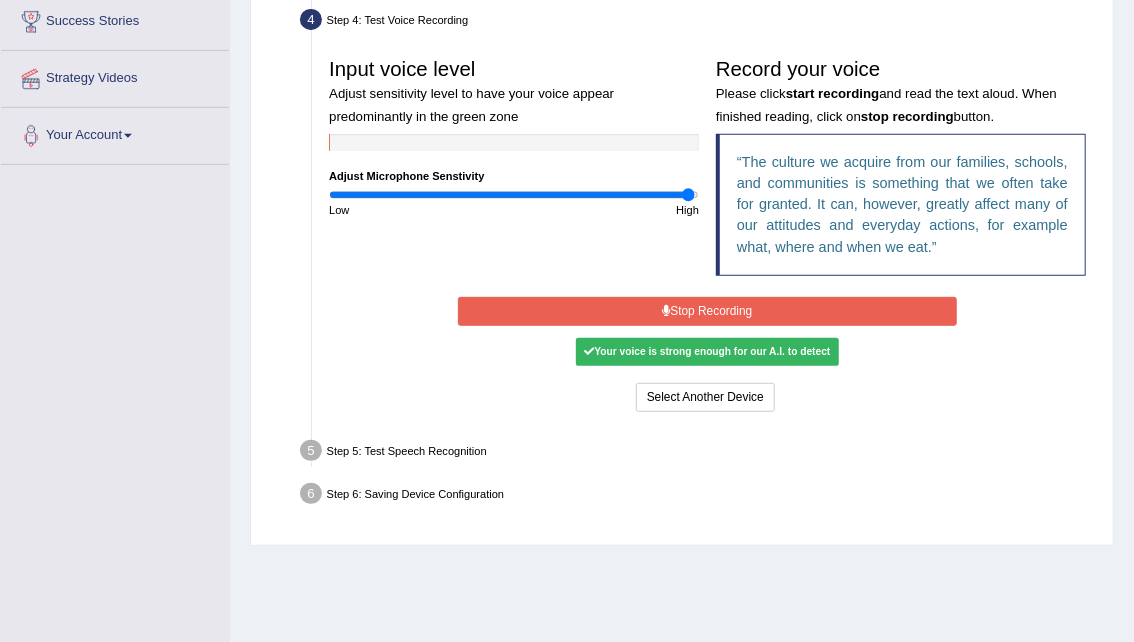 click on "Your voice is strong enough for our A.I. to detect" at bounding box center [707, 352] 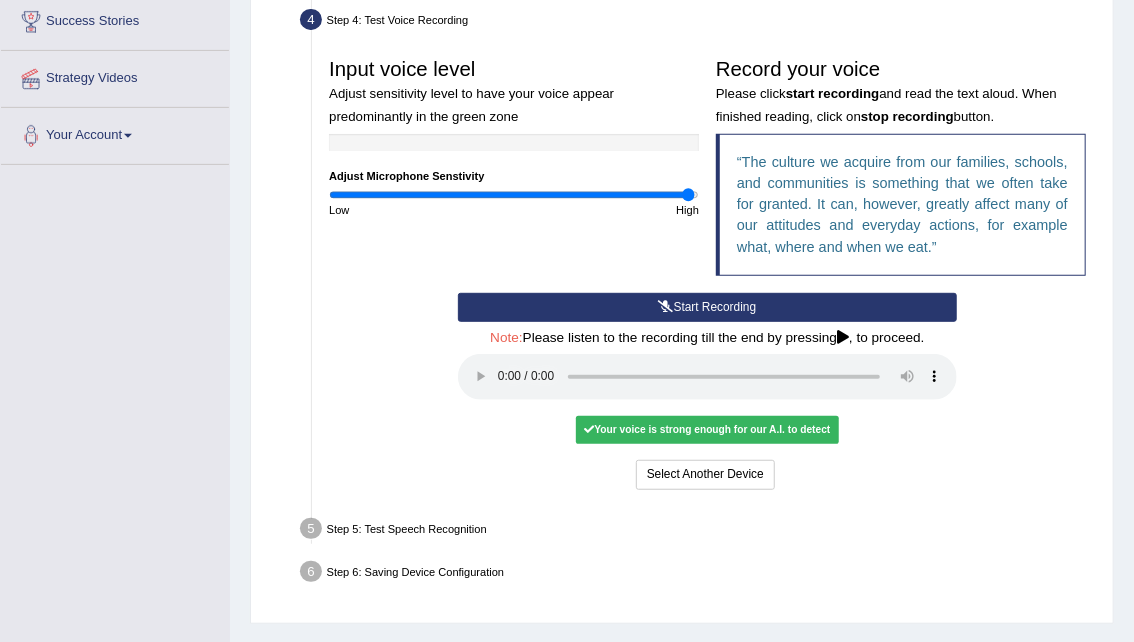 scroll, scrollTop: 407, scrollLeft: 0, axis: vertical 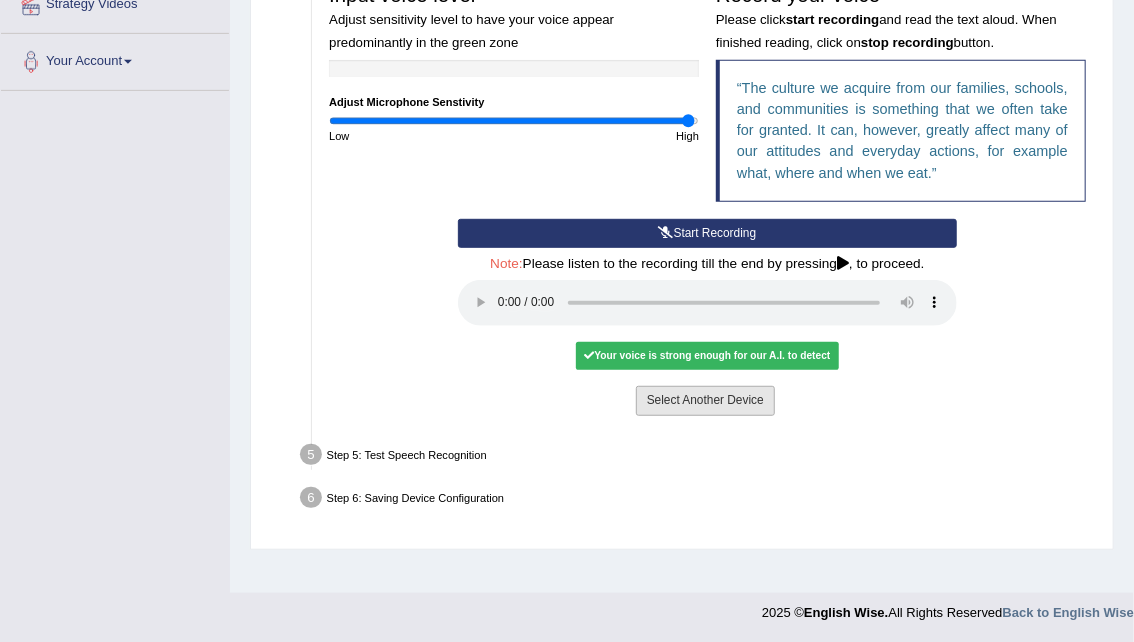 click on "Select Another Device" at bounding box center [705, 400] 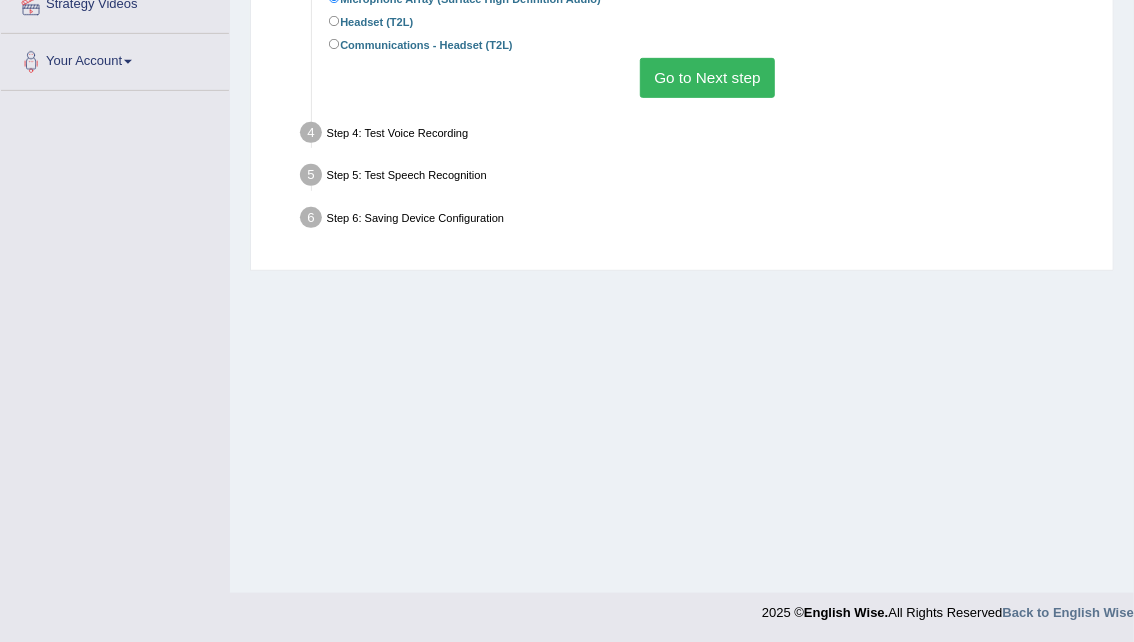 click on "Go to Next step" at bounding box center (707, 77) 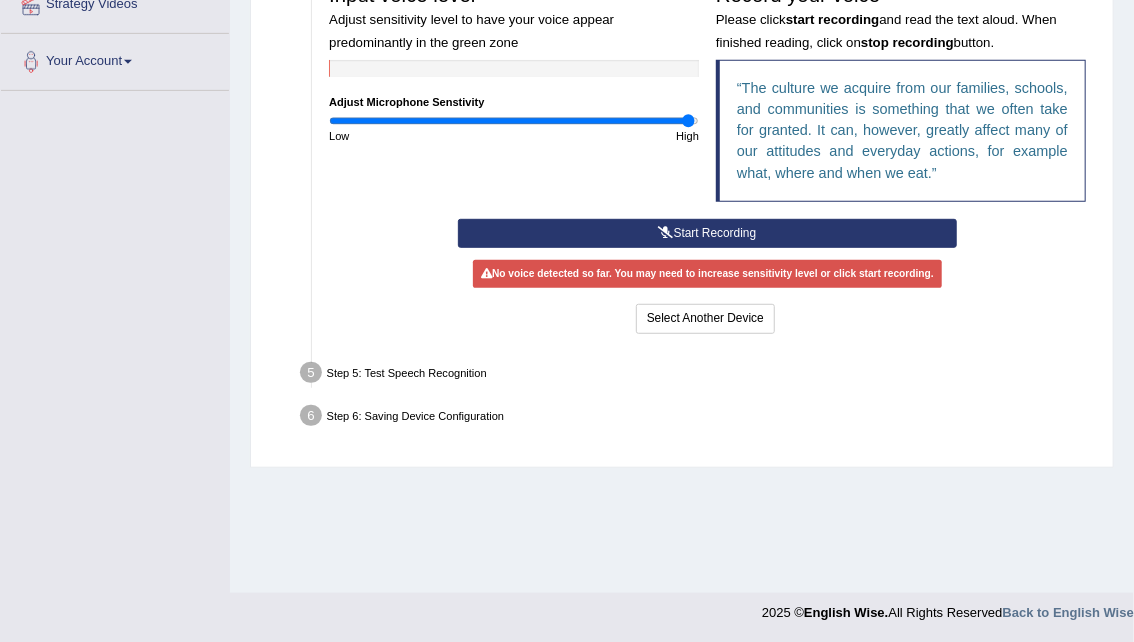 click on "Start Recording" at bounding box center [707, 233] 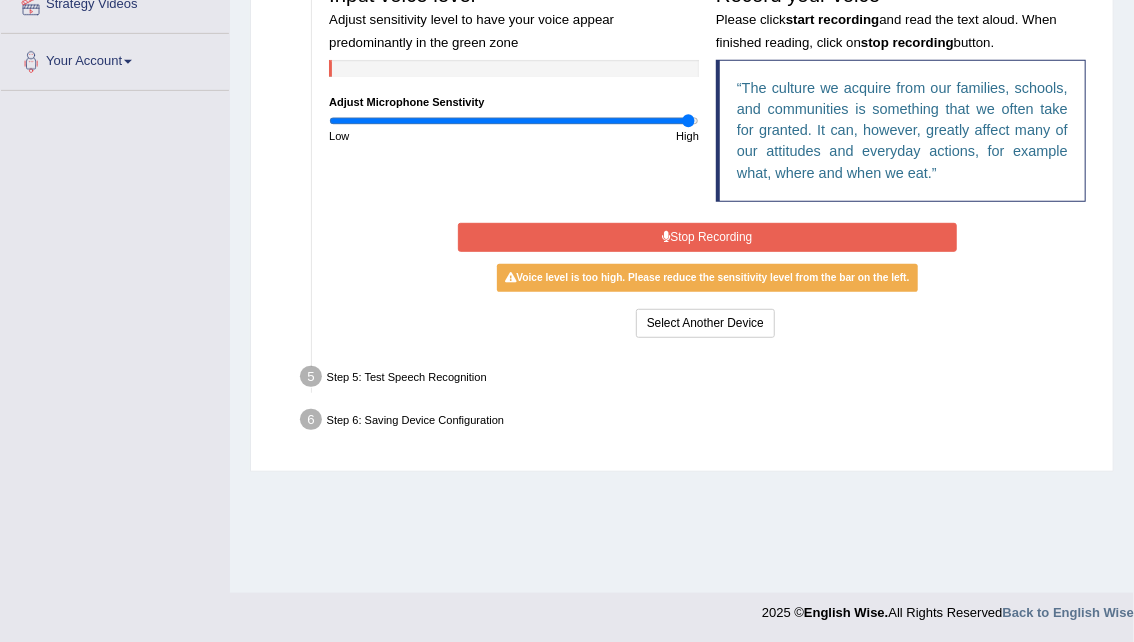 click on "Stop Recording" at bounding box center (707, 237) 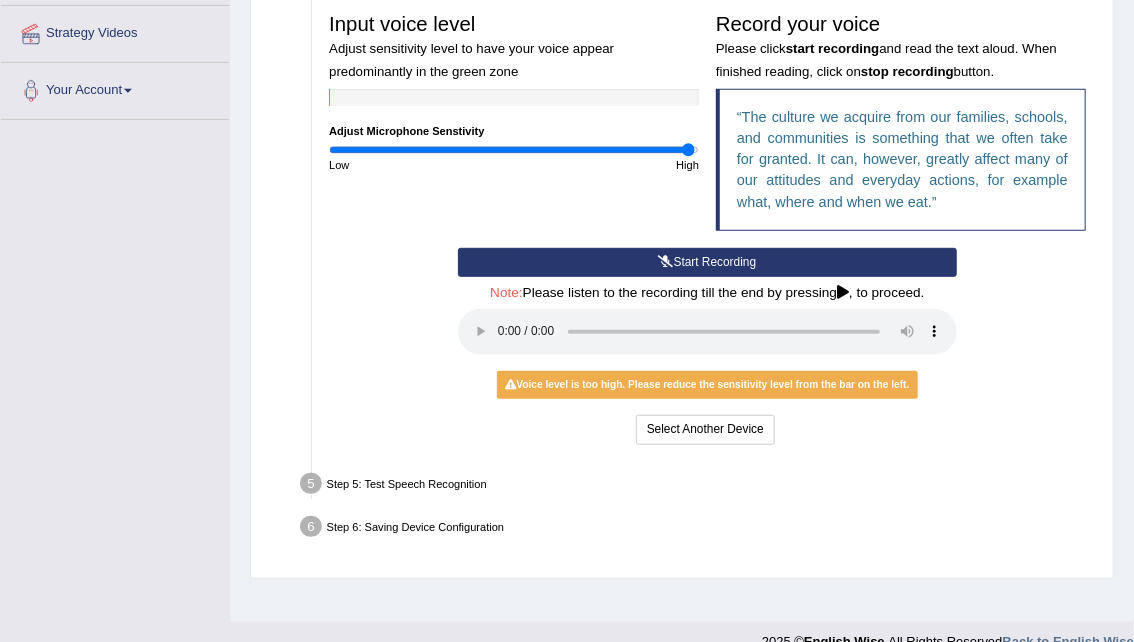 scroll, scrollTop: 407, scrollLeft: 0, axis: vertical 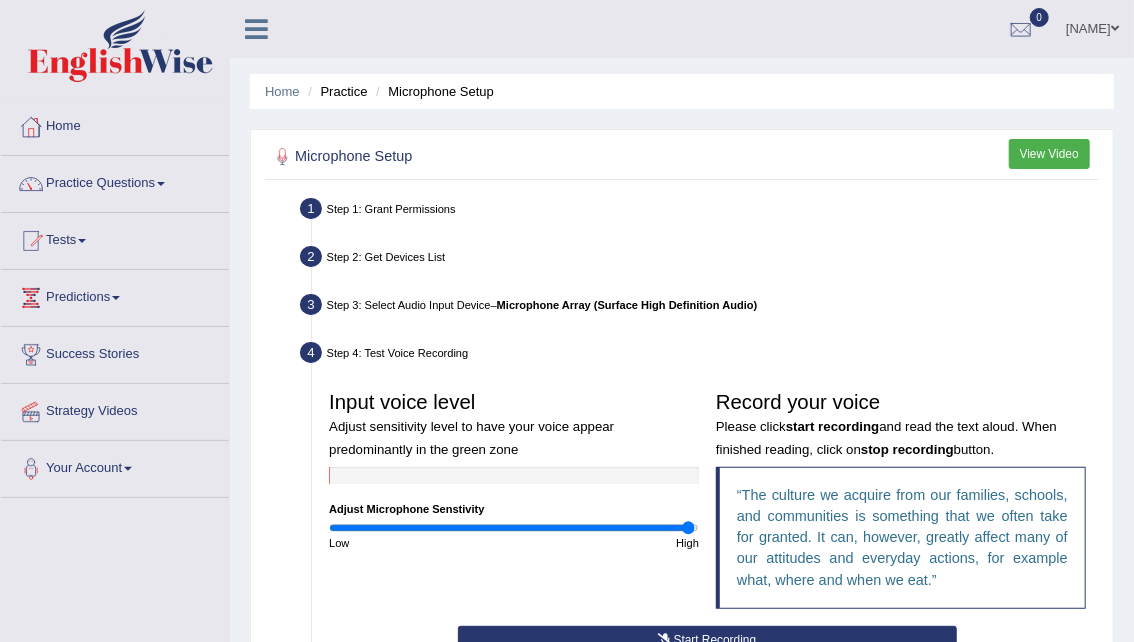 click on "View Video" at bounding box center (1049, 153) 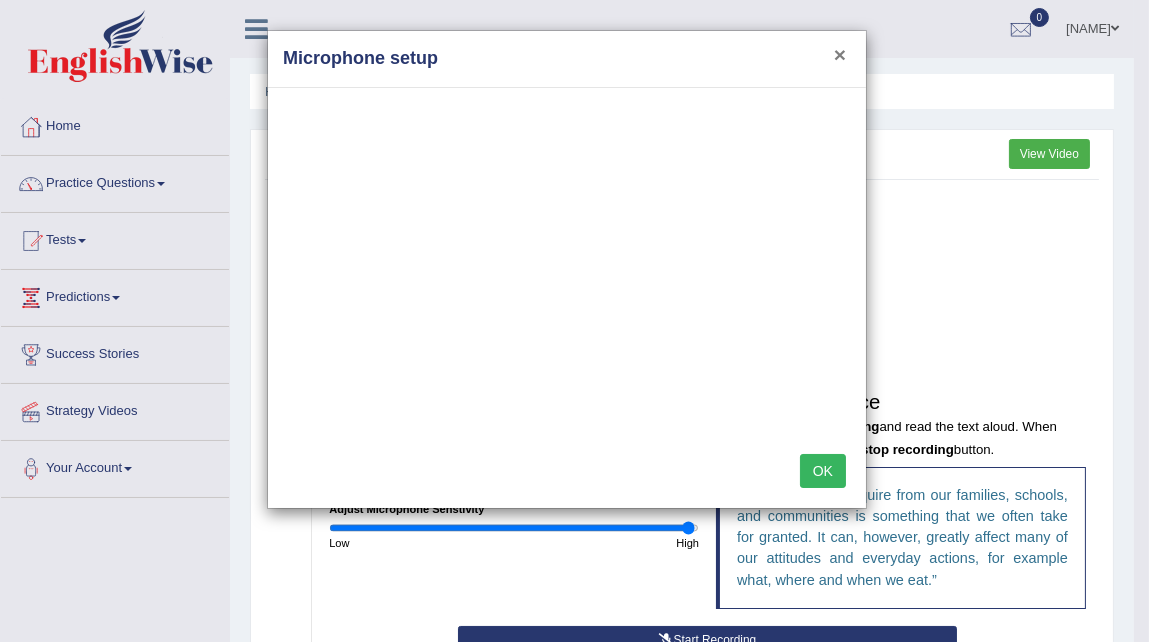 click on "×" at bounding box center [840, 54] 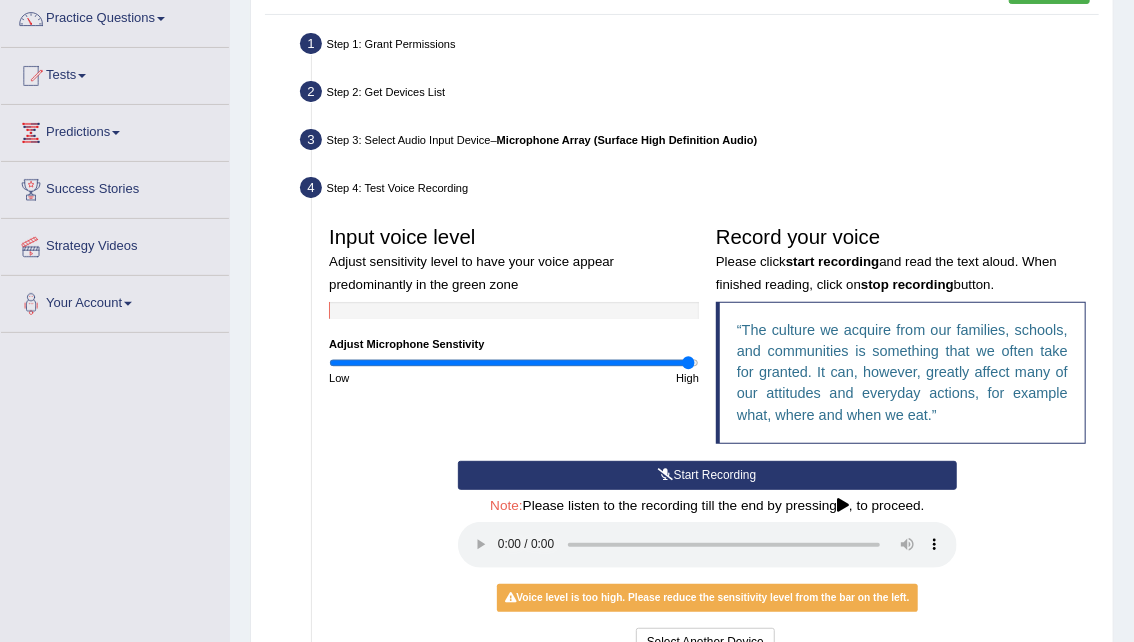 scroll, scrollTop: 167, scrollLeft: 0, axis: vertical 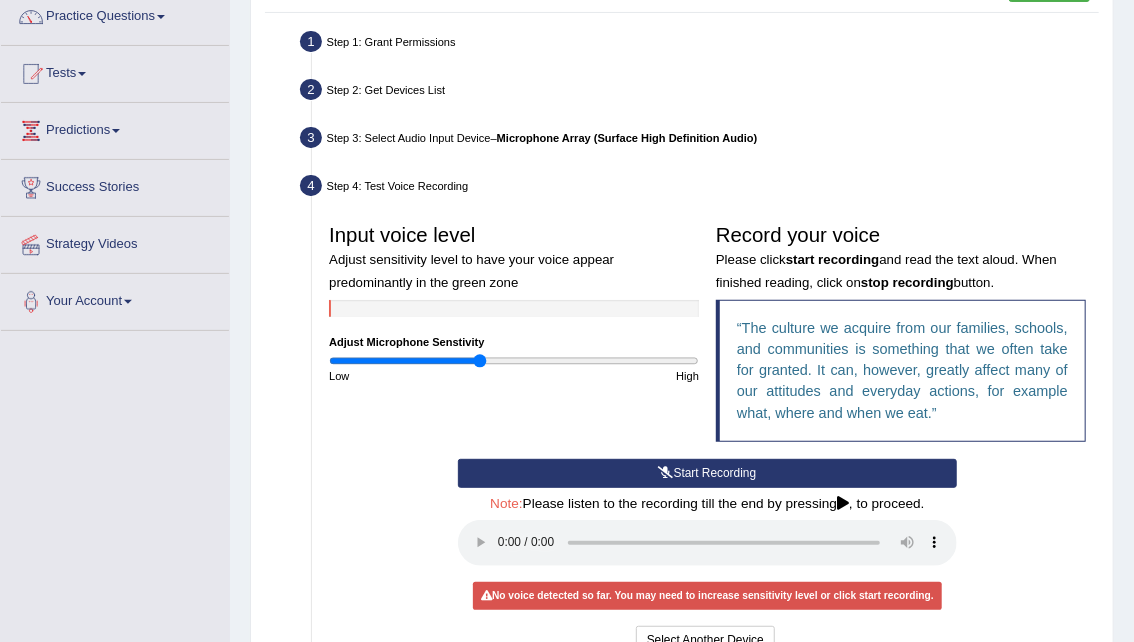drag, startPoint x: 616, startPoint y: 359, endPoint x: 478, endPoint y: 368, distance: 138.29317 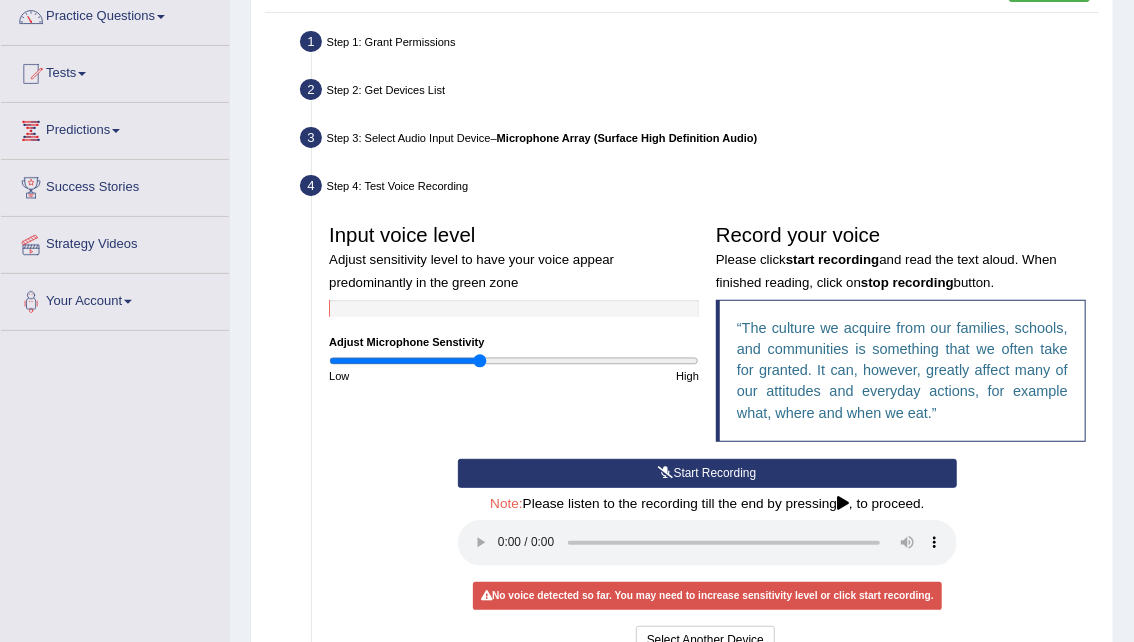 click on "Start Recording" at bounding box center (707, 473) 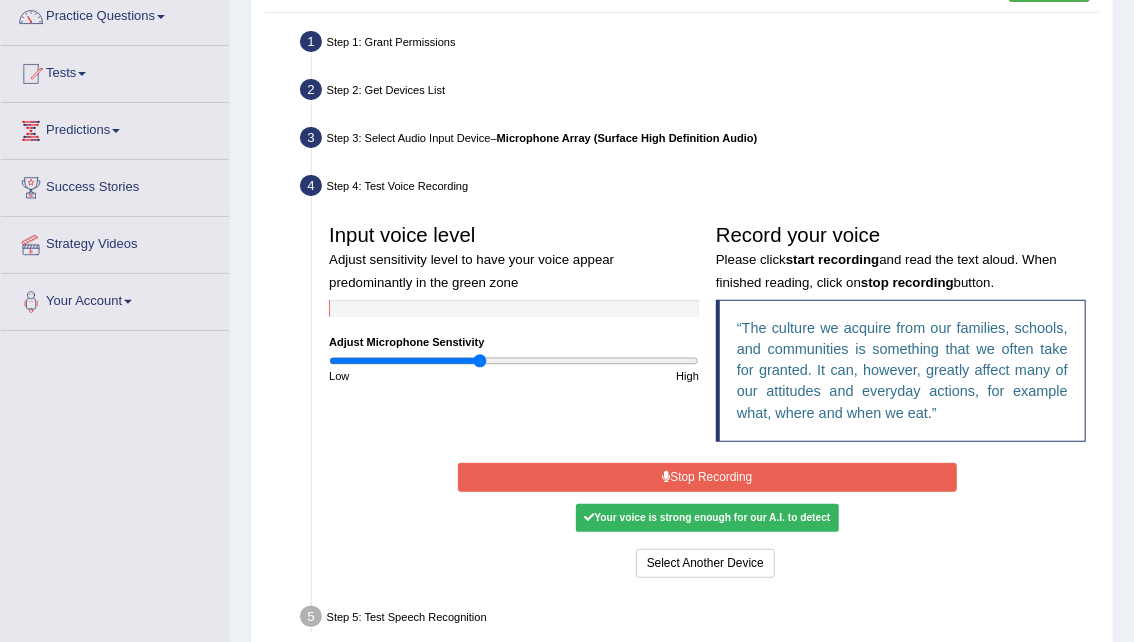 click on "Stop Recording" at bounding box center (707, 477) 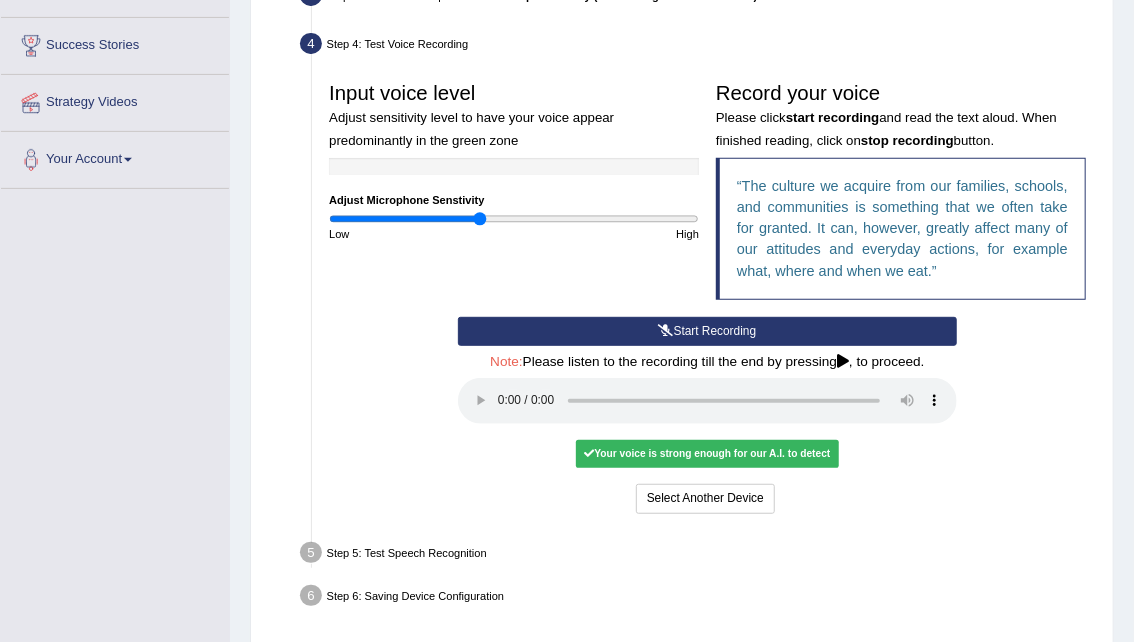 scroll, scrollTop: 331, scrollLeft: 0, axis: vertical 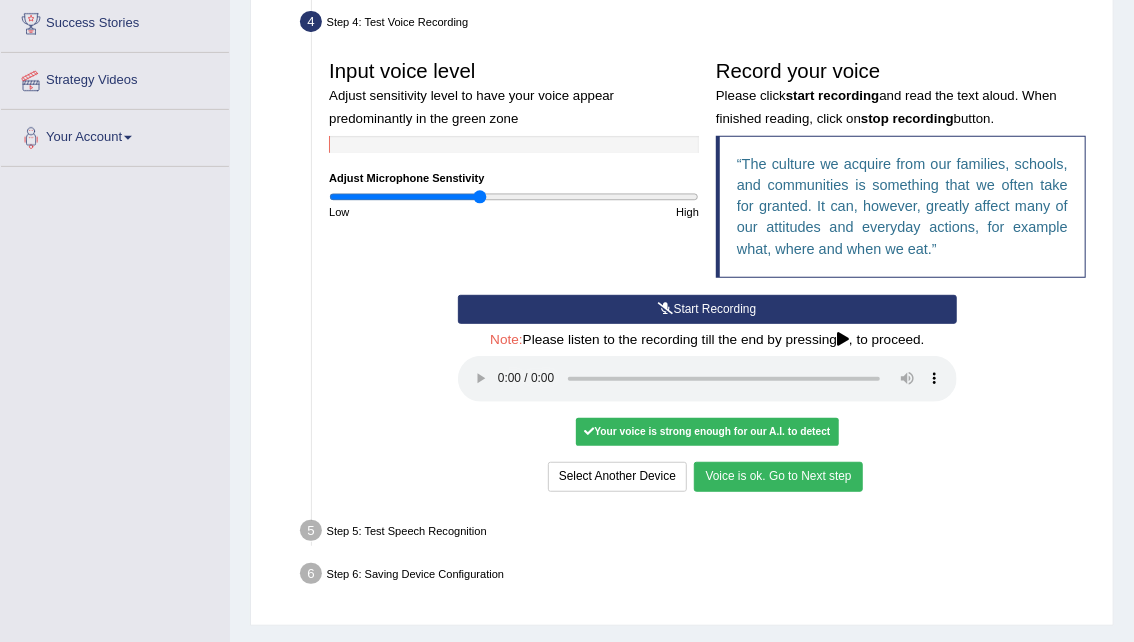 click on "Voice is ok. Go to Next step" at bounding box center [778, 476] 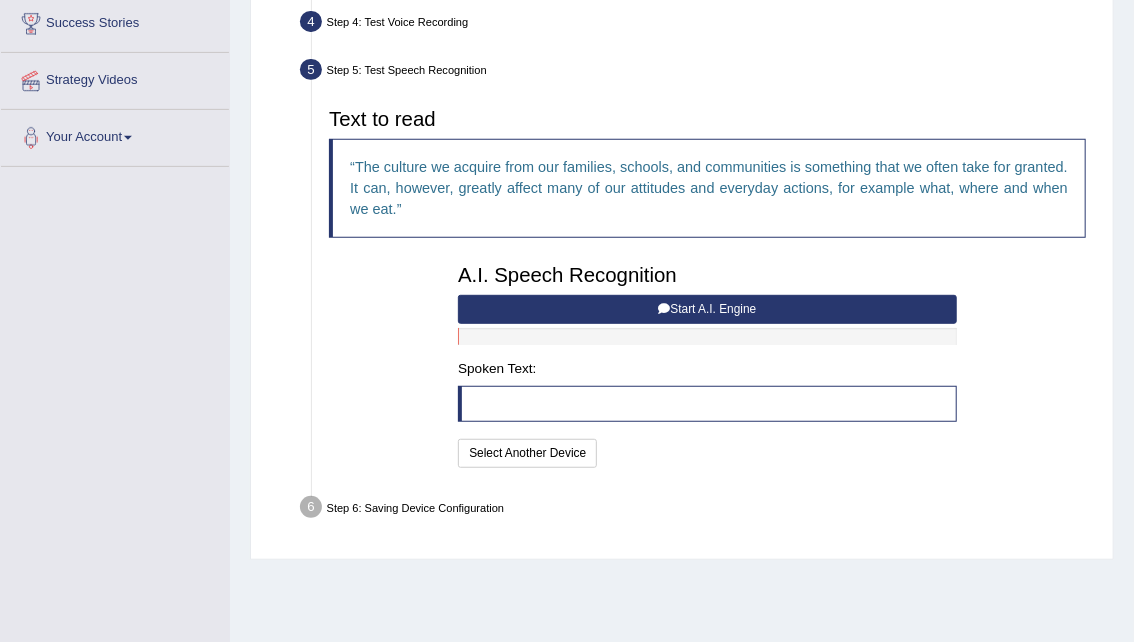 click on "Start A.I. Engine" at bounding box center (707, 309) 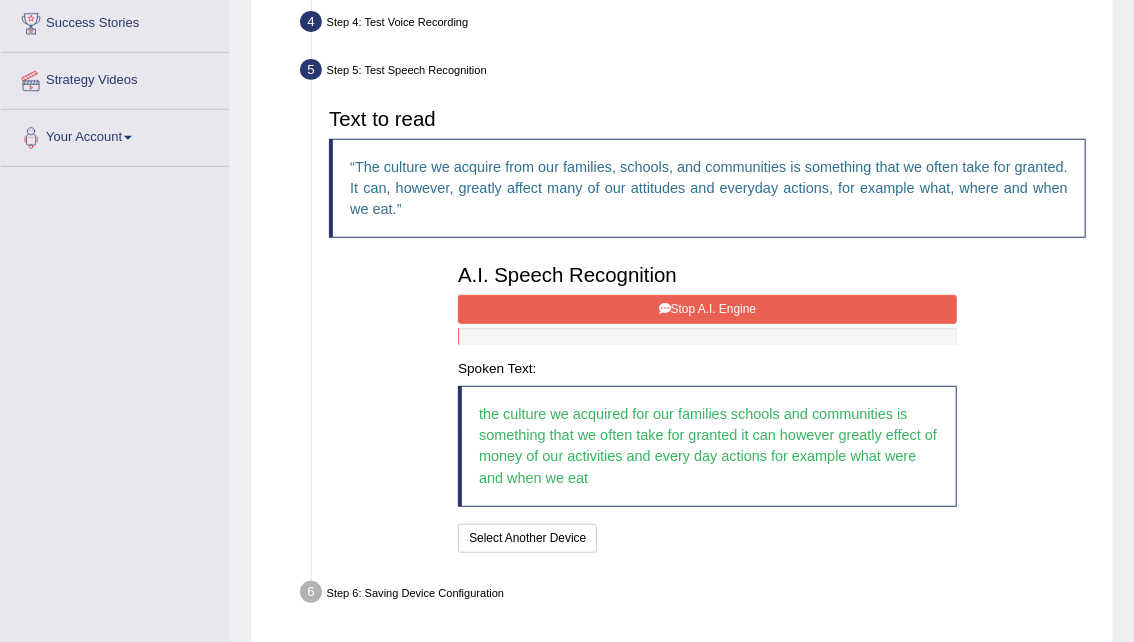 click on "Stop A.I. Engine" at bounding box center (707, 309) 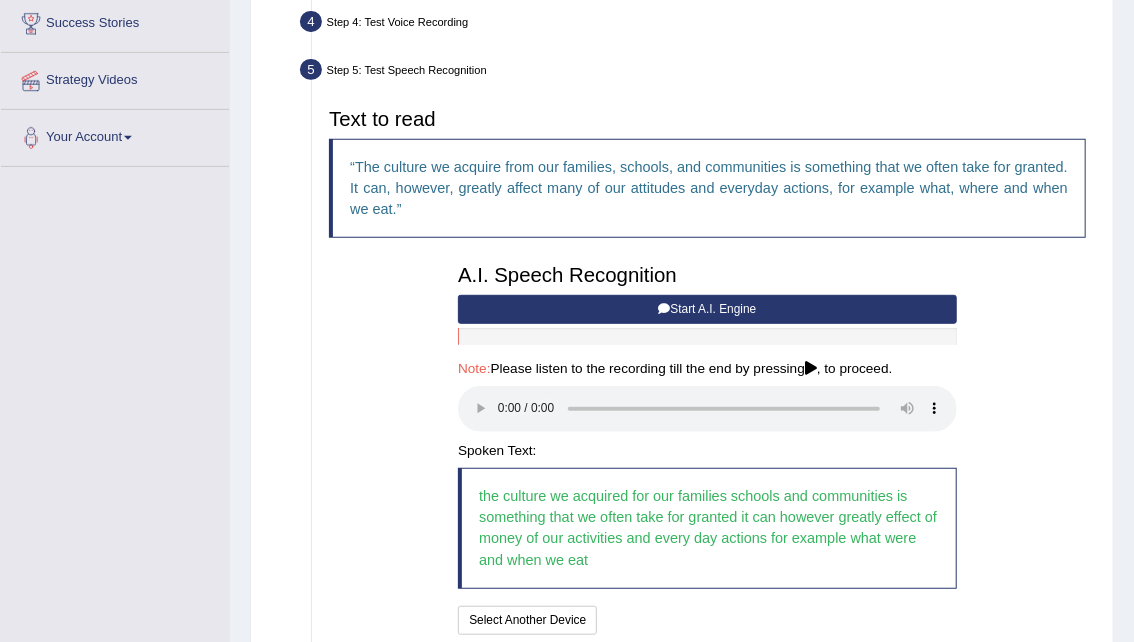 scroll, scrollTop: 475, scrollLeft: 0, axis: vertical 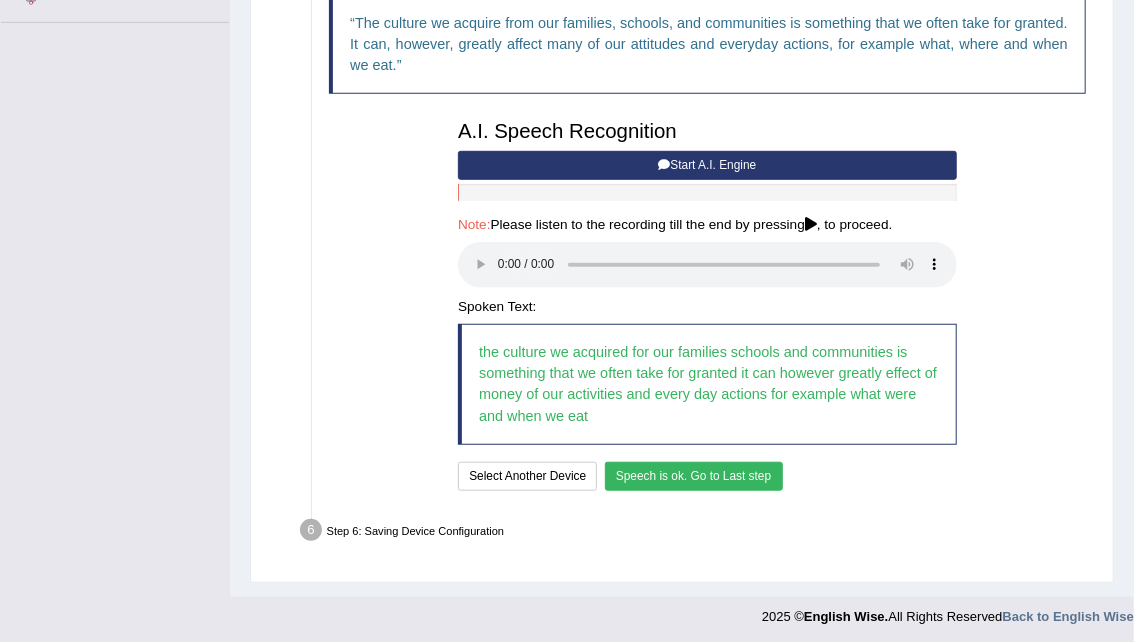 click on "Speech is ok. Go to Last step" at bounding box center (694, 476) 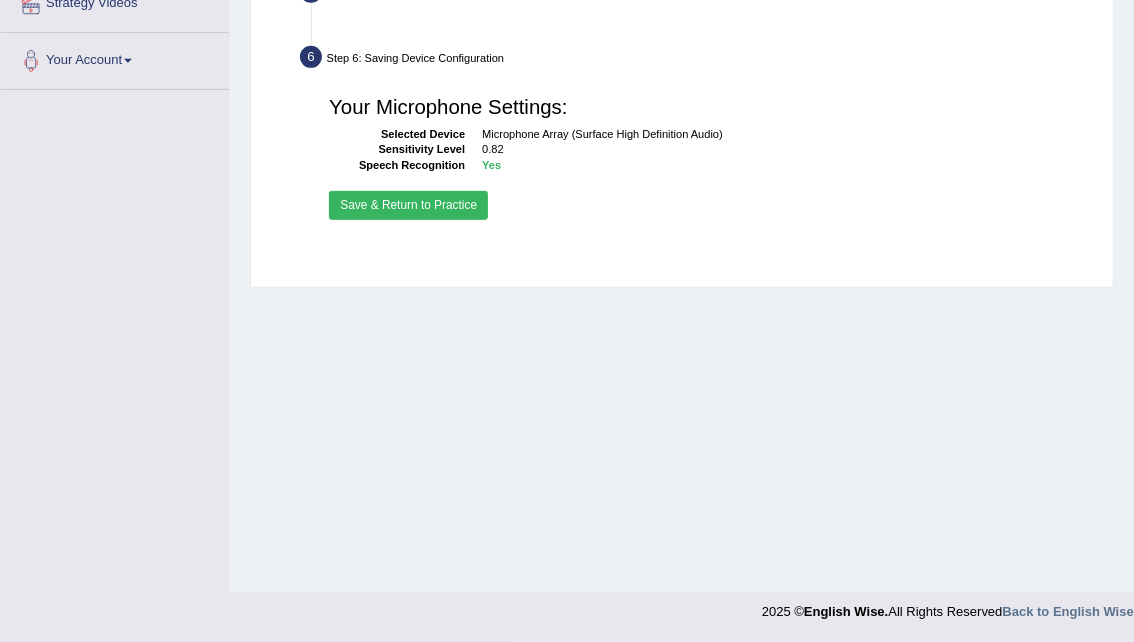 scroll, scrollTop: 407, scrollLeft: 0, axis: vertical 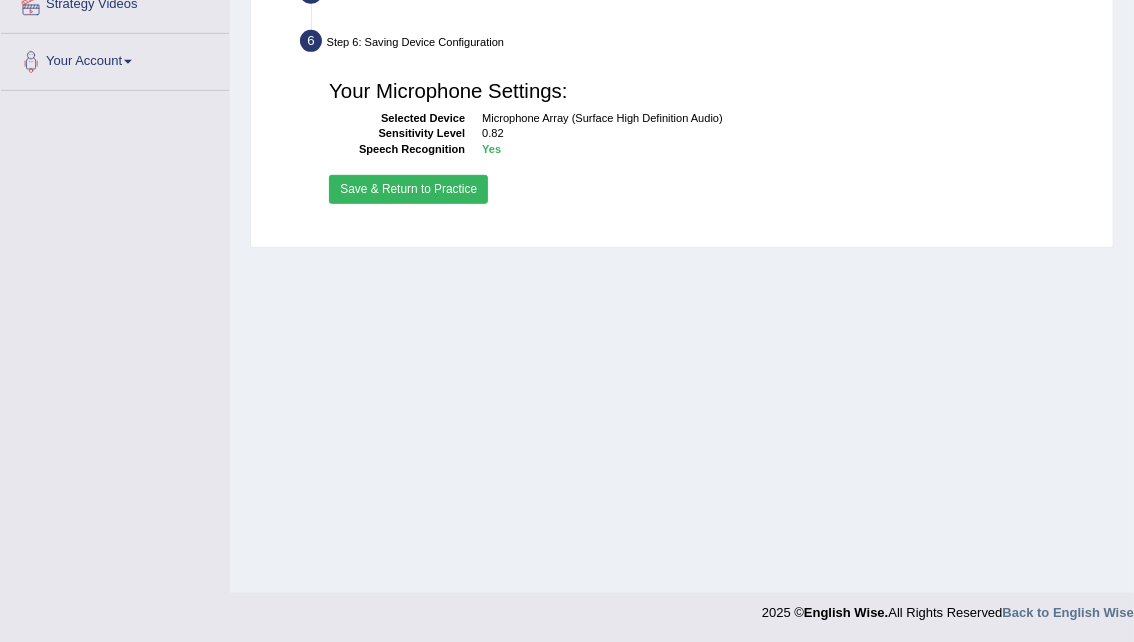 click on "Save & Return to Practice" at bounding box center [408, 189] 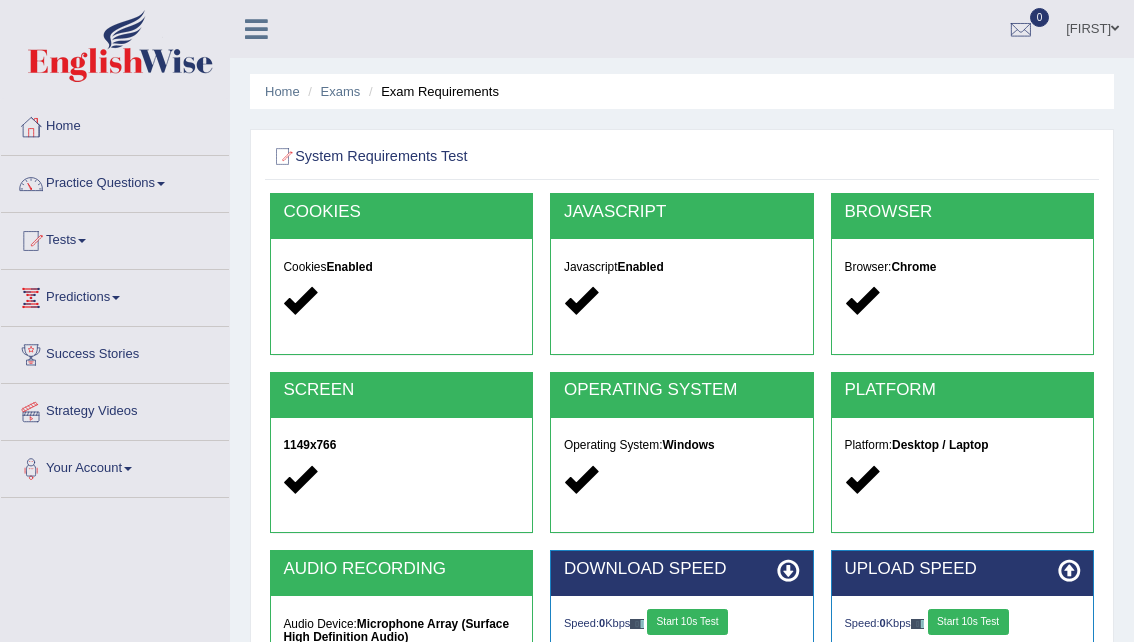 scroll, scrollTop: 0, scrollLeft: 0, axis: both 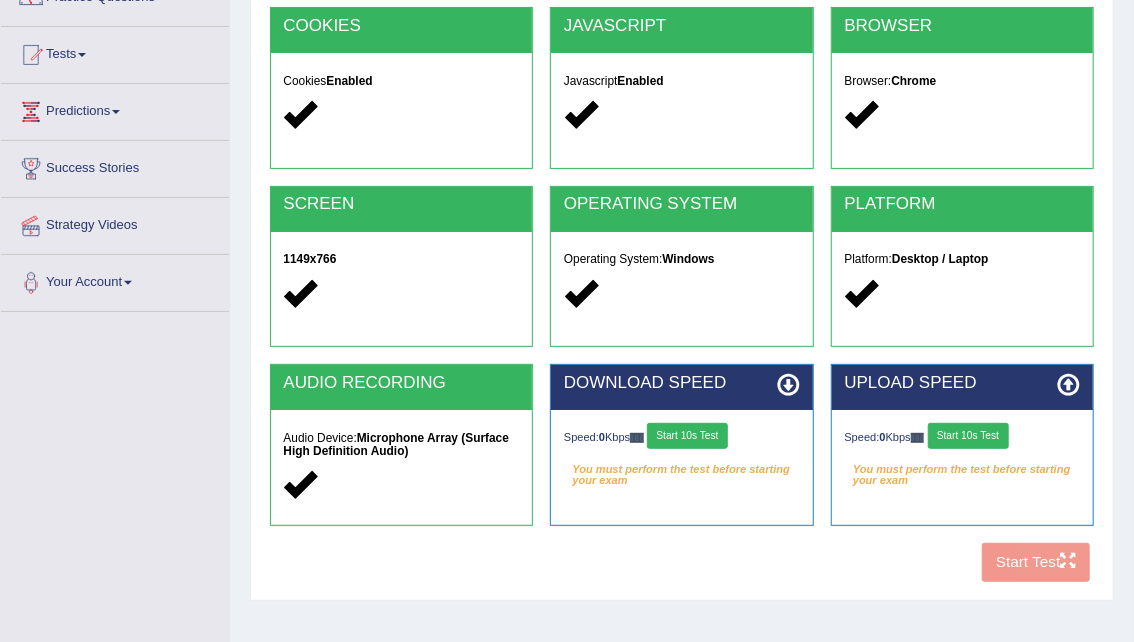 click on "Start 10s Test" at bounding box center [687, 436] 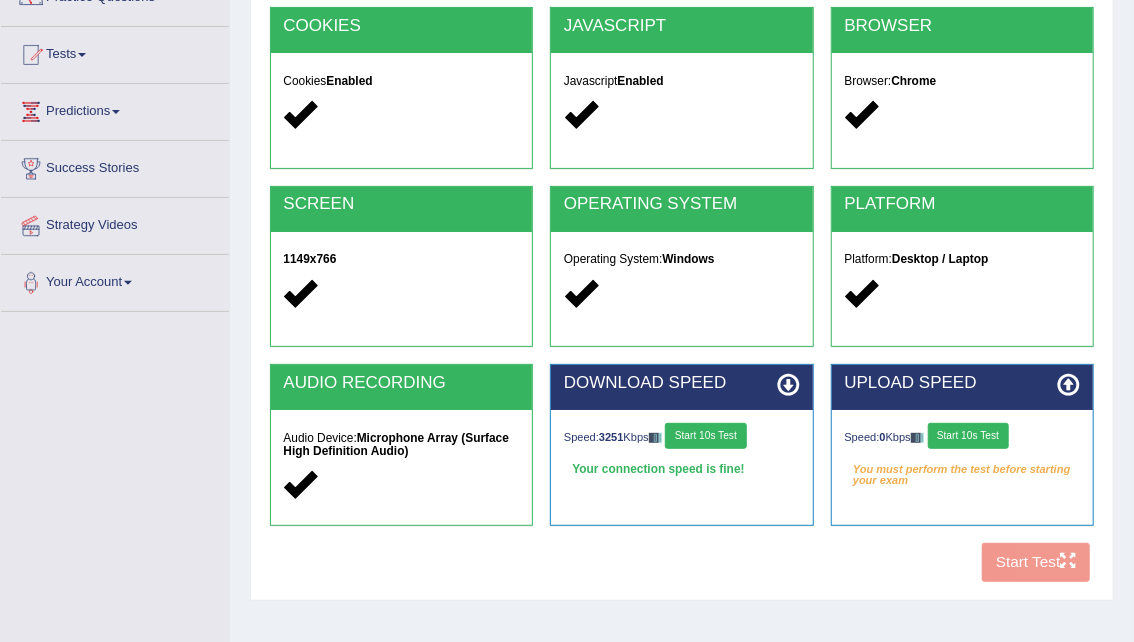 click on "Start 10s Test" at bounding box center [968, 436] 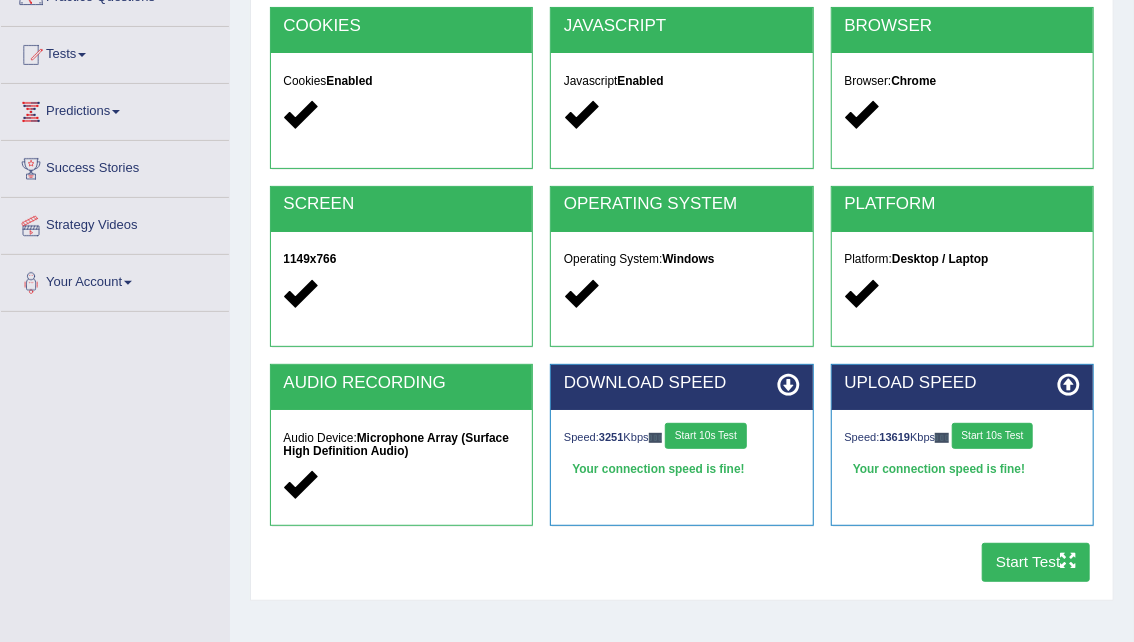 click on "Start Test" at bounding box center (1036, 562) 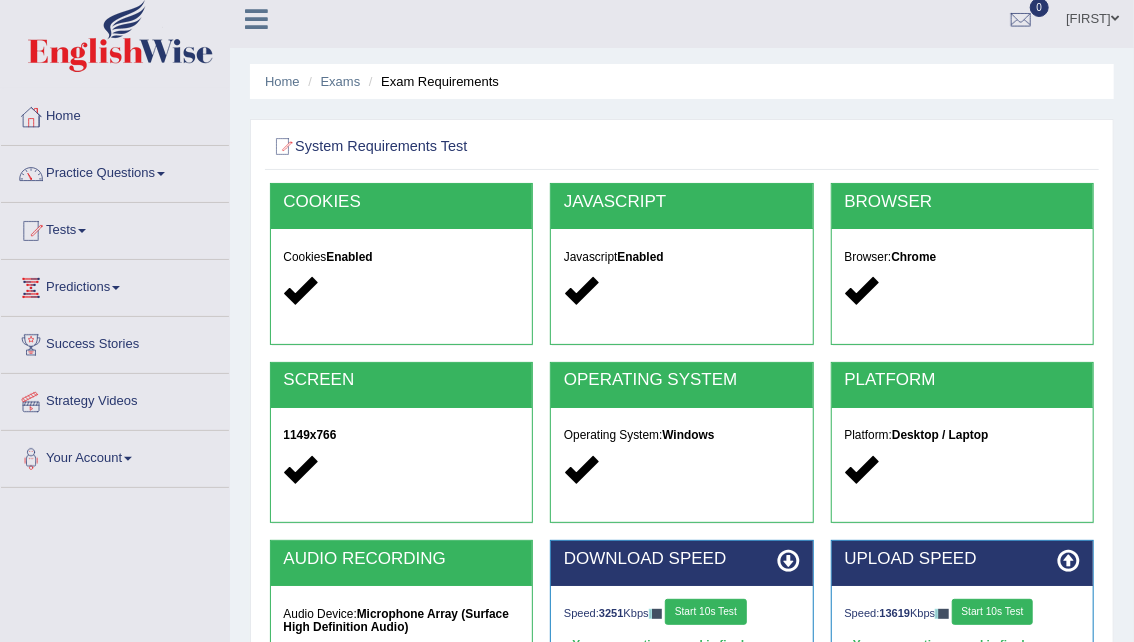 scroll, scrollTop: 0, scrollLeft: 0, axis: both 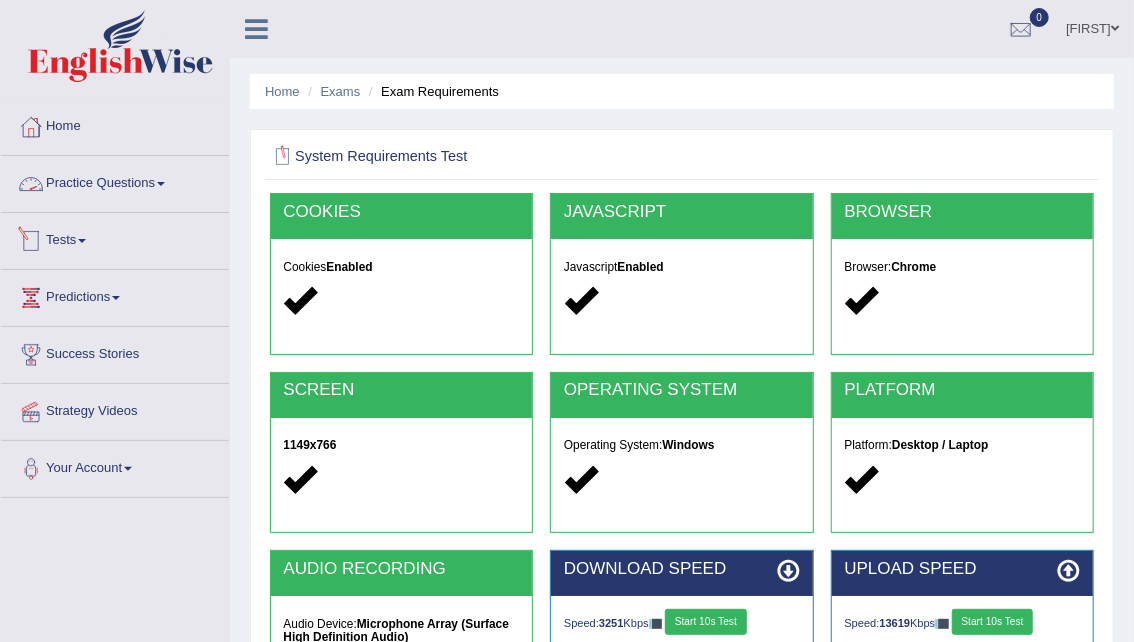 click on "Tests" at bounding box center [115, 238] 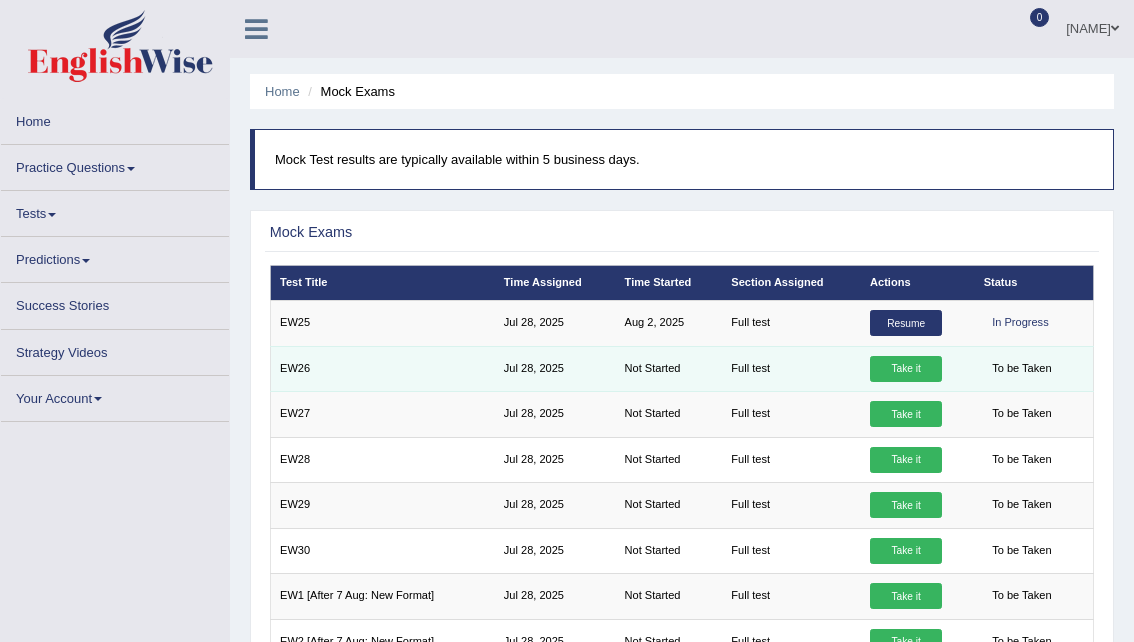 scroll, scrollTop: 0, scrollLeft: 0, axis: both 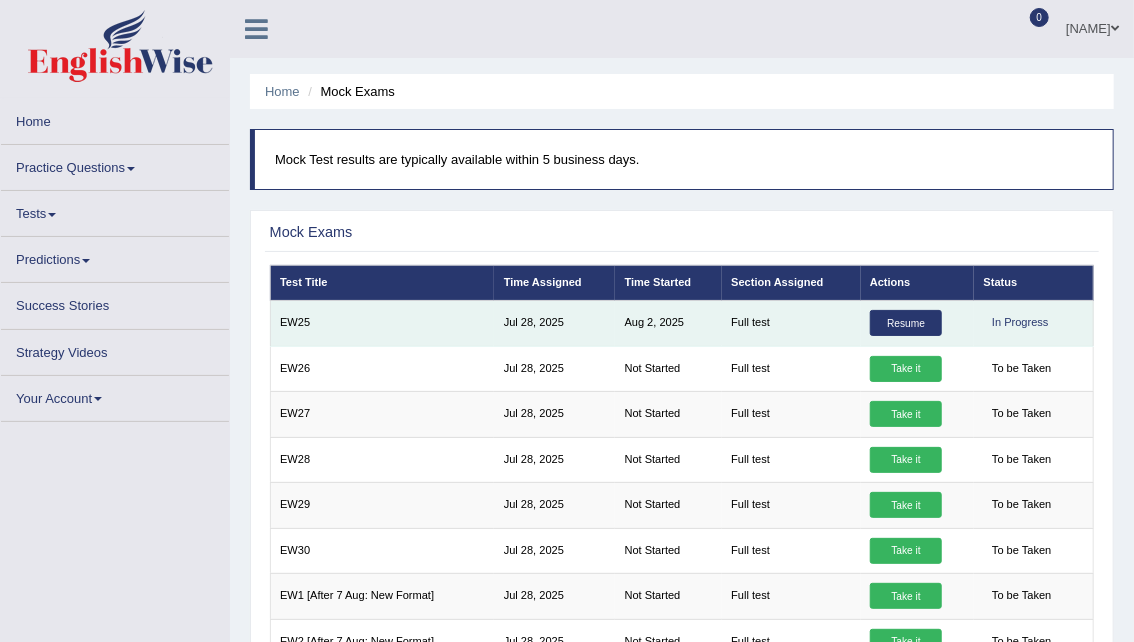 click on "Resume" at bounding box center [906, 323] 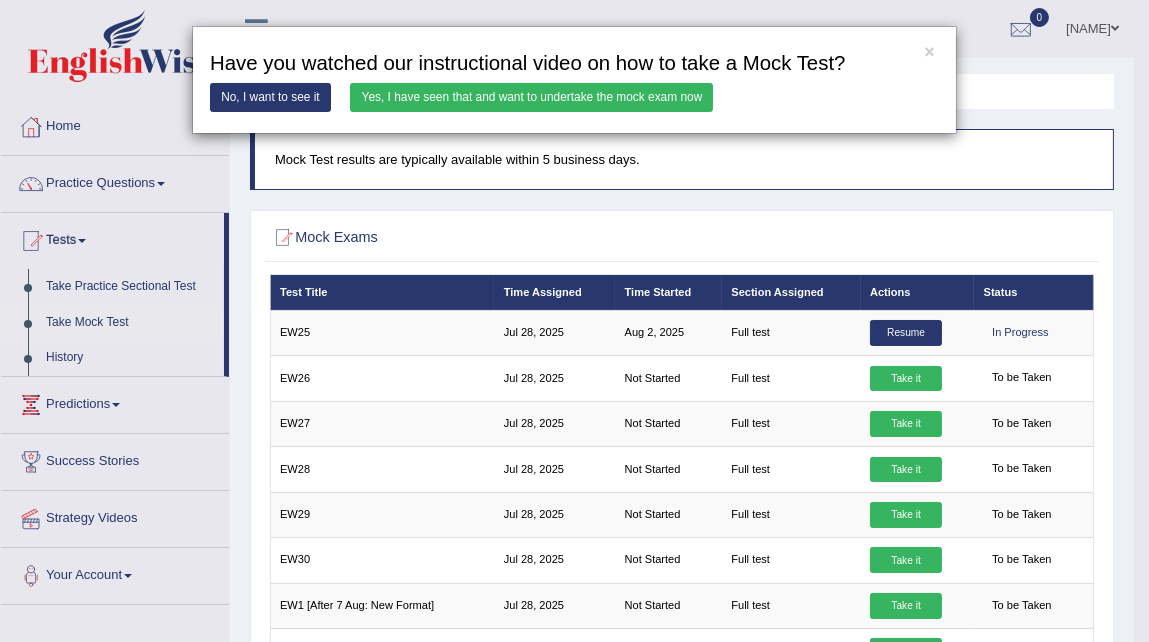 click on "Yes, I have seen that and want to undertake the mock exam now" at bounding box center (531, 97) 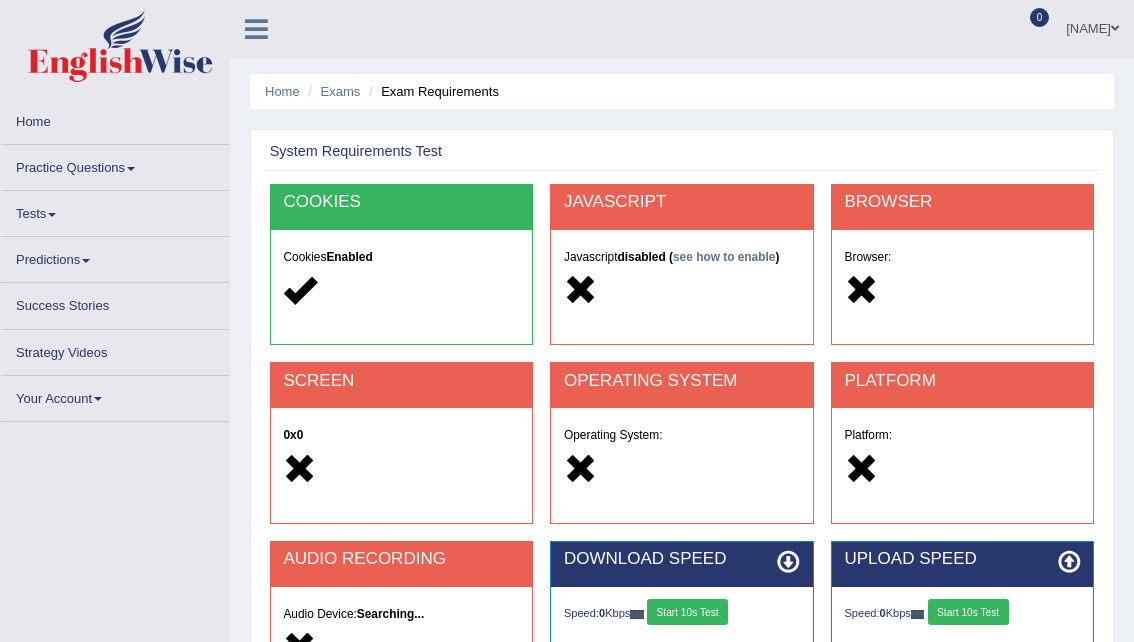 scroll, scrollTop: 0, scrollLeft: 0, axis: both 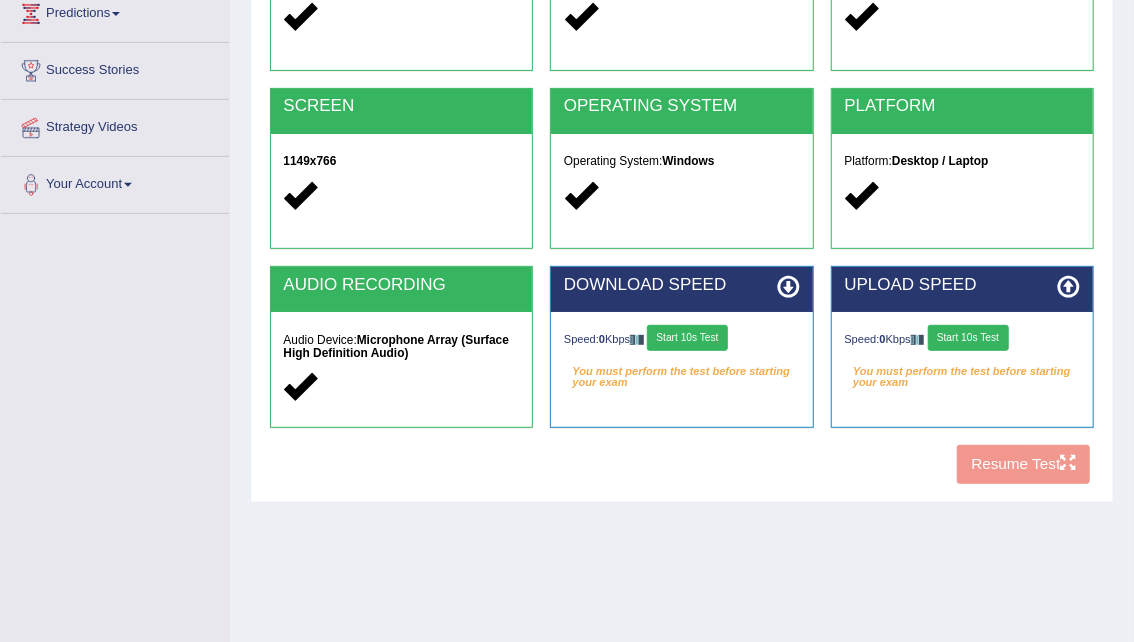 click on "Start 10s Test" at bounding box center (687, 338) 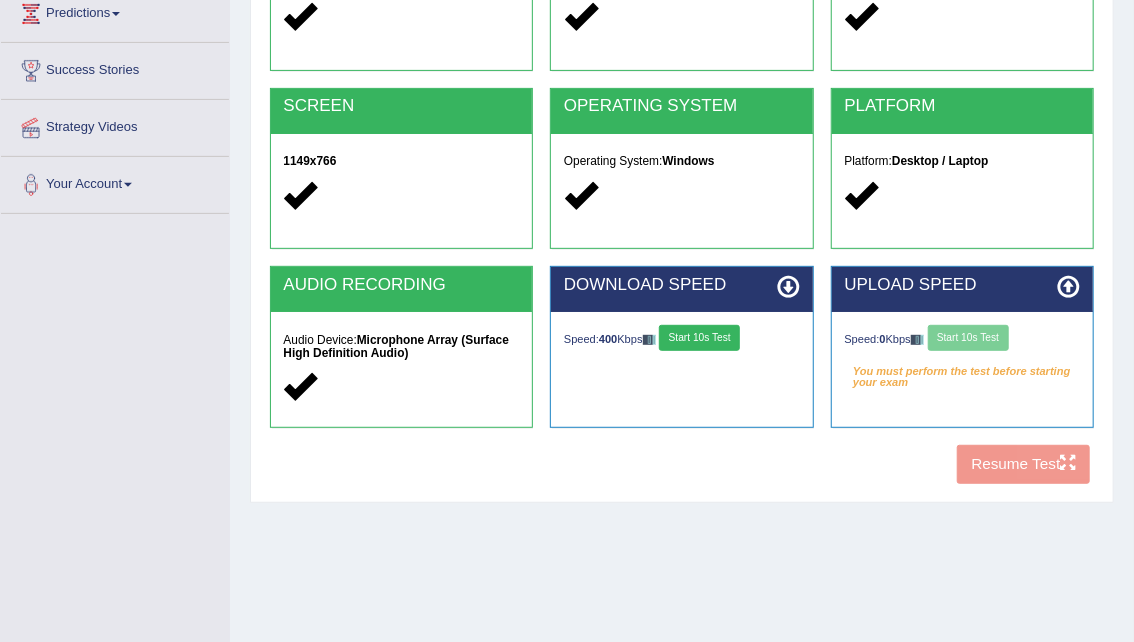 click on "Speed:  0  Kbps    Start 10s Test" at bounding box center [963, 340] 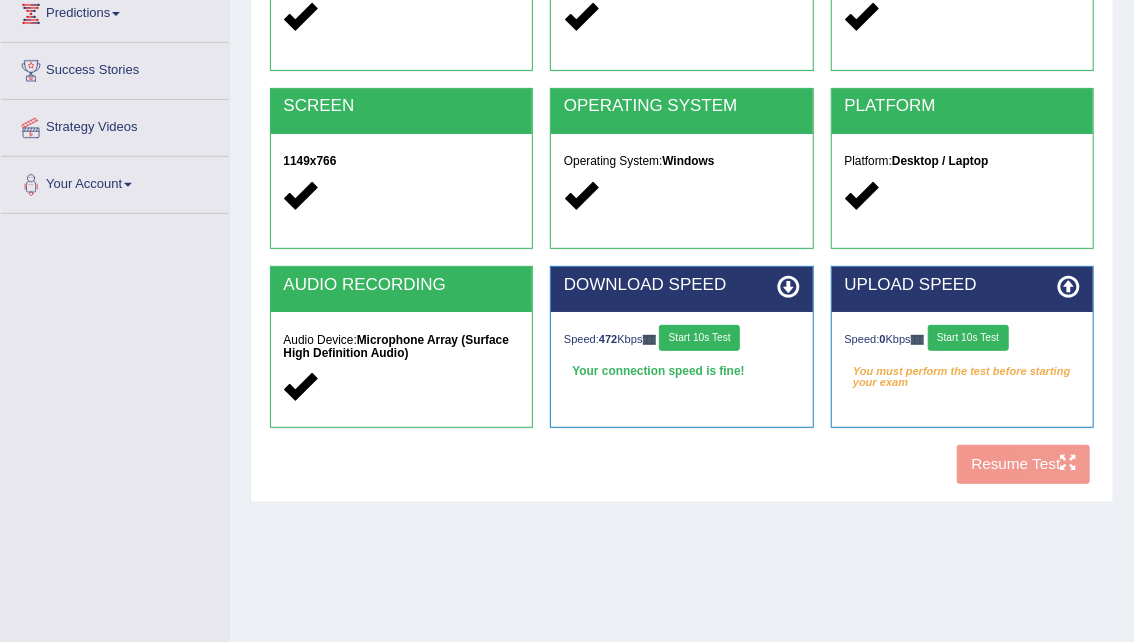 click on "Start 10s Test" at bounding box center [968, 338] 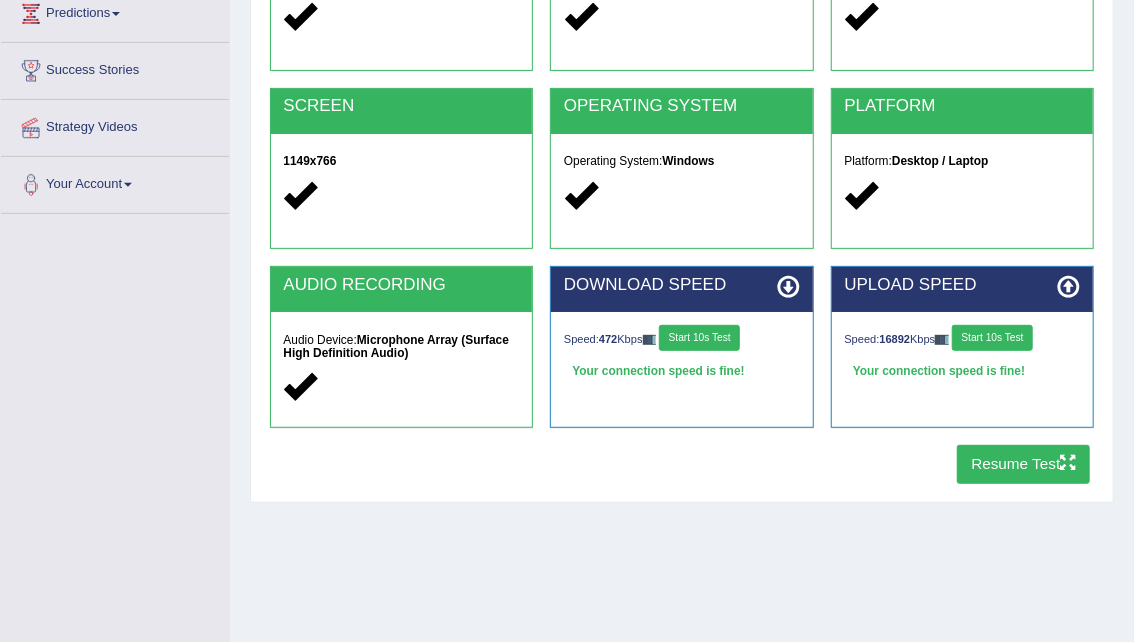 click on "Resume Test" at bounding box center [1023, 464] 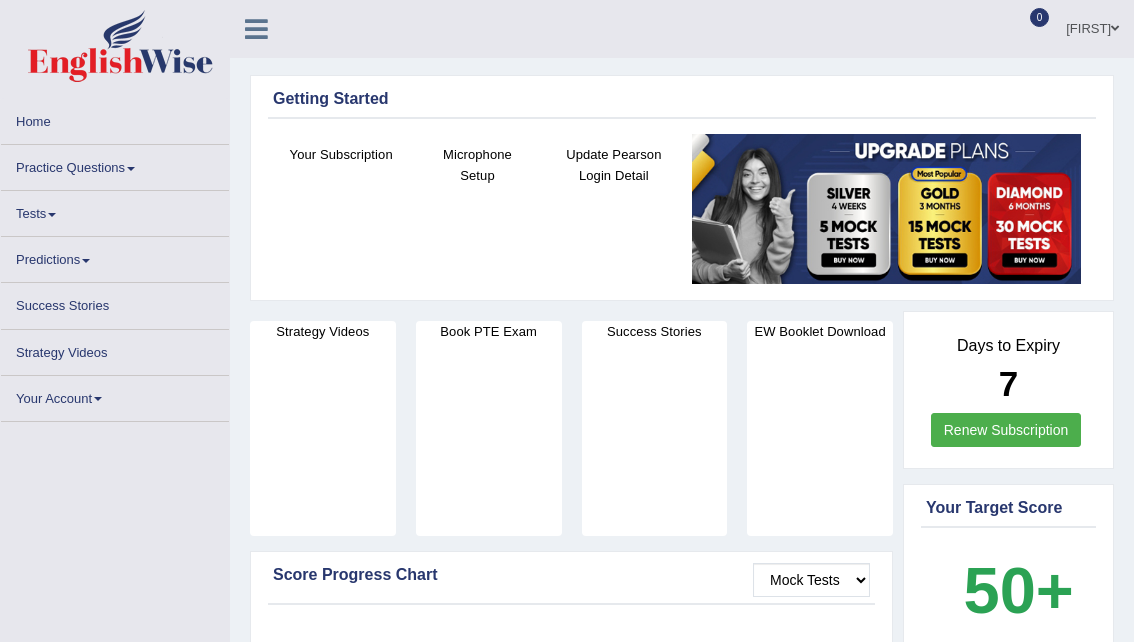 scroll, scrollTop: 0, scrollLeft: 0, axis: both 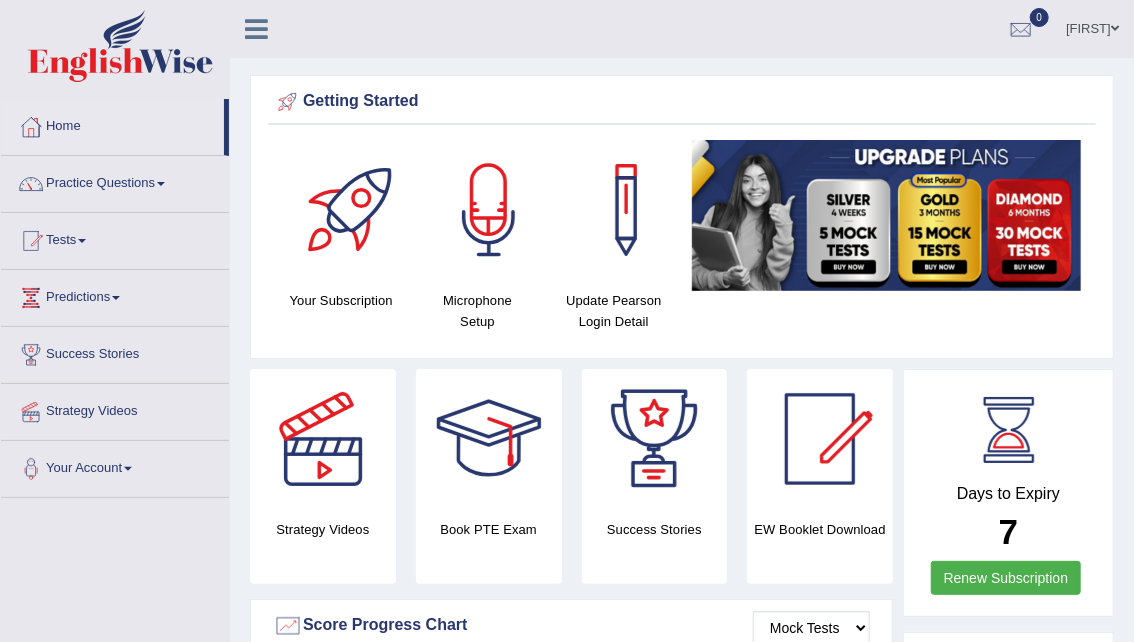 drag, startPoint x: 0, startPoint y: 0, endPoint x: 1147, endPoint y: 98, distance: 1151.179 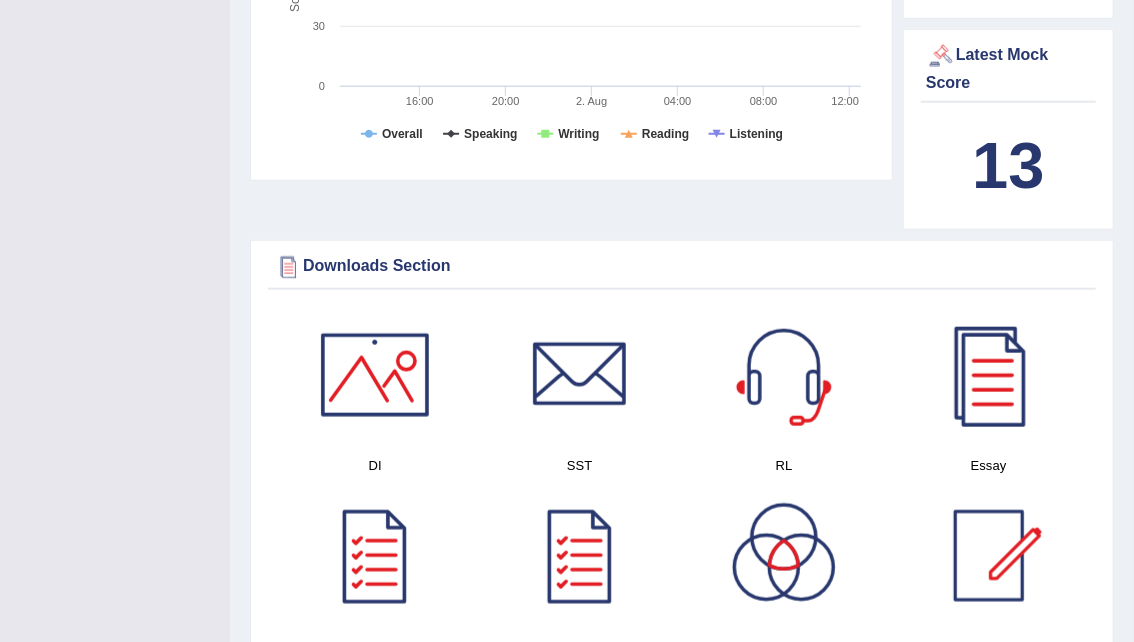 scroll, scrollTop: 786, scrollLeft: 0, axis: vertical 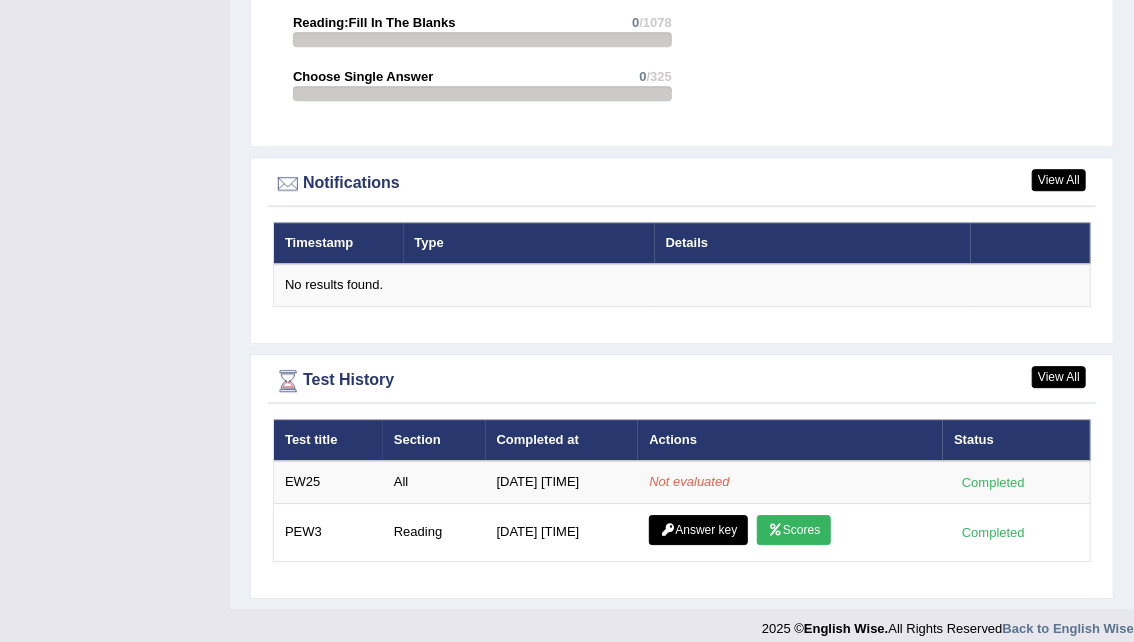 click on "View All       Test History
Test title Section Completed at Actions Status
EW25 All 8/2/25 22:31 Not evaluated Completed PEW3 Reading 8/1/25 21:22  Answer key    Scores  Completed" at bounding box center [682, 476] 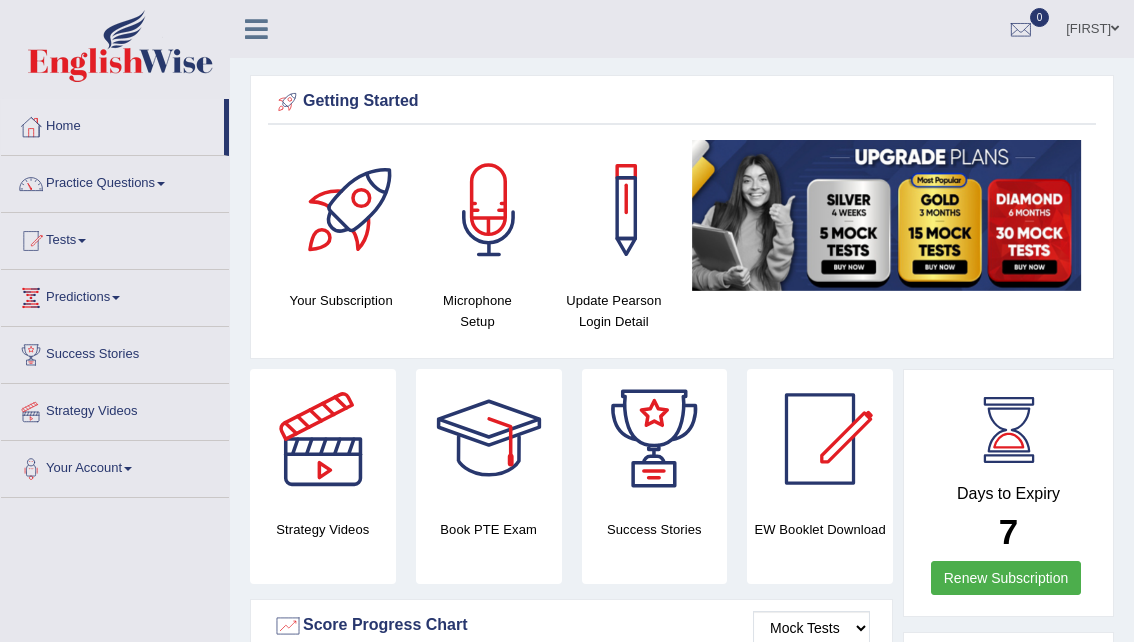 scroll, scrollTop: 0, scrollLeft: 0, axis: both 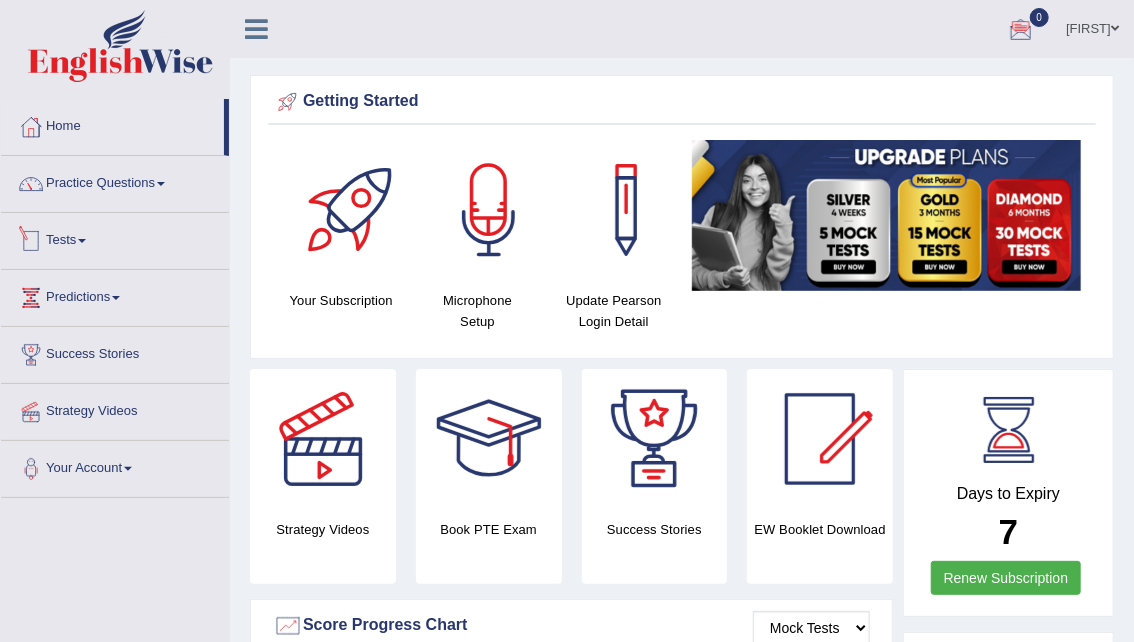 click on "Tests" at bounding box center (115, 238) 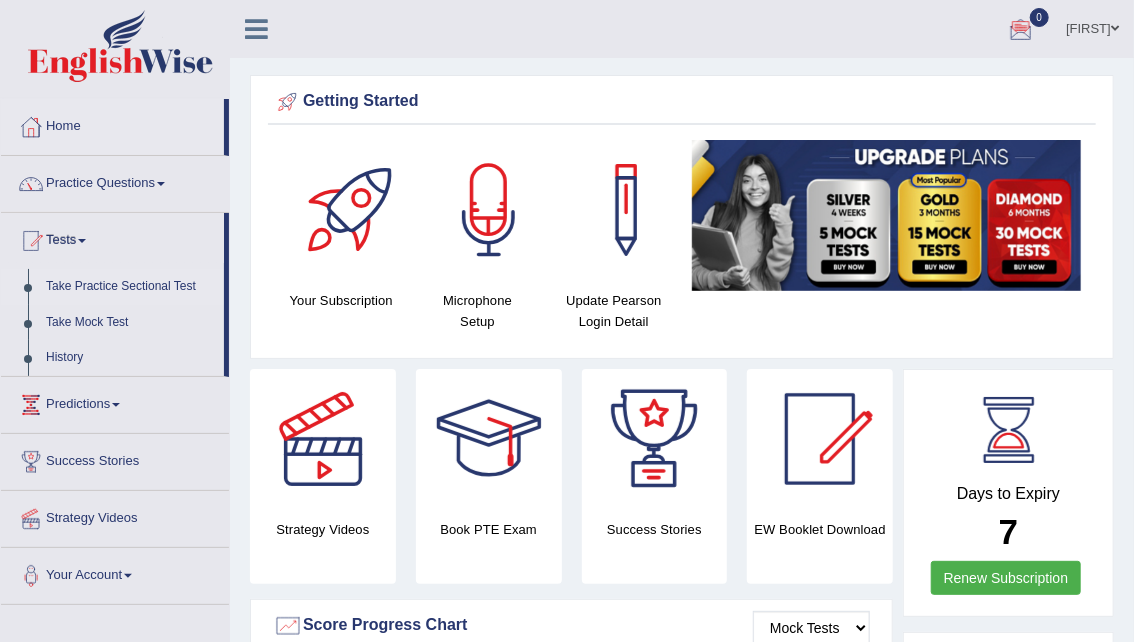 click on "Take Practice Sectional Test" at bounding box center (130, 287) 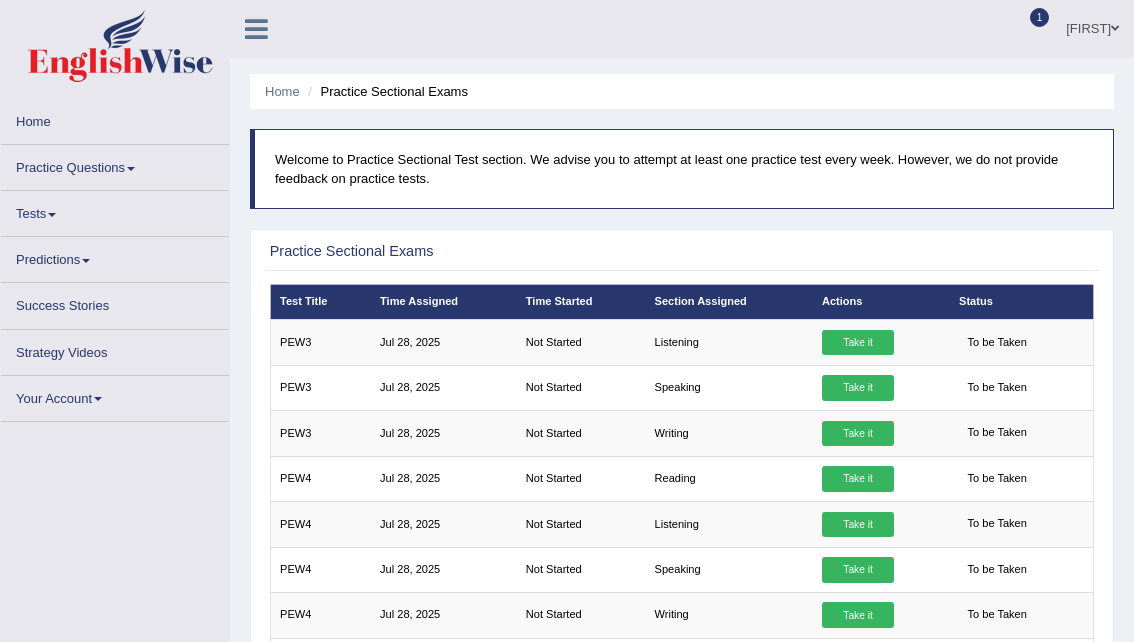 scroll, scrollTop: 0, scrollLeft: 0, axis: both 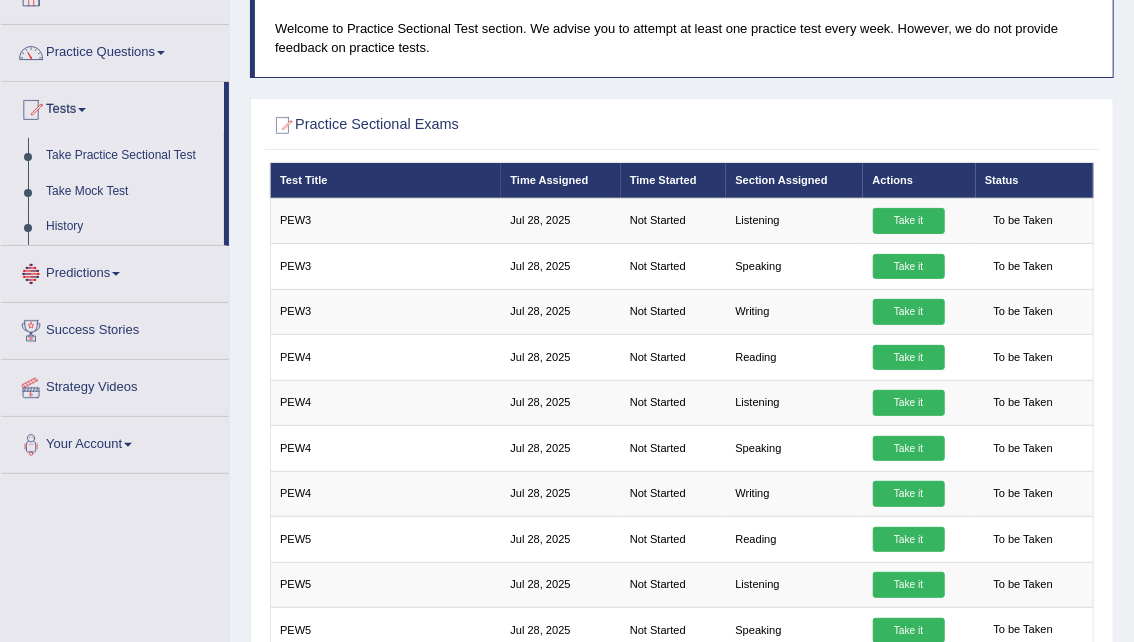 click on "Predictions" at bounding box center (115, 271) 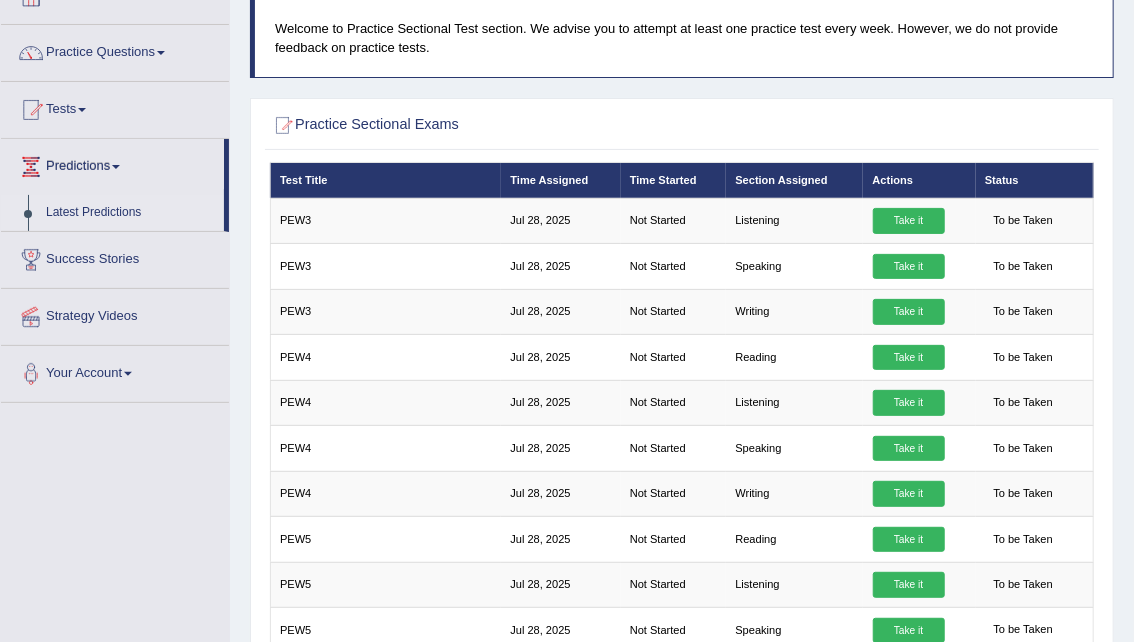 click on "Latest Predictions" at bounding box center [130, 213] 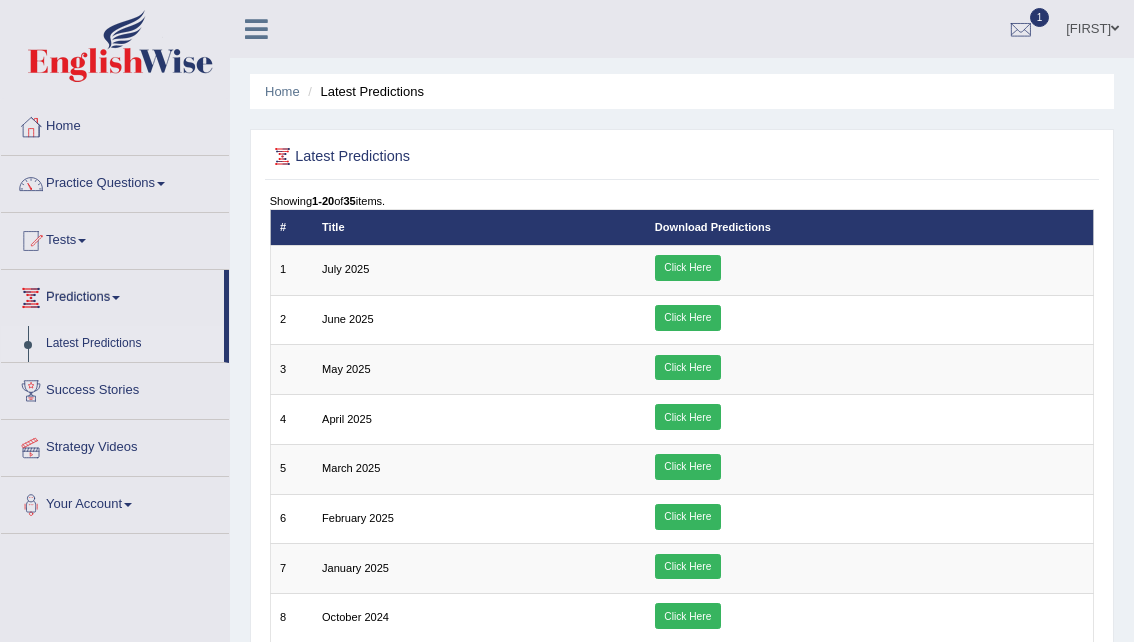 scroll, scrollTop: 0, scrollLeft: 0, axis: both 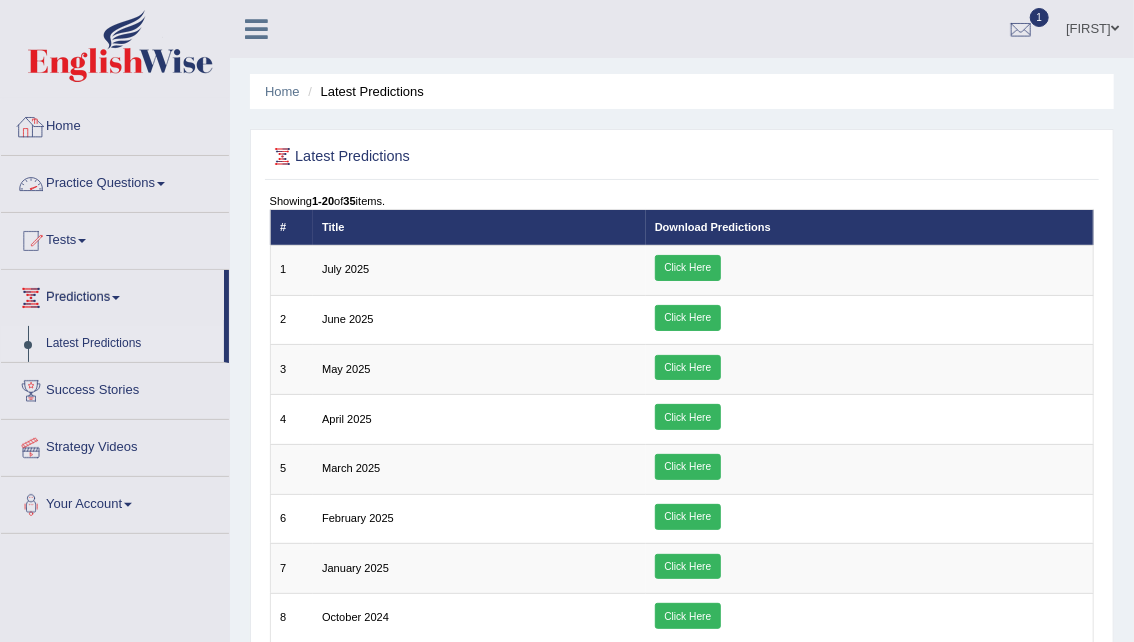 click on "Home" at bounding box center [115, 124] 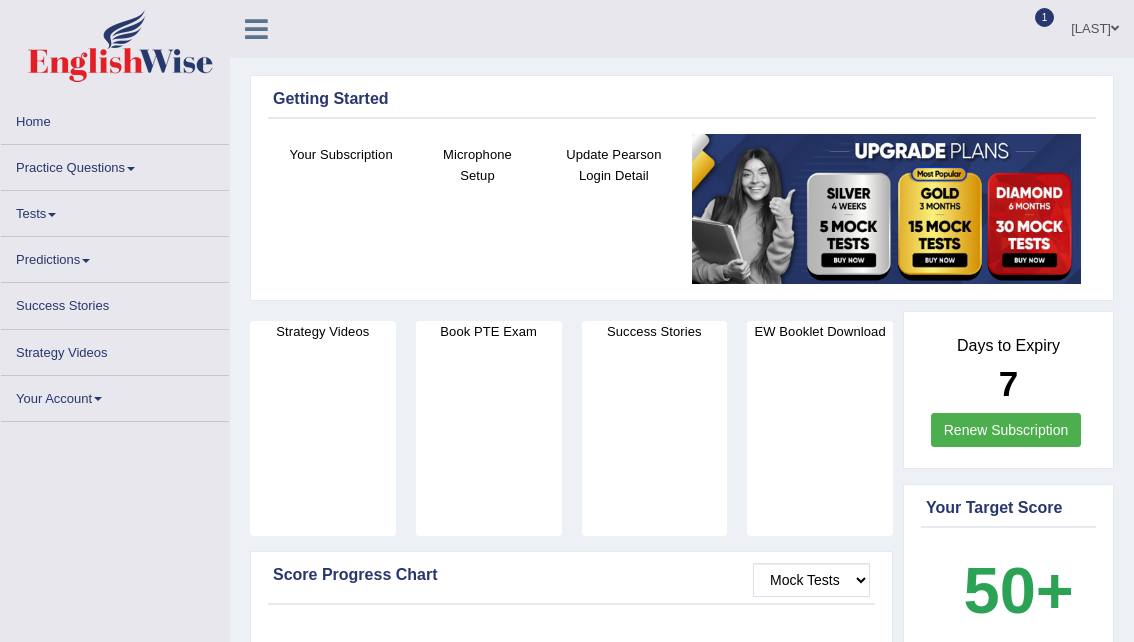 scroll, scrollTop: 0, scrollLeft: 0, axis: both 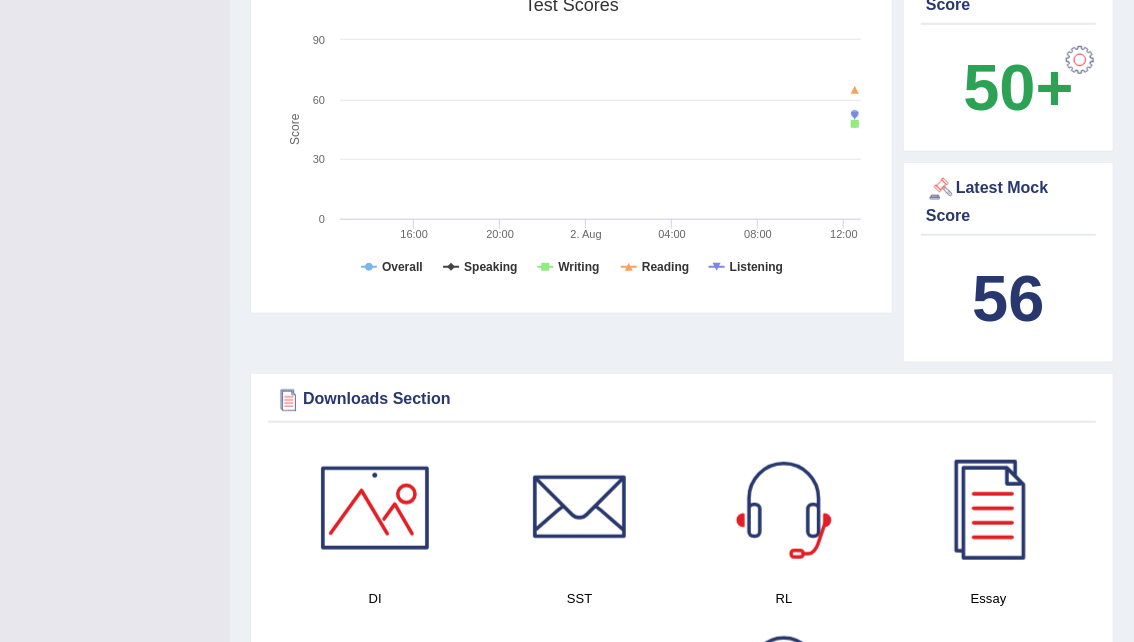 click on "56" at bounding box center (1008, 298) 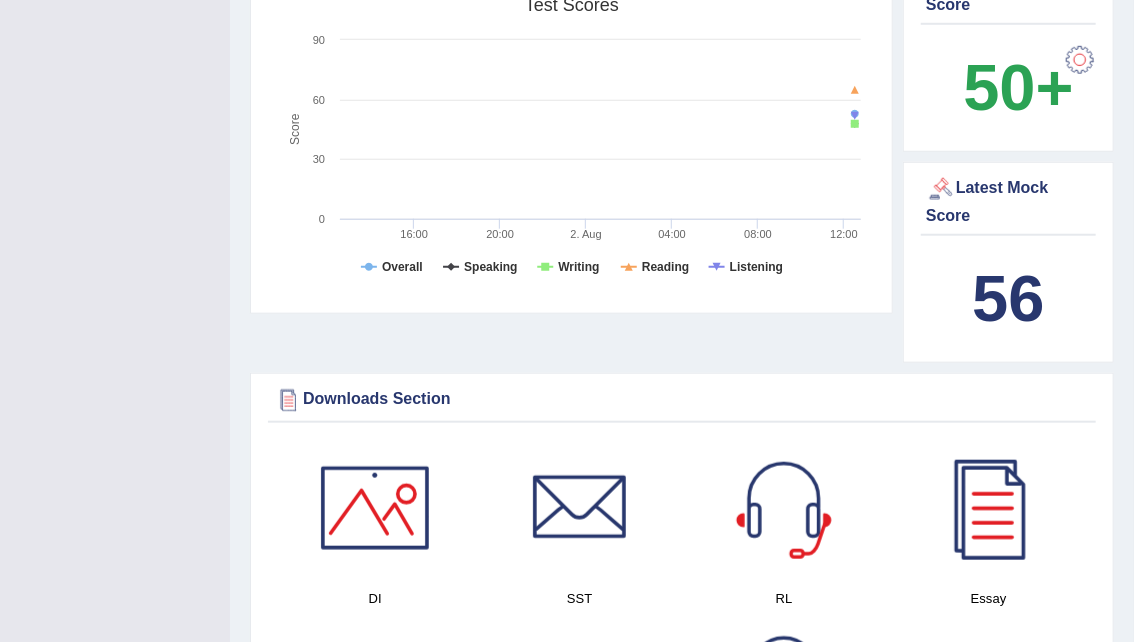 click on "56" at bounding box center [1008, 298] 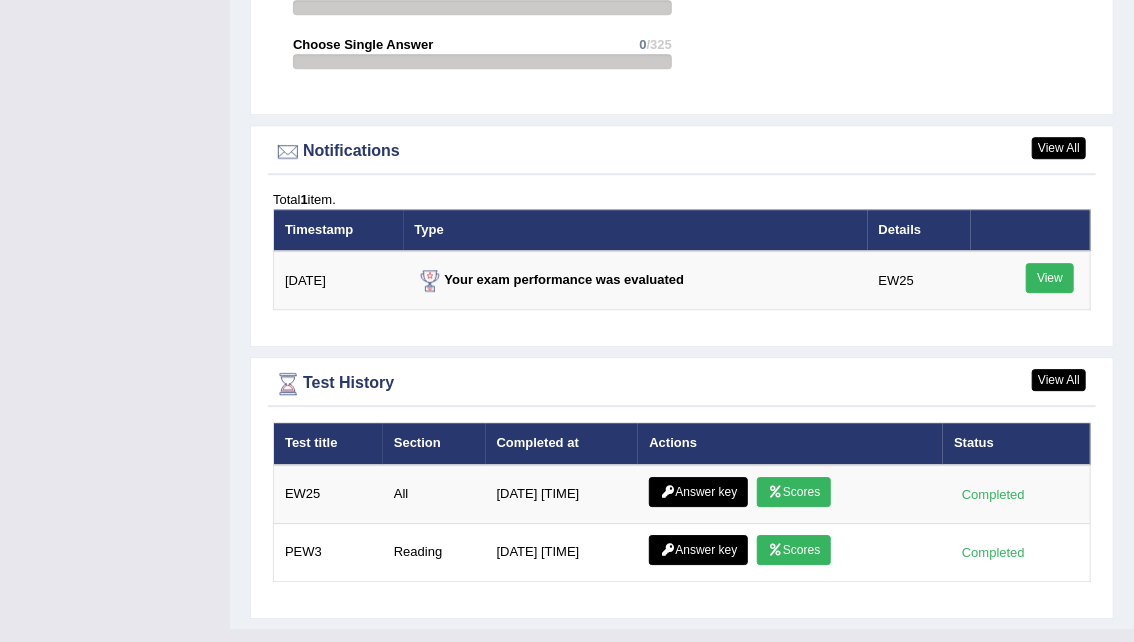 scroll, scrollTop: 2376, scrollLeft: 0, axis: vertical 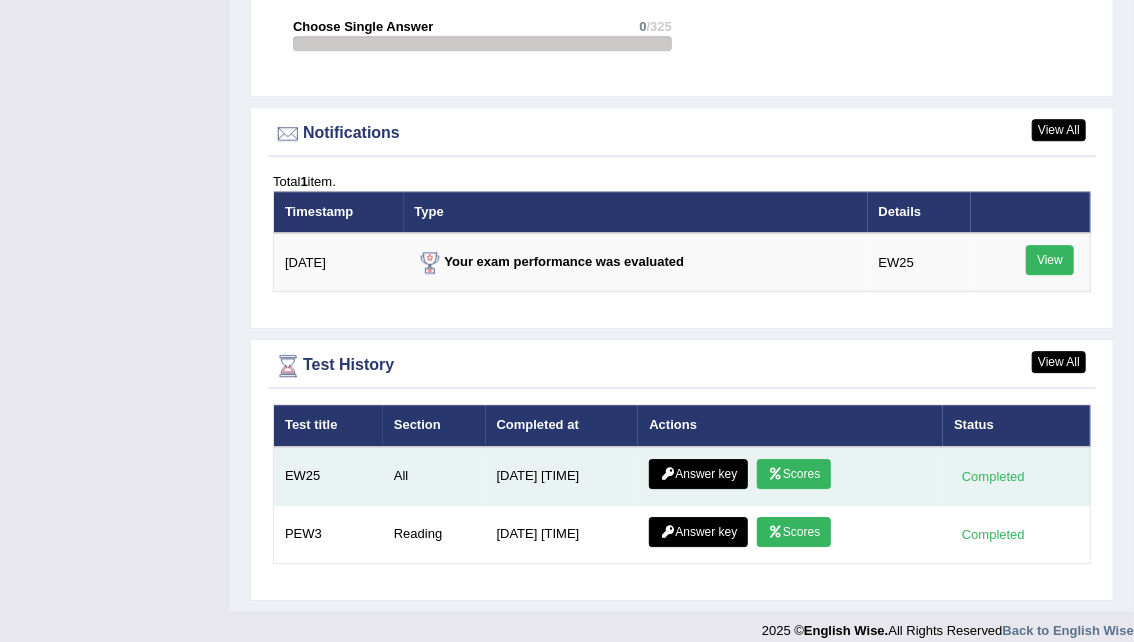 click on "Scores" at bounding box center (794, 474) 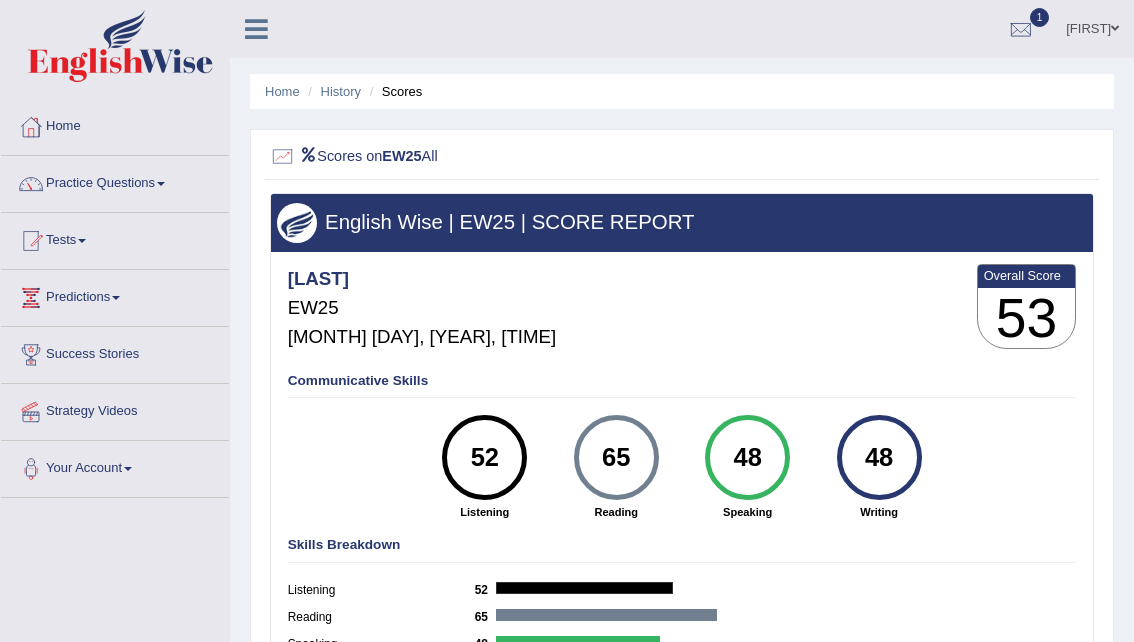 scroll, scrollTop: 0, scrollLeft: 0, axis: both 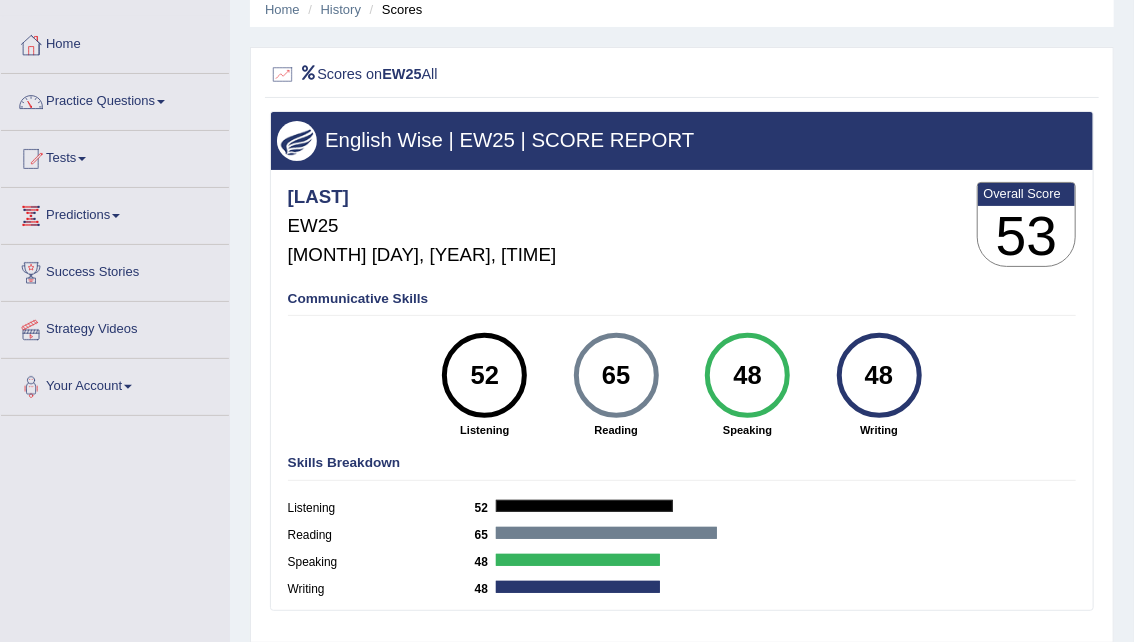 click on "48" at bounding box center [879, 376] 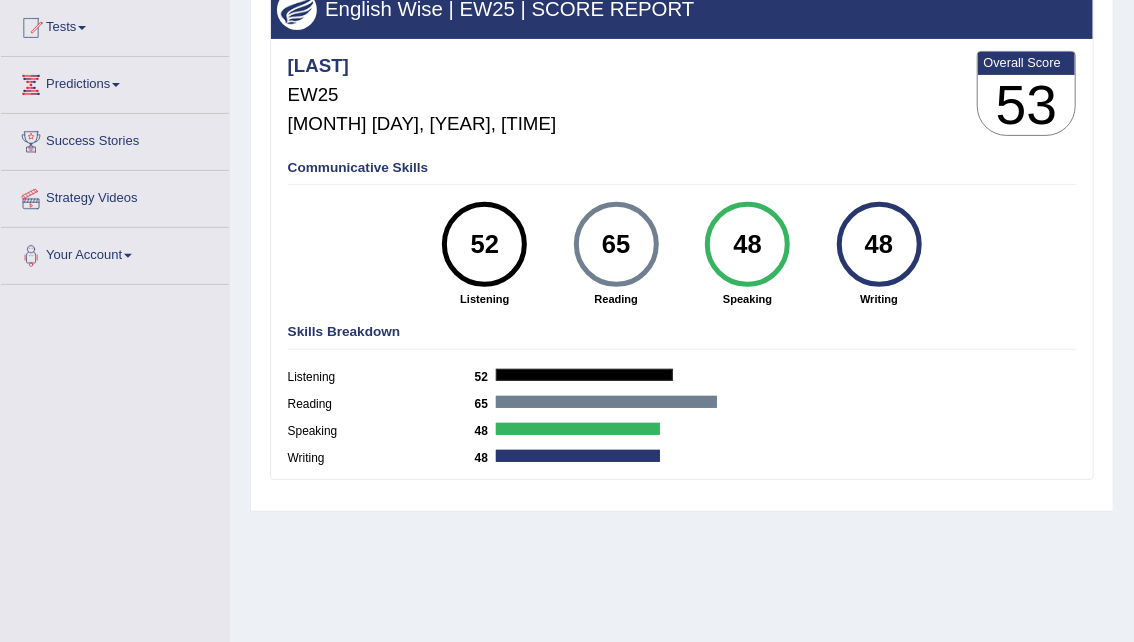 scroll, scrollTop: 0, scrollLeft: 0, axis: both 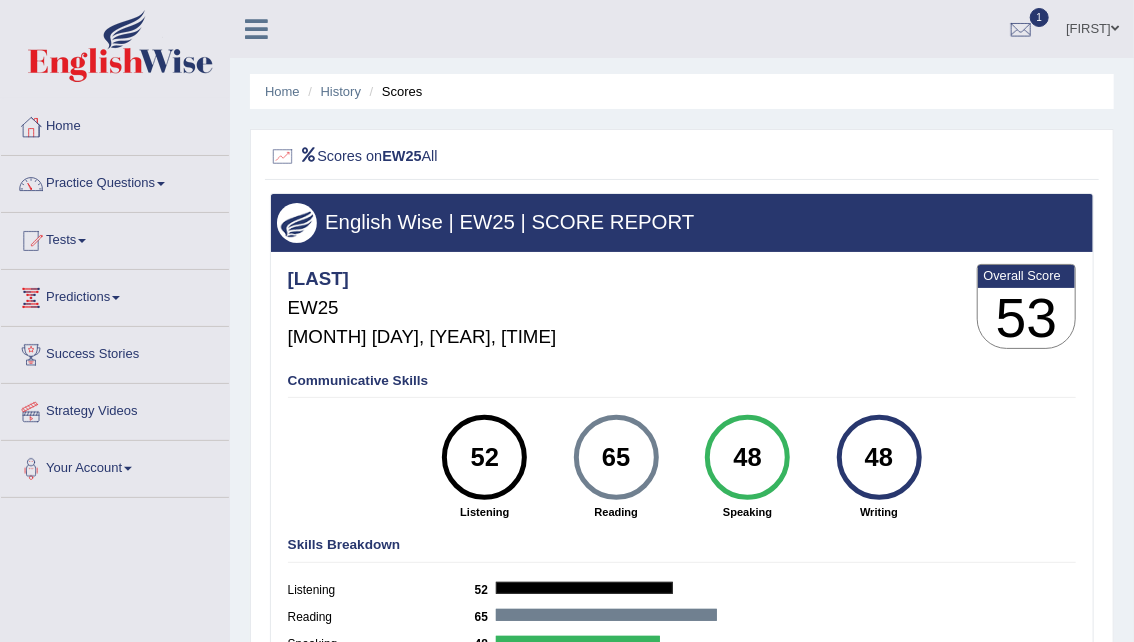 click on "Home" at bounding box center [115, 124] 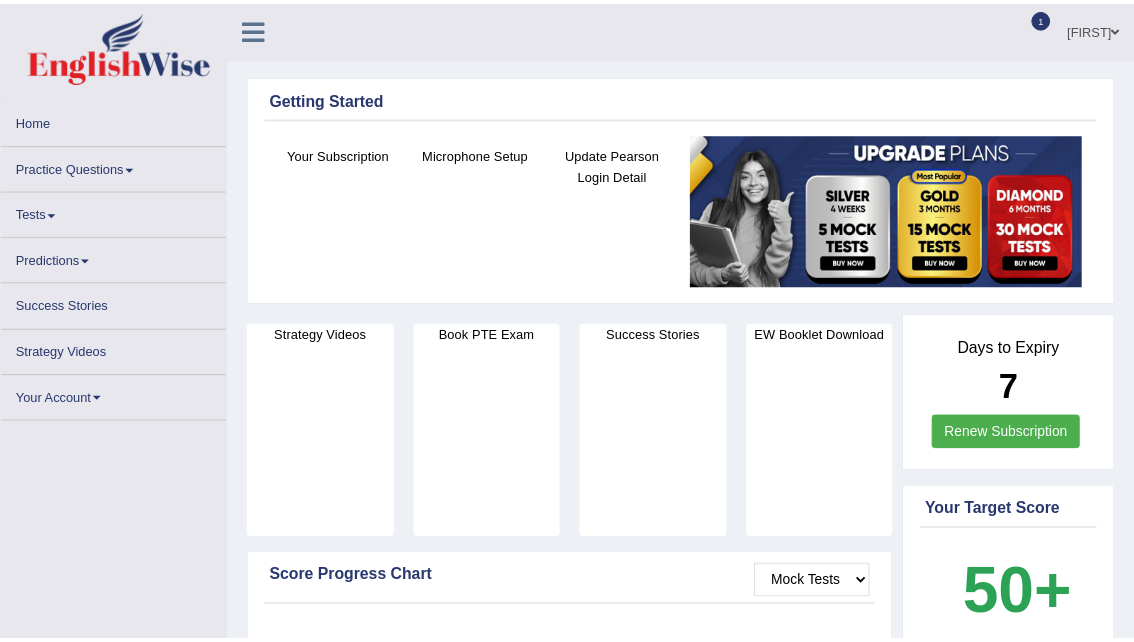 scroll, scrollTop: 0, scrollLeft: 0, axis: both 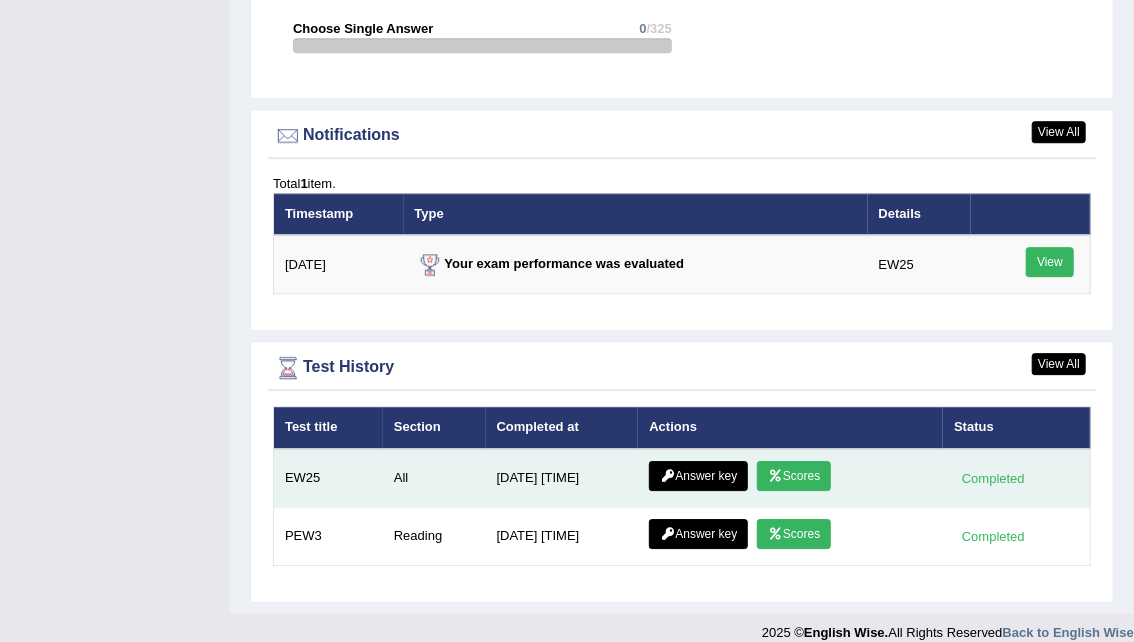 click on "Answer key" at bounding box center (698, 476) 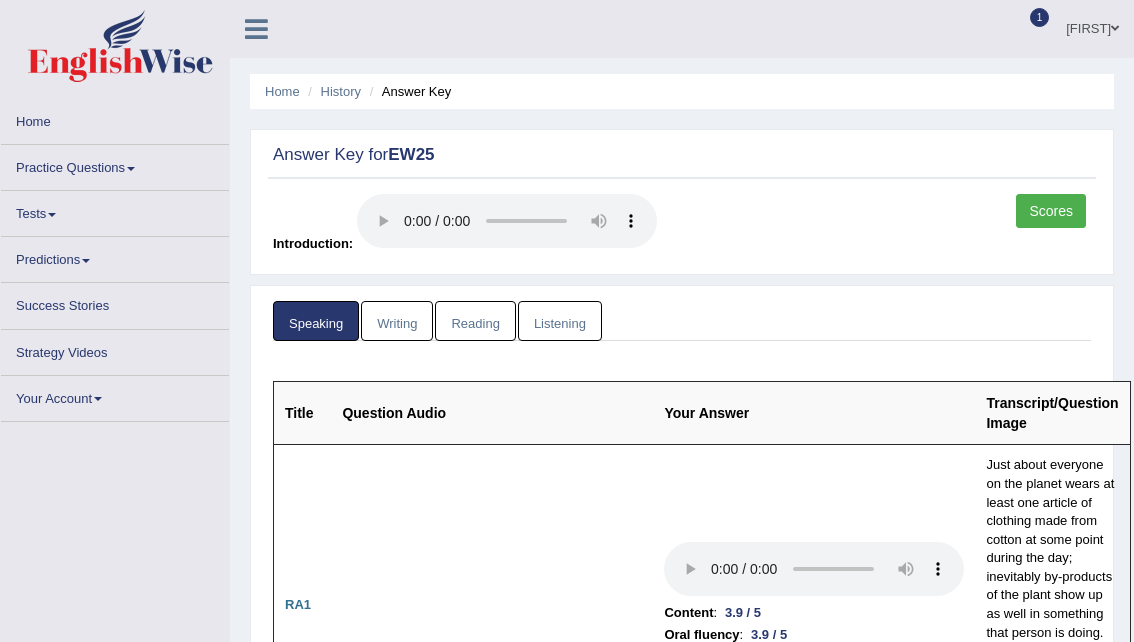 scroll, scrollTop: 0, scrollLeft: 0, axis: both 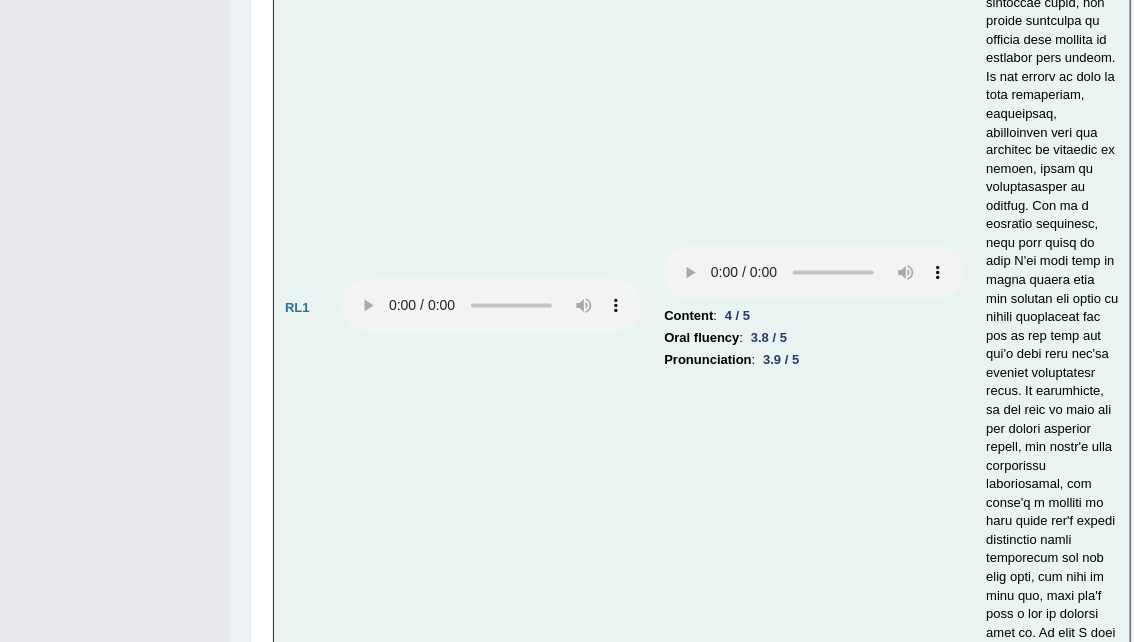 click at bounding box center [1052, 308] 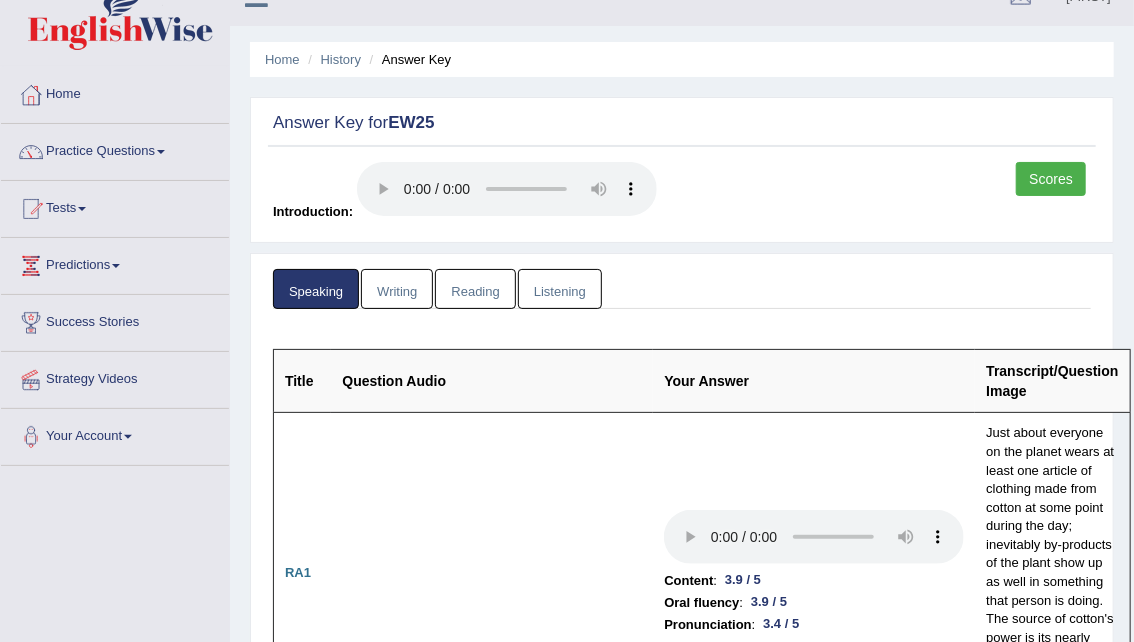 scroll, scrollTop: 0, scrollLeft: 0, axis: both 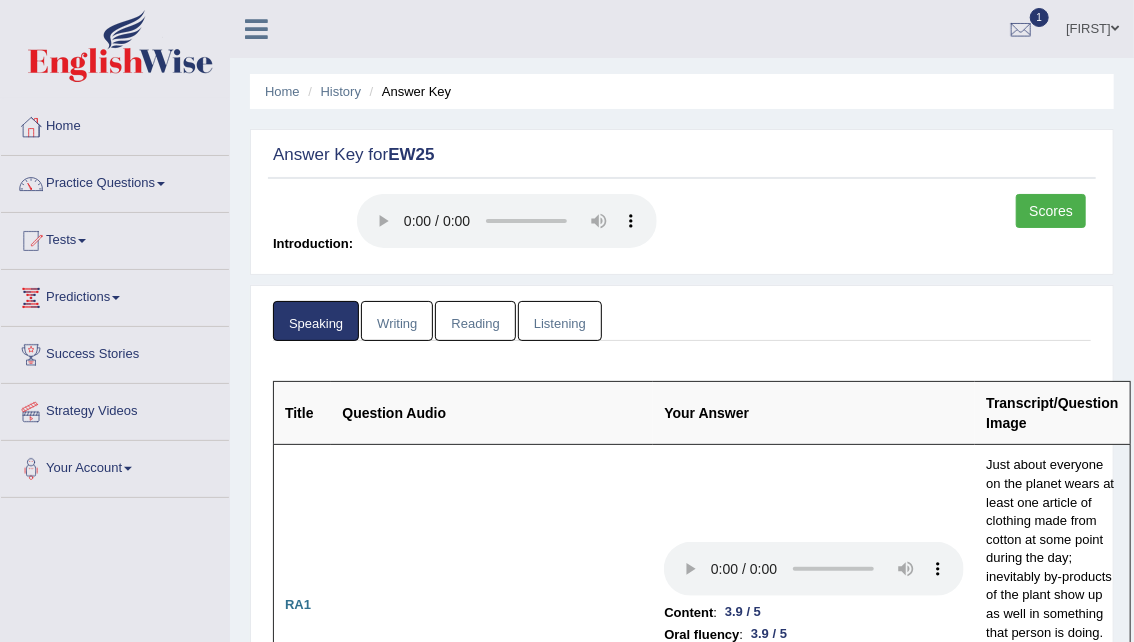 click on "Writing" at bounding box center [397, 321] 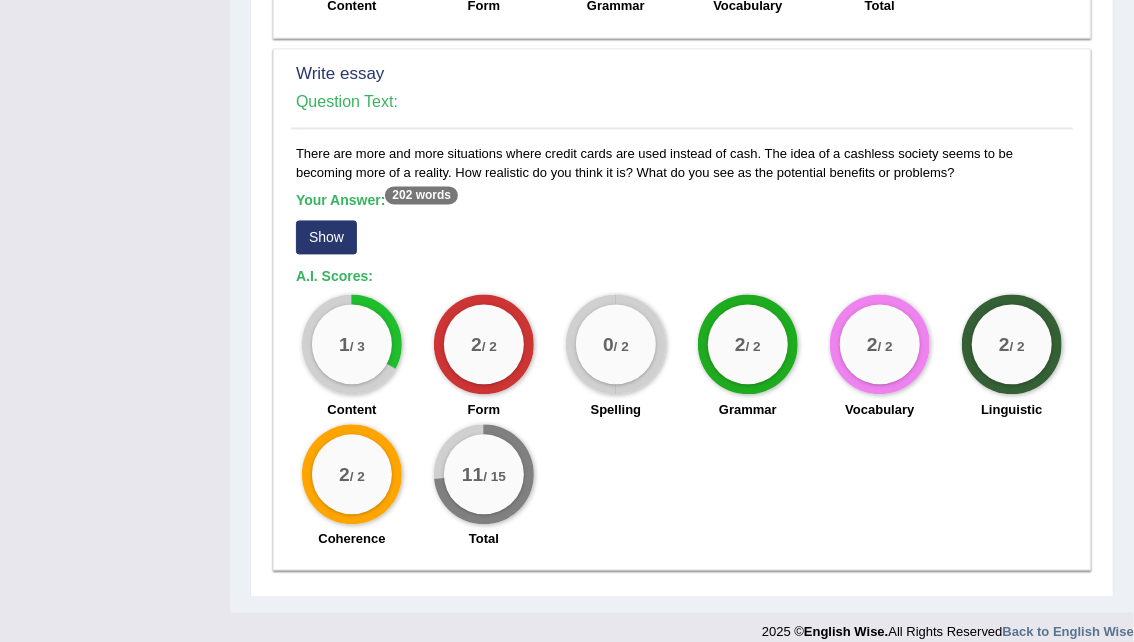 scroll, scrollTop: 1647, scrollLeft: 0, axis: vertical 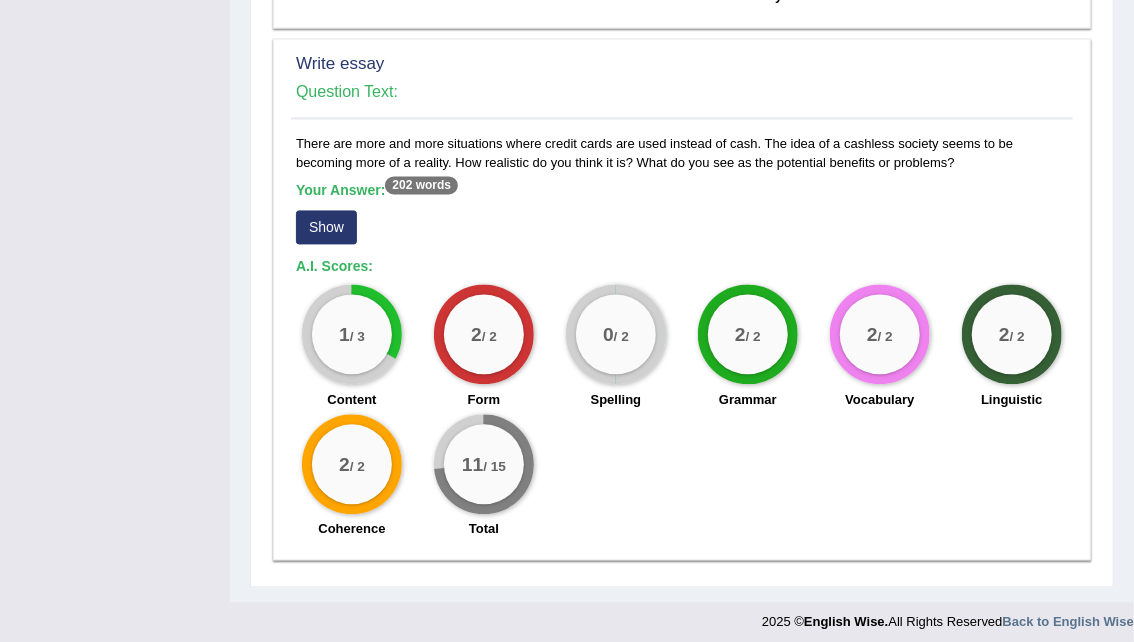 click on "Show" at bounding box center (326, 227) 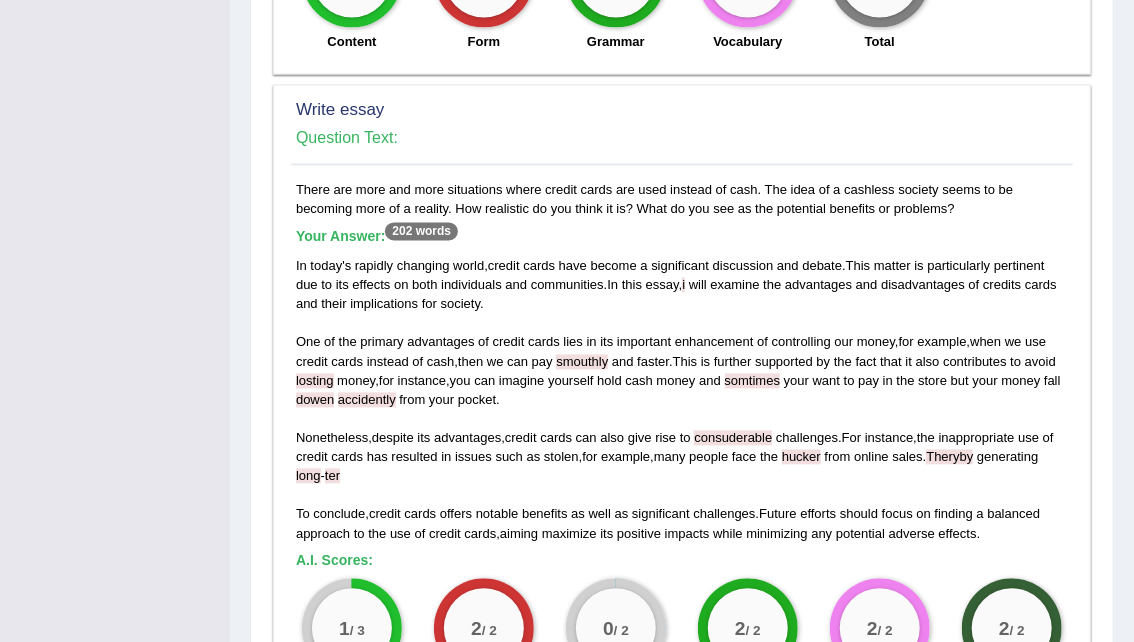 scroll, scrollTop: 1602, scrollLeft: 0, axis: vertical 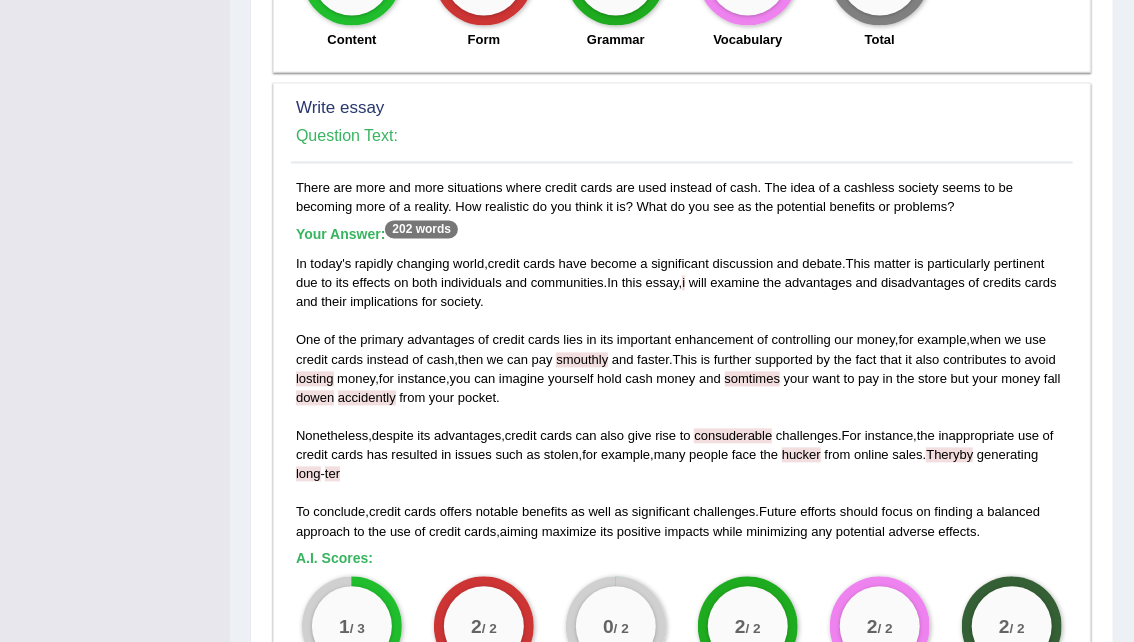 click on "yourself" at bounding box center [571, 379] 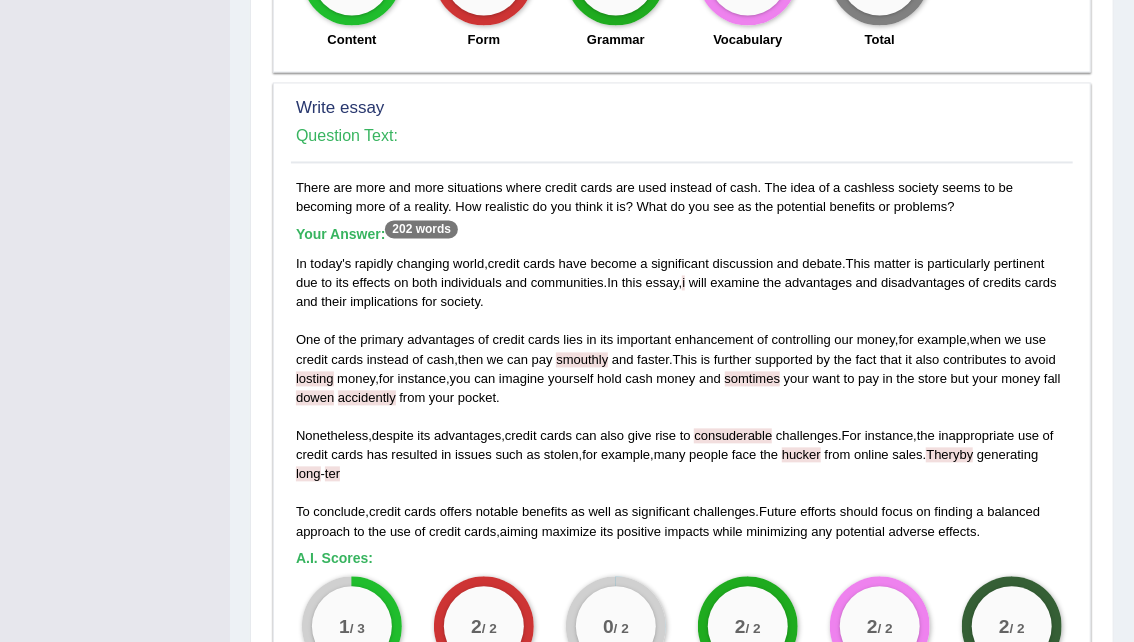 click on "smouthly" at bounding box center [582, 360] 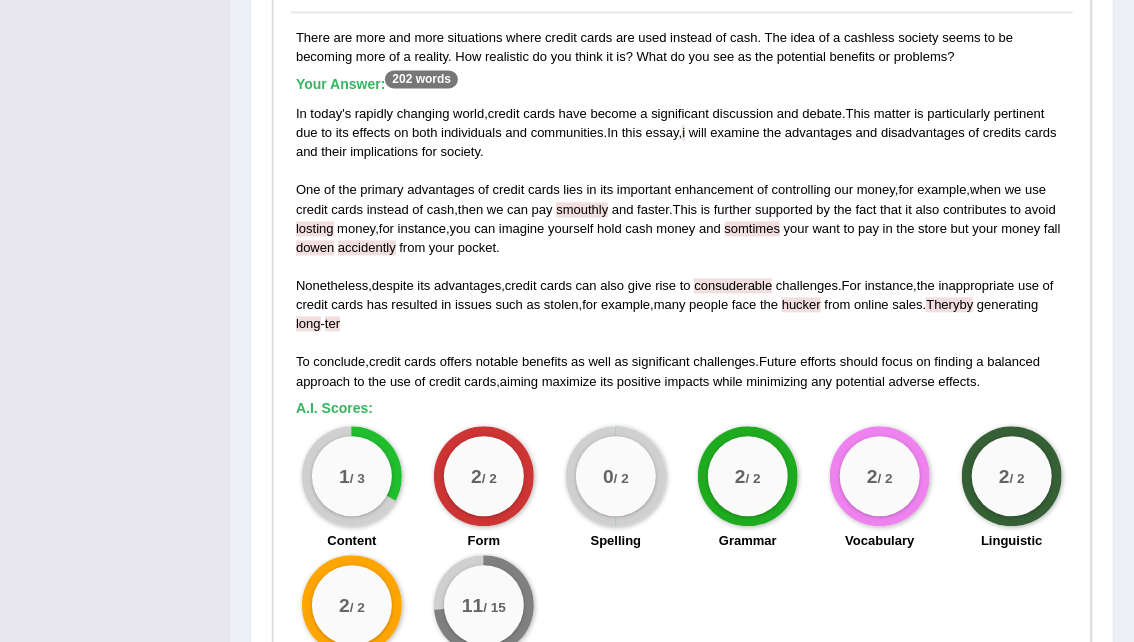 scroll, scrollTop: 1759, scrollLeft: 0, axis: vertical 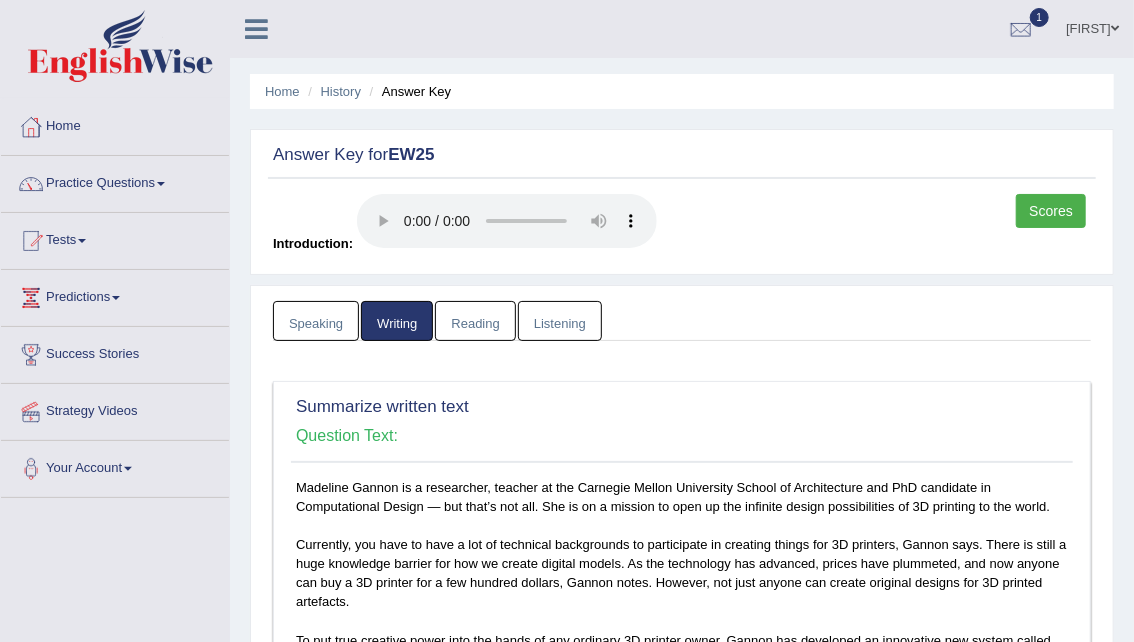 click on "Reading" at bounding box center [475, 321] 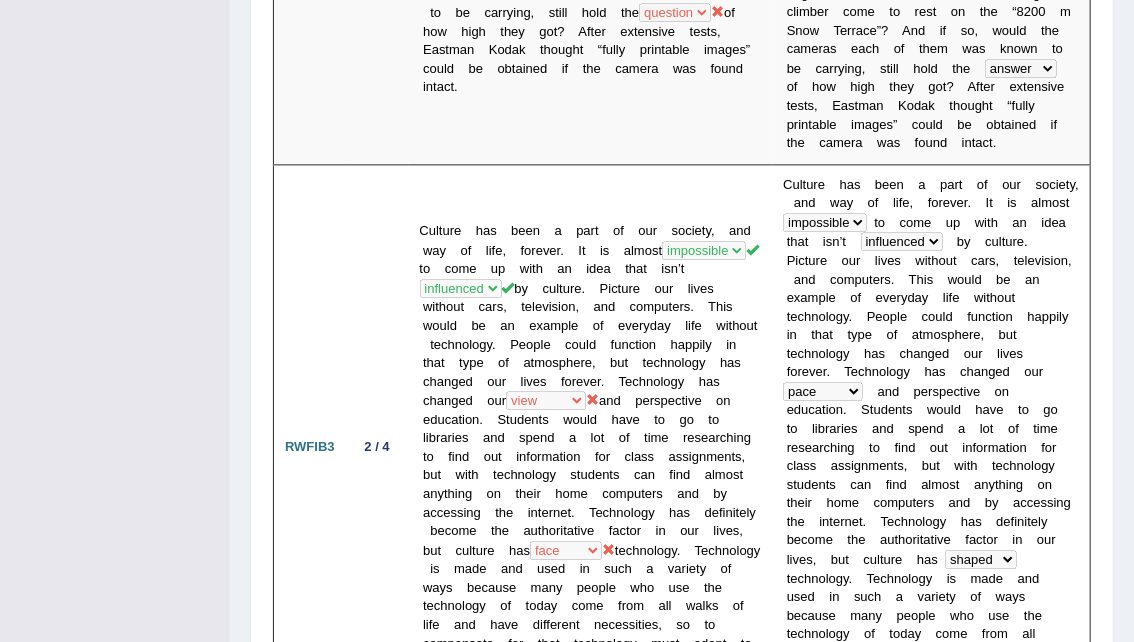 scroll, scrollTop: 2056, scrollLeft: 0, axis: vertical 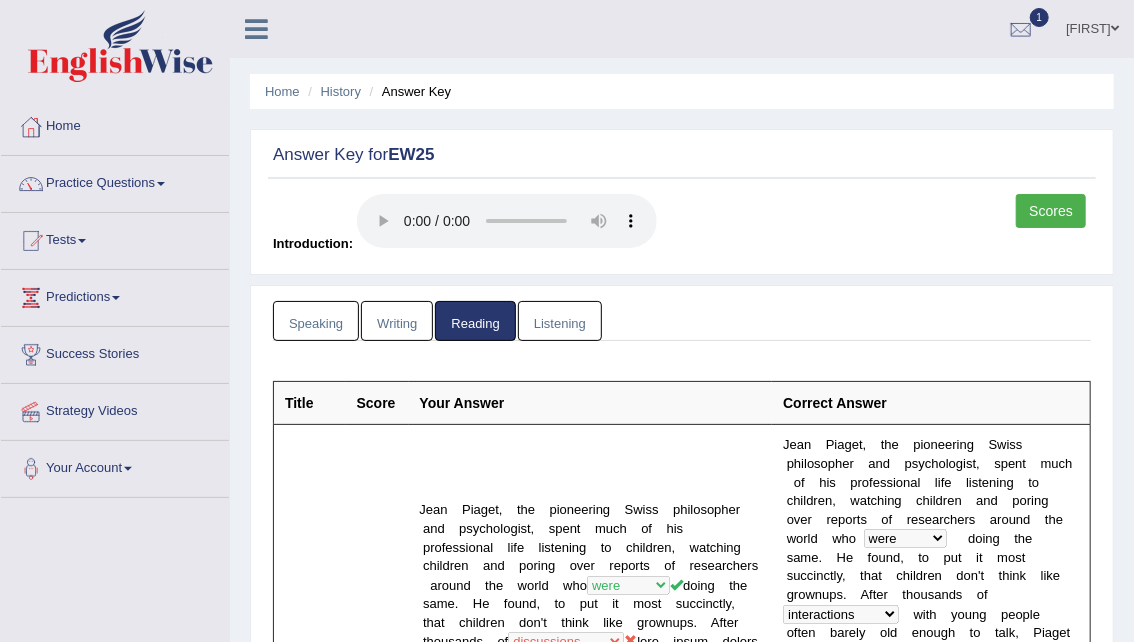 click on "Listening" at bounding box center [560, 321] 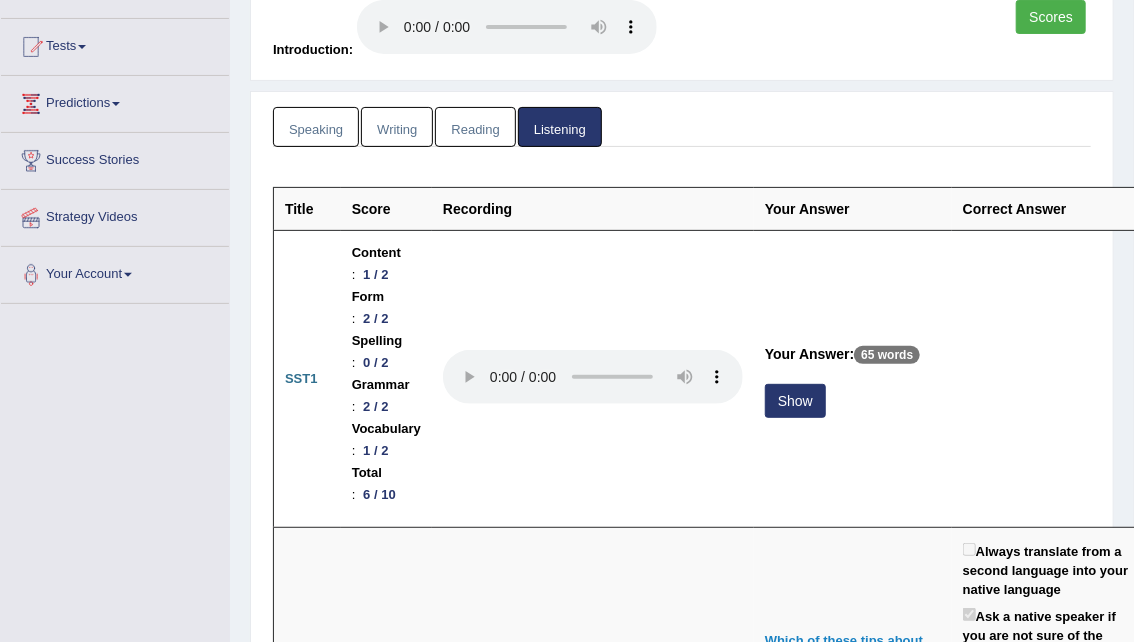 scroll, scrollTop: 298, scrollLeft: 0, axis: vertical 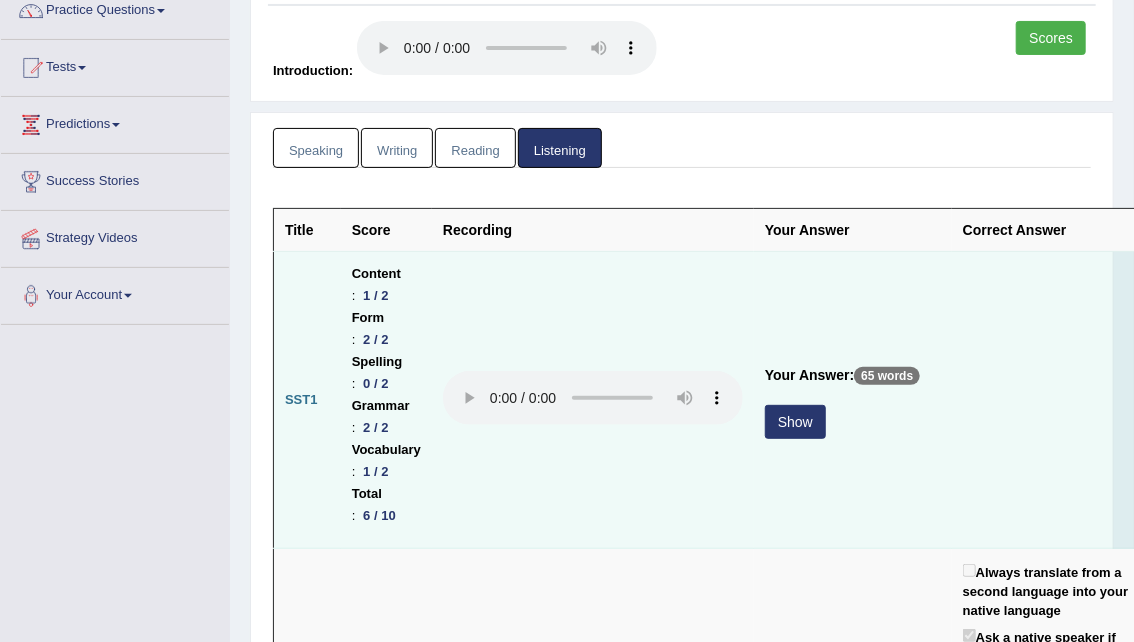 click on "Show" at bounding box center (795, 422) 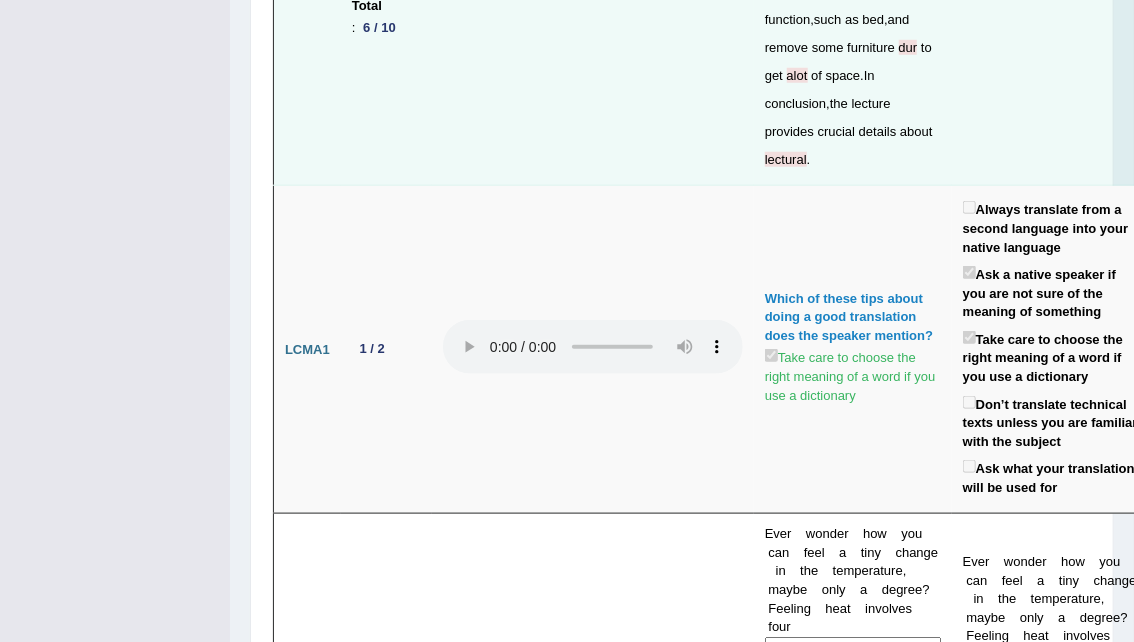 scroll, scrollTop: 329, scrollLeft: 0, axis: vertical 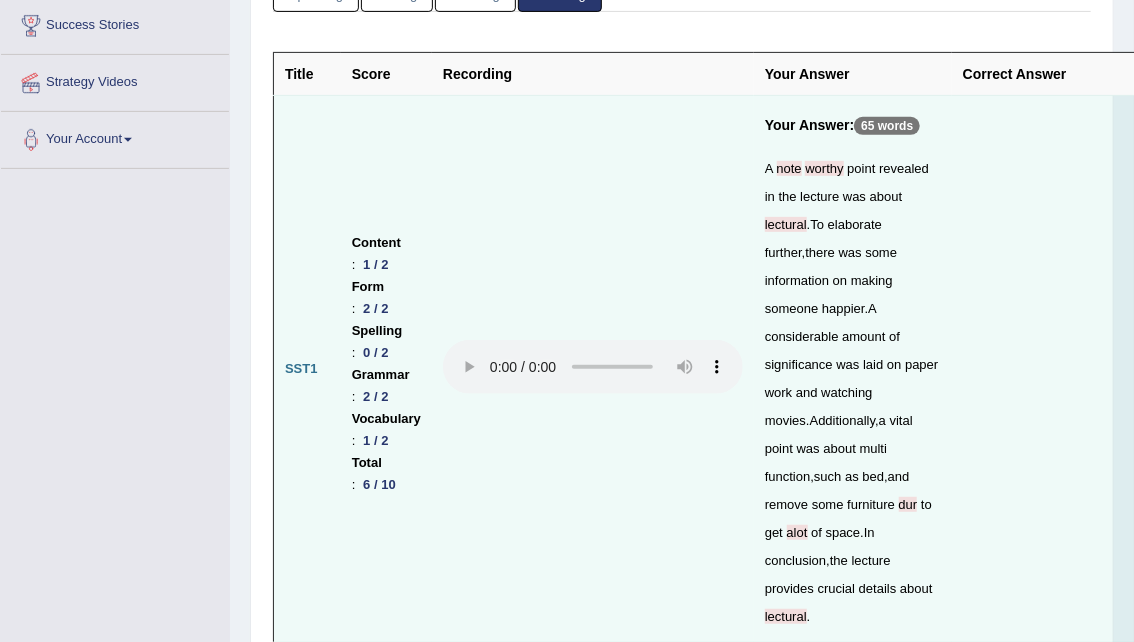click on "lectural" at bounding box center (786, 224) 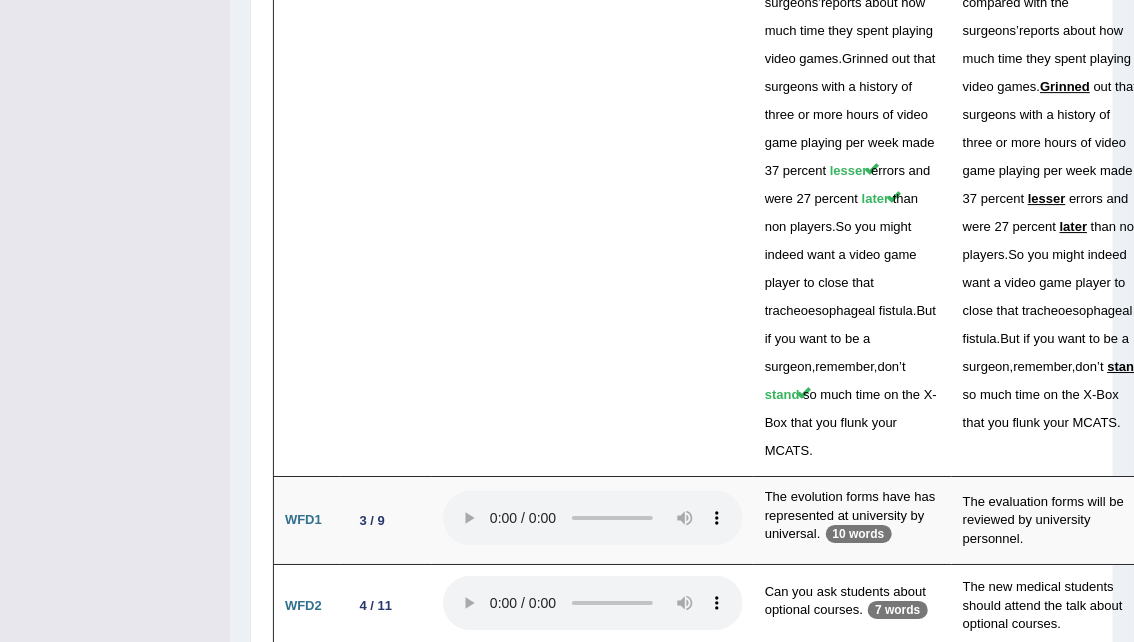 scroll, scrollTop: 6011, scrollLeft: 0, axis: vertical 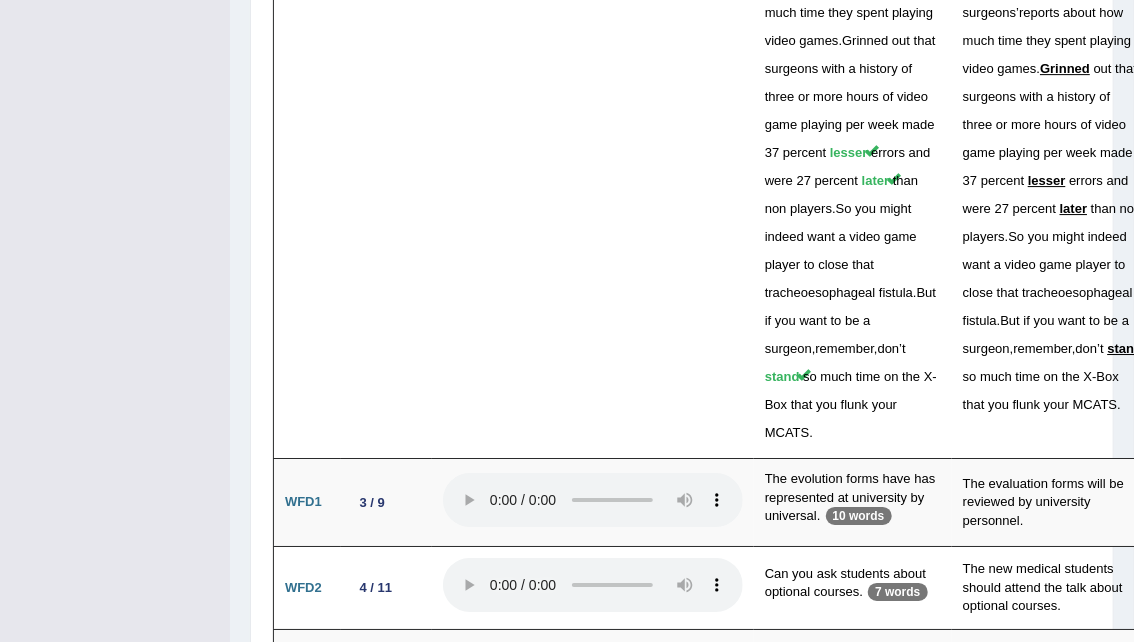 click on "Purity is one feature that makes gold expensive." at bounding box center [1053, 758] 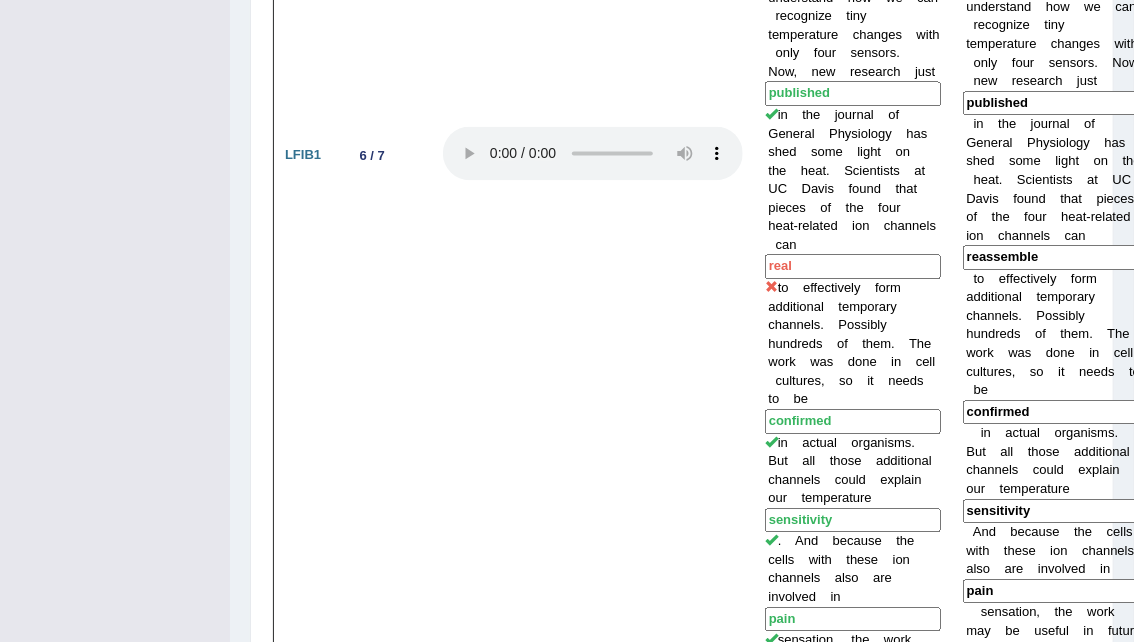 scroll, scrollTop: 0, scrollLeft: 0, axis: both 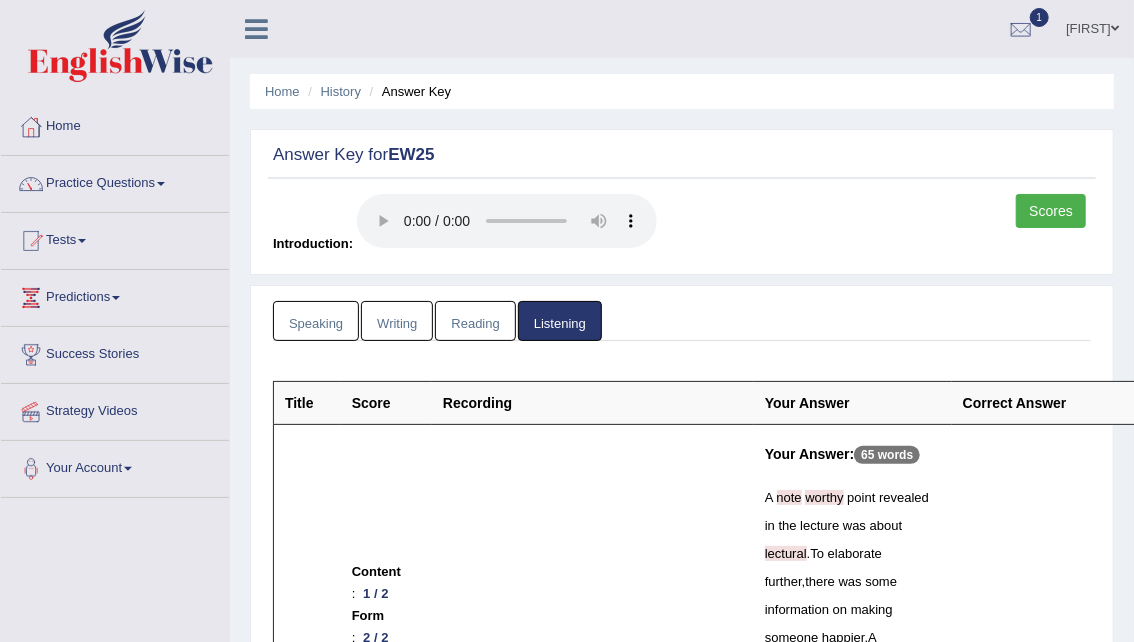 click on "Speaking" at bounding box center [316, 321] 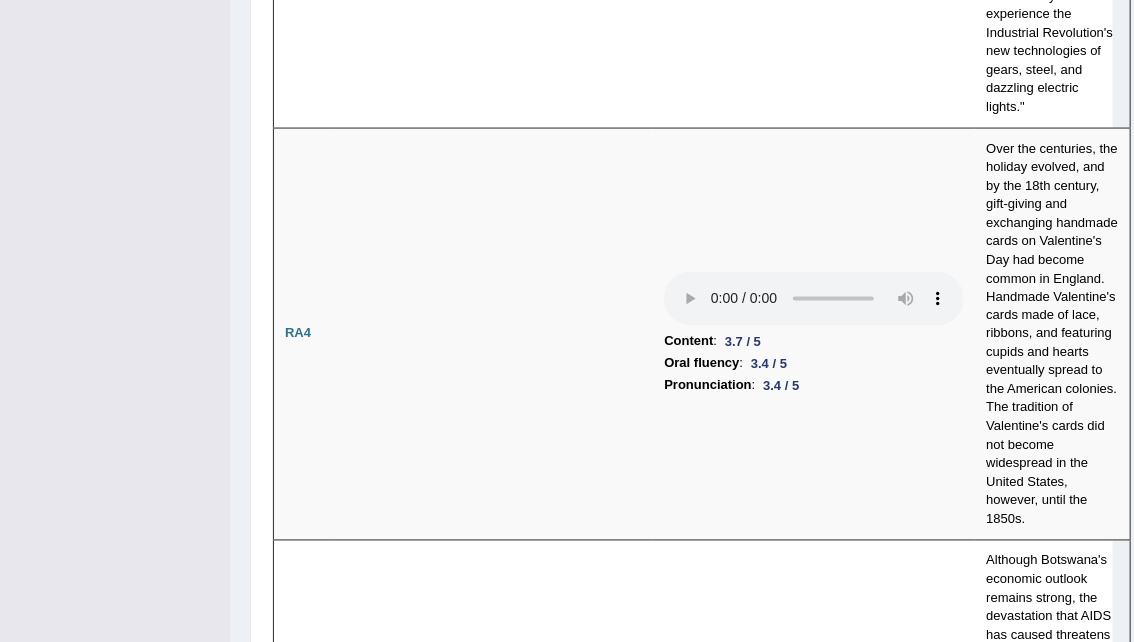 scroll, scrollTop: 0, scrollLeft: 0, axis: both 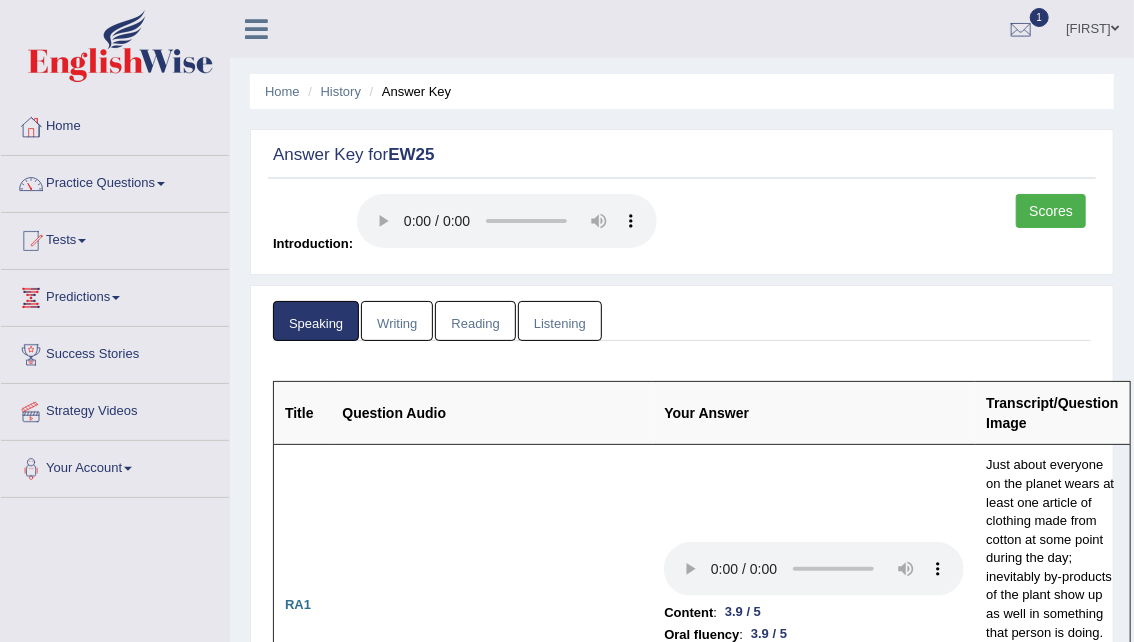 click on "EW25" at bounding box center (411, 154) 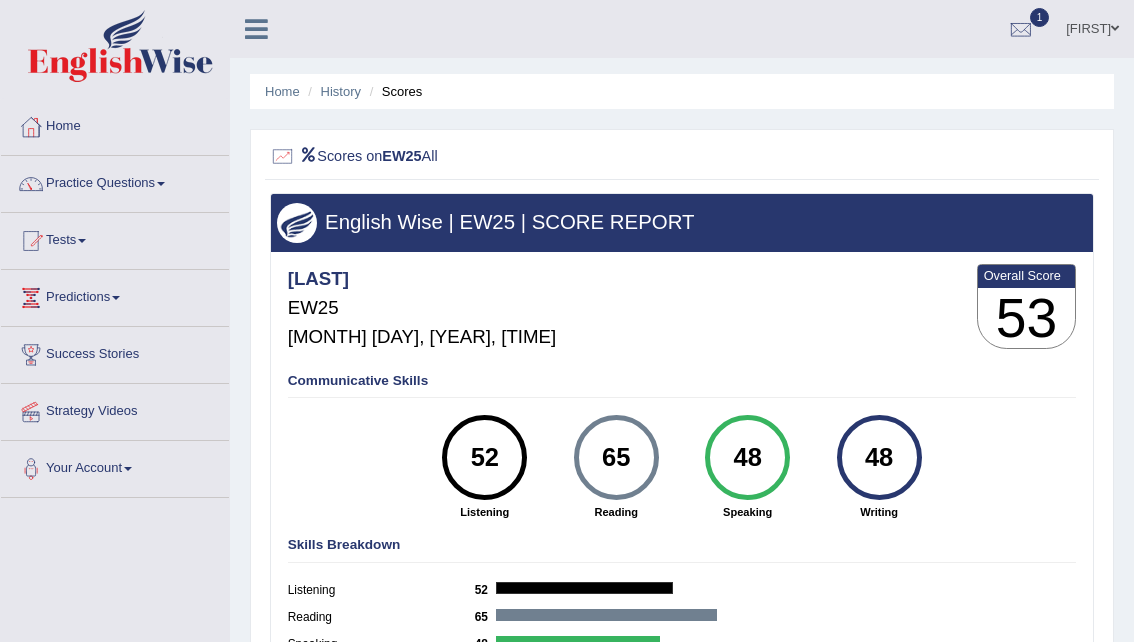 scroll, scrollTop: 179, scrollLeft: 0, axis: vertical 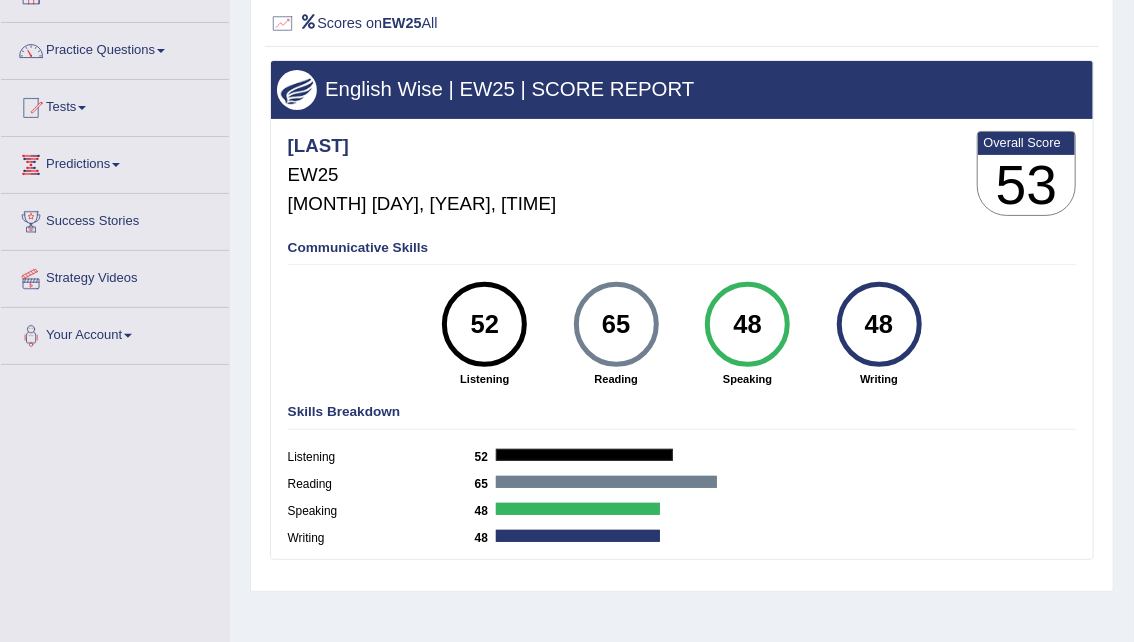 click on "Reading  [AGE]" at bounding box center [682, 487] 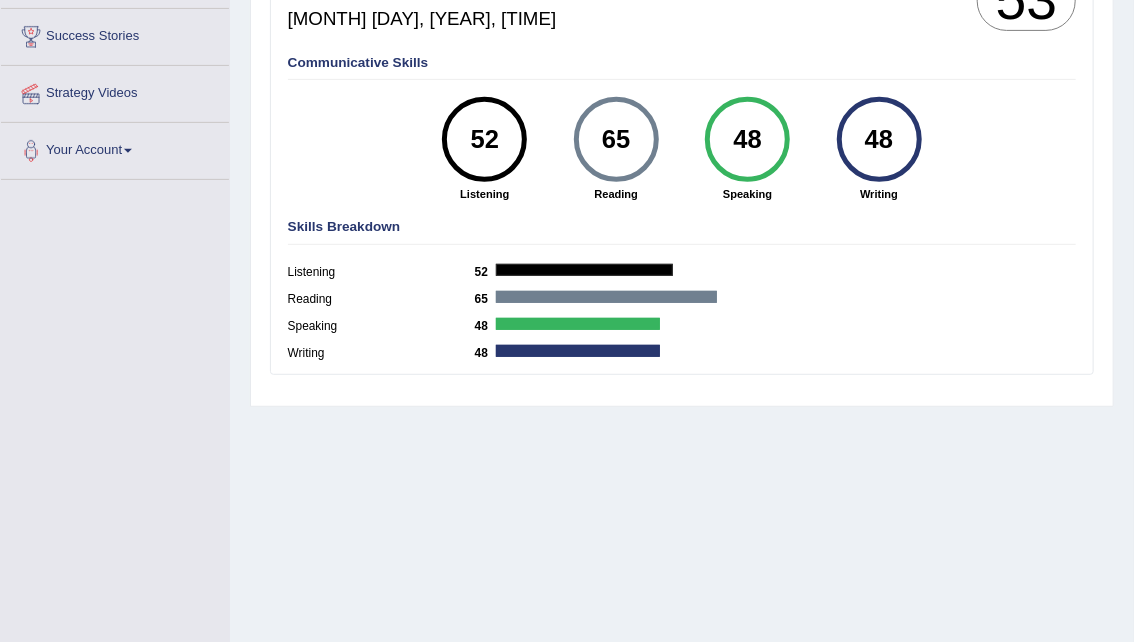 scroll, scrollTop: 0, scrollLeft: 0, axis: both 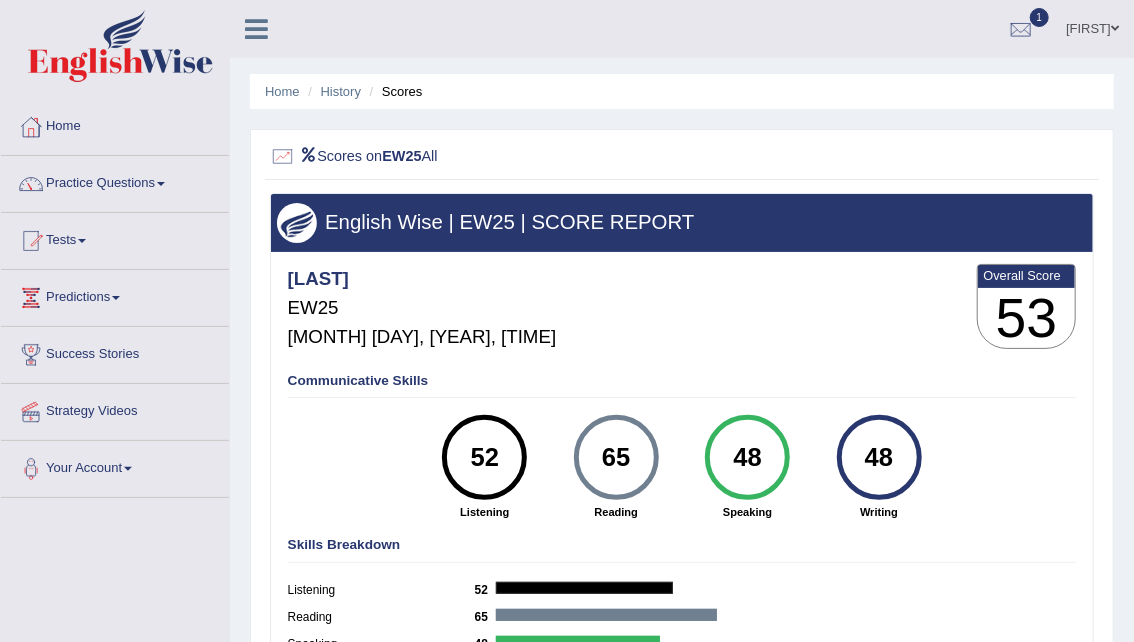 click on "53" at bounding box center (1027, 318) 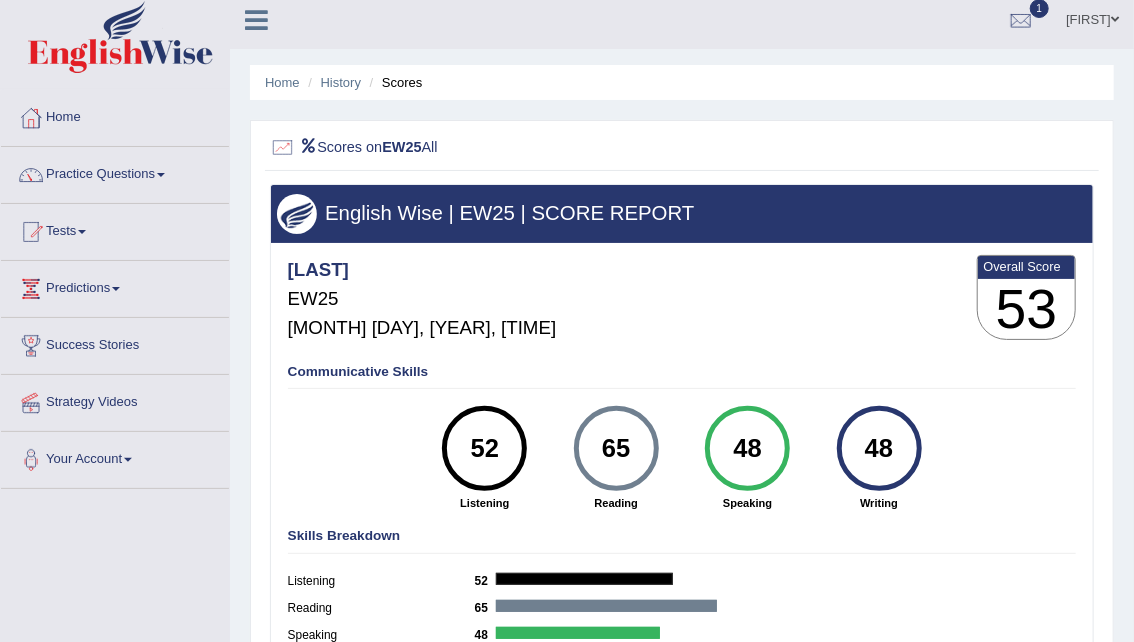 scroll, scrollTop: 17, scrollLeft: 0, axis: vertical 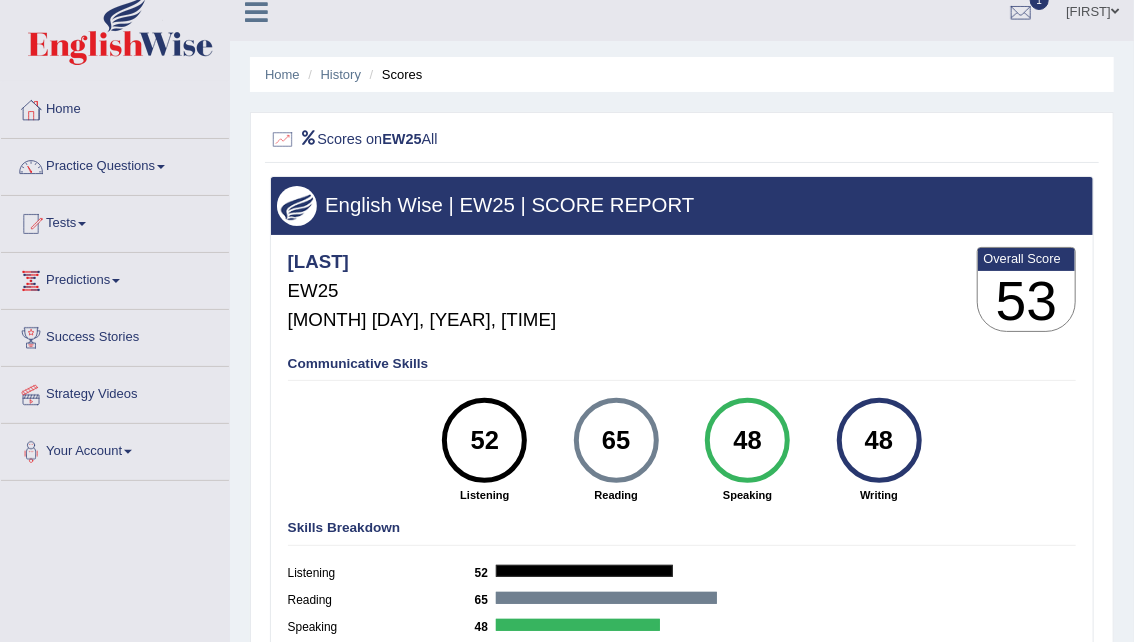 click at bounding box center [31, 110] 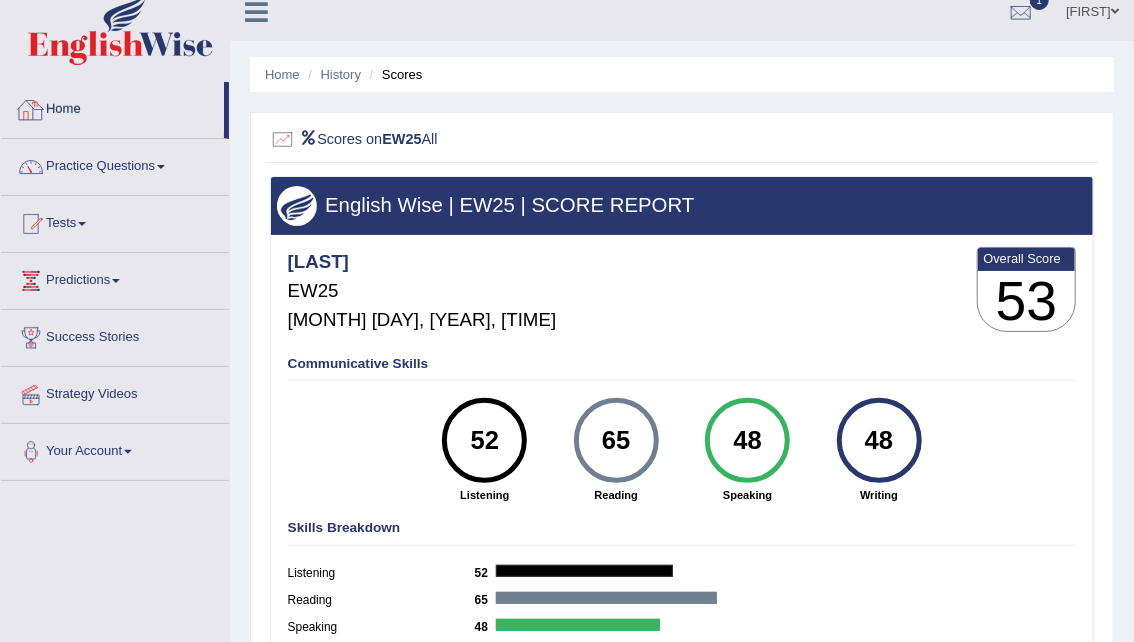 click at bounding box center (31, 110) 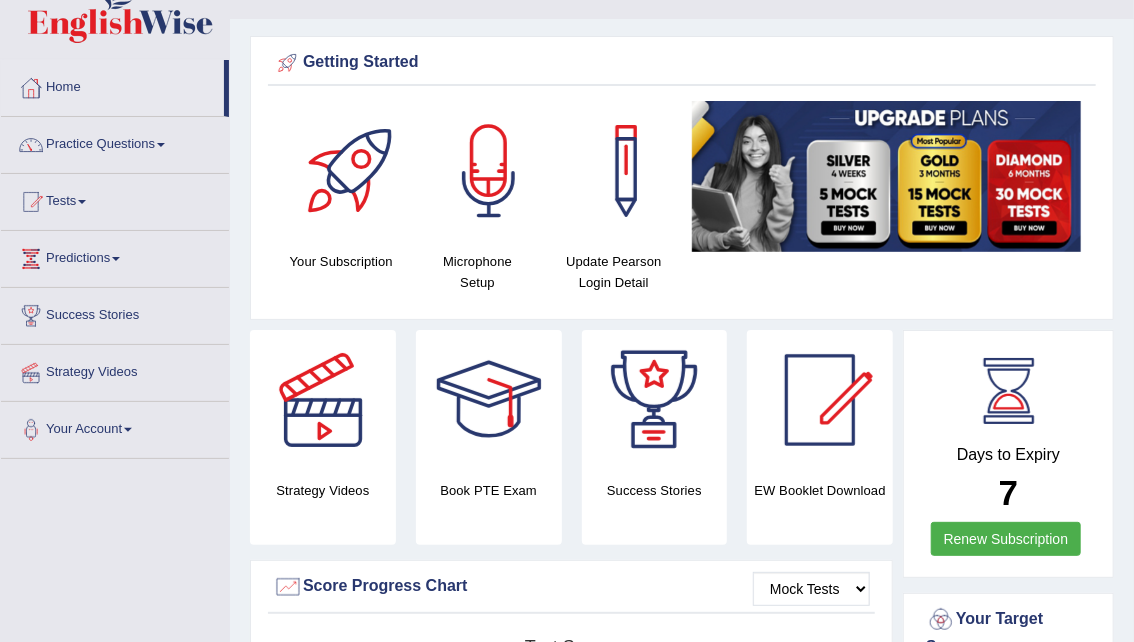 scroll, scrollTop: 387, scrollLeft: 0, axis: vertical 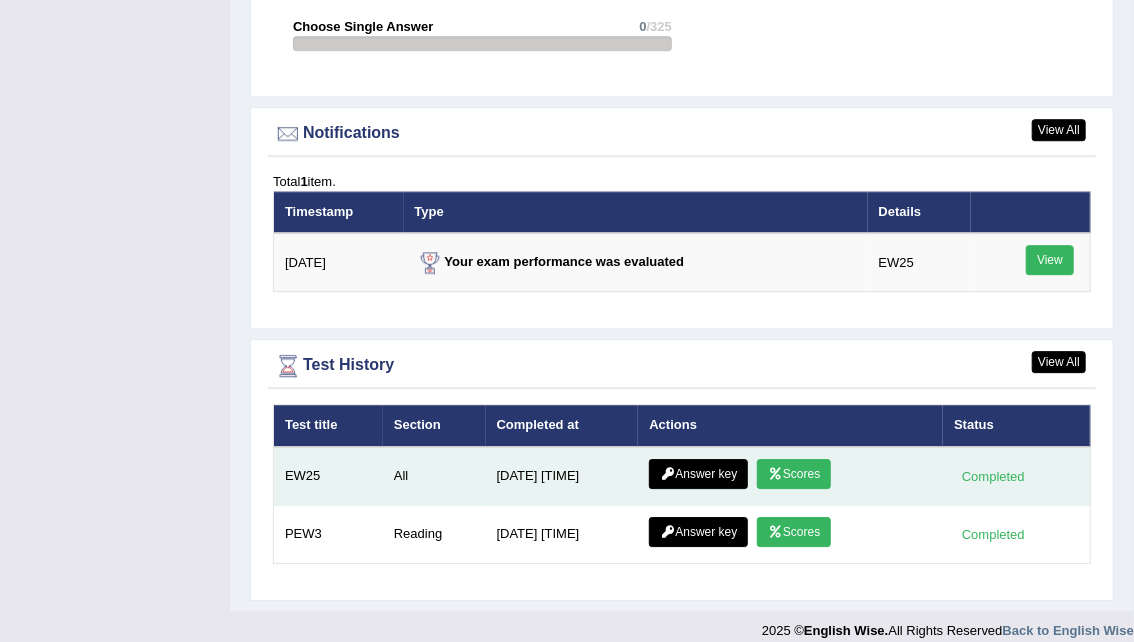 click on "Answer key" at bounding box center (698, 474) 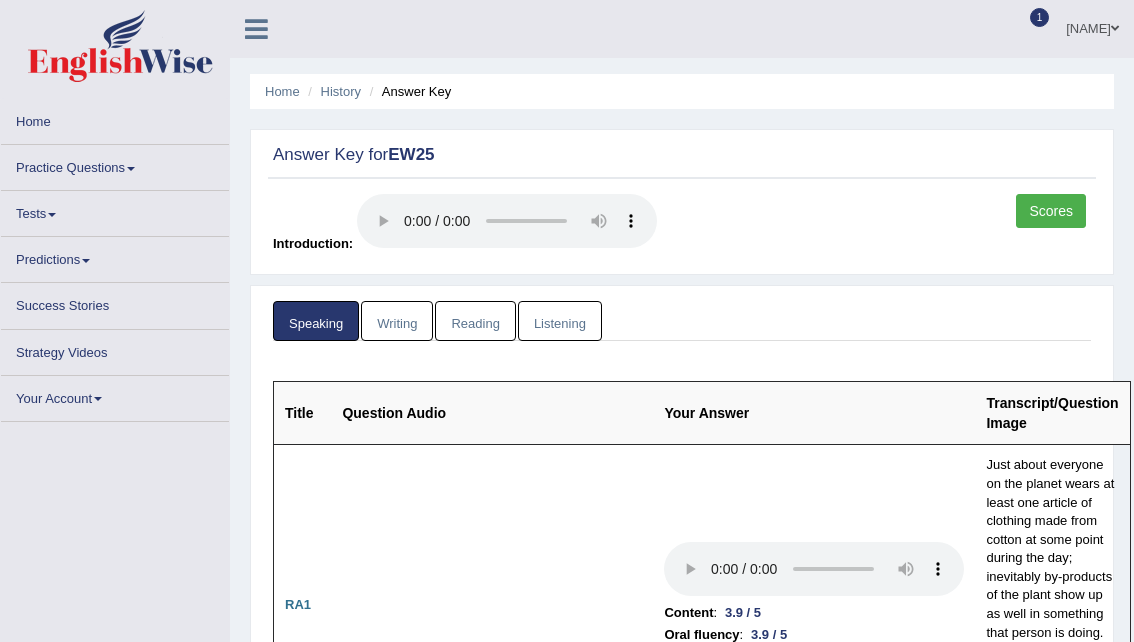 scroll, scrollTop: 0, scrollLeft: 0, axis: both 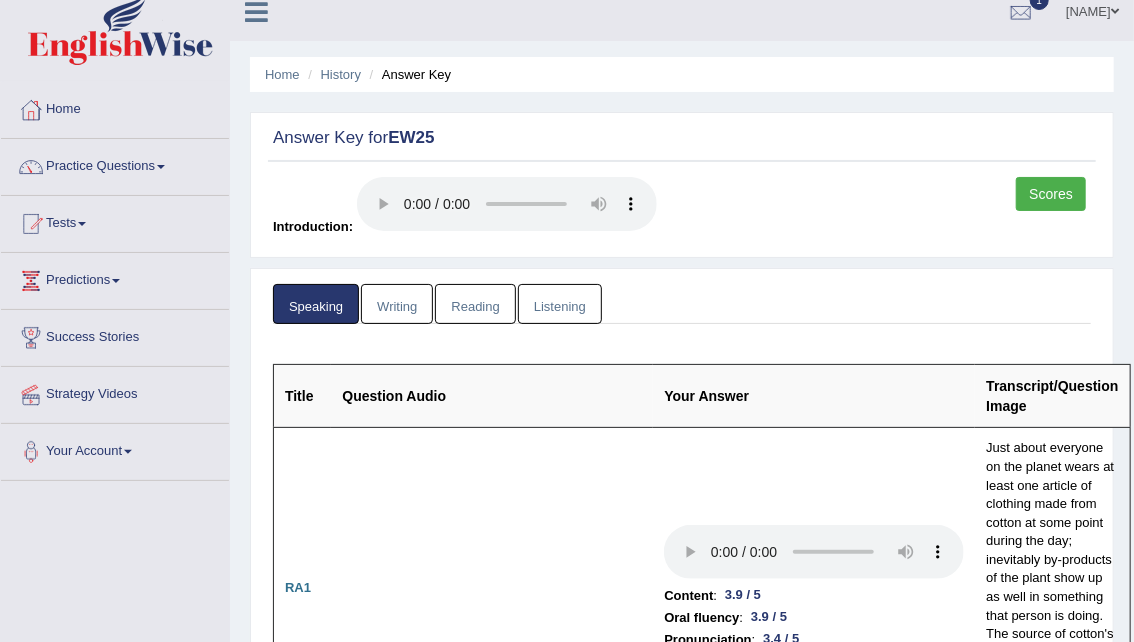 click on "Scores" at bounding box center (1051, 194) 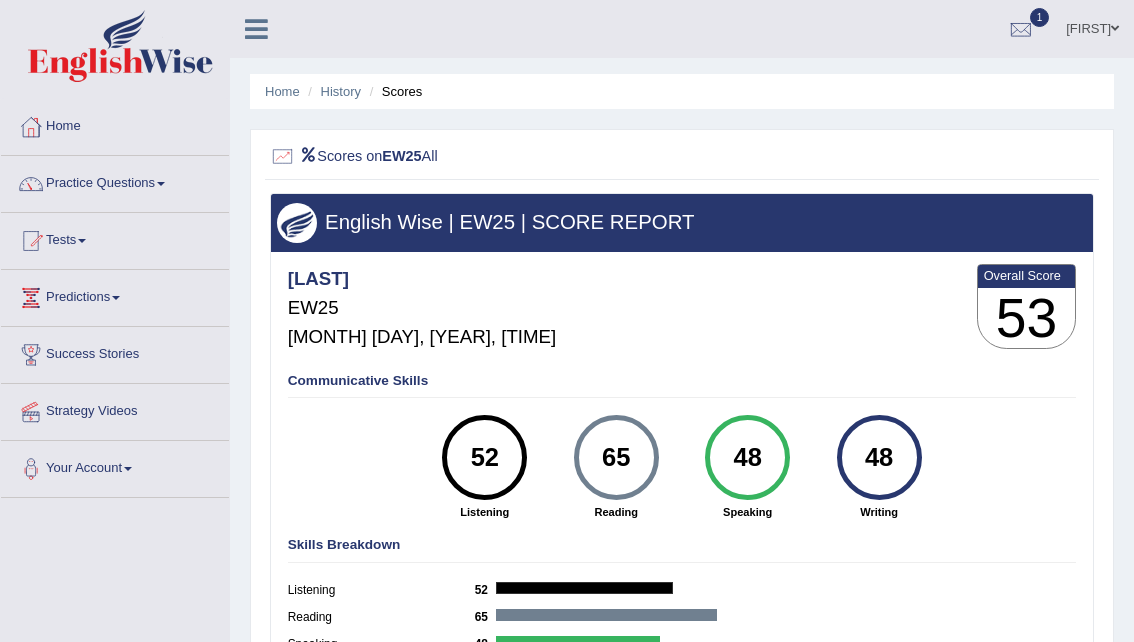 scroll, scrollTop: 0, scrollLeft: 0, axis: both 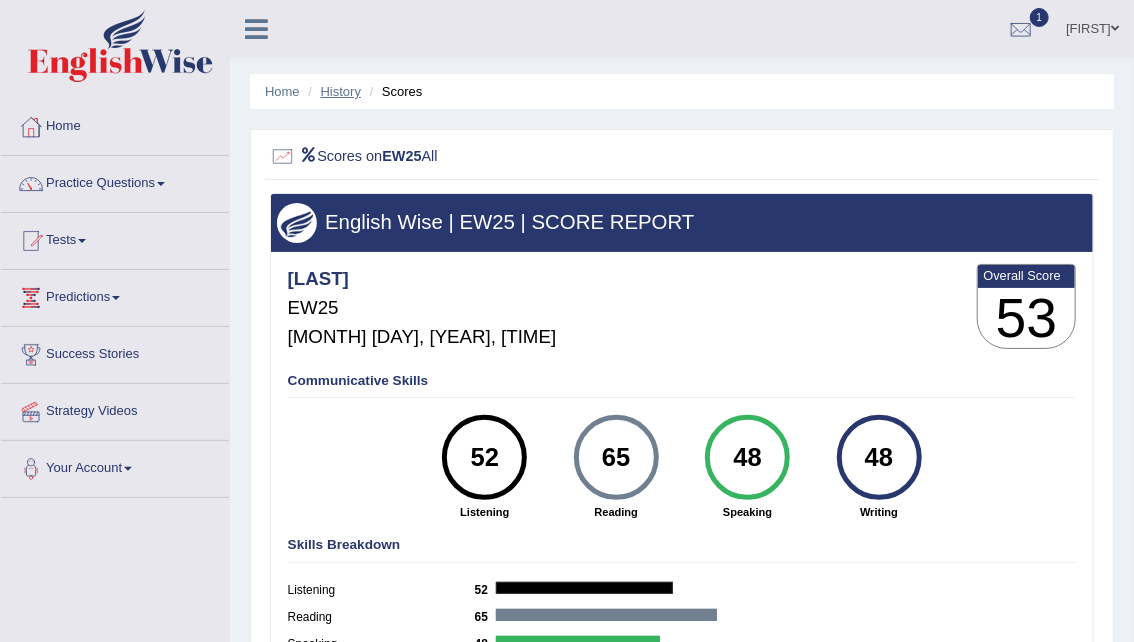 click on "History" at bounding box center [341, 91] 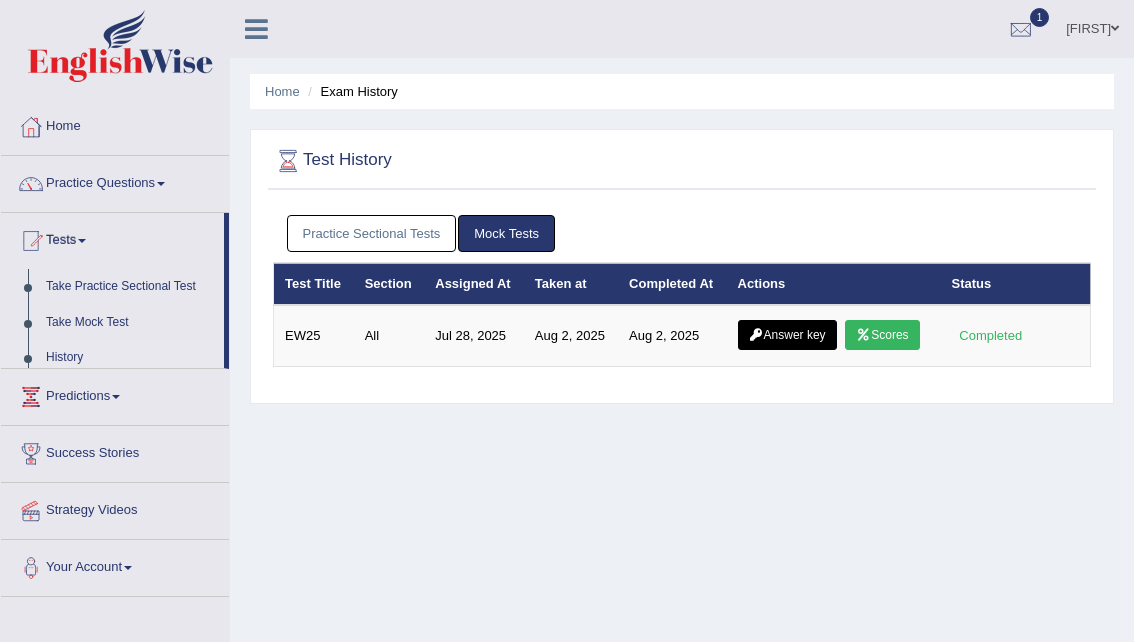 scroll, scrollTop: 0, scrollLeft: 0, axis: both 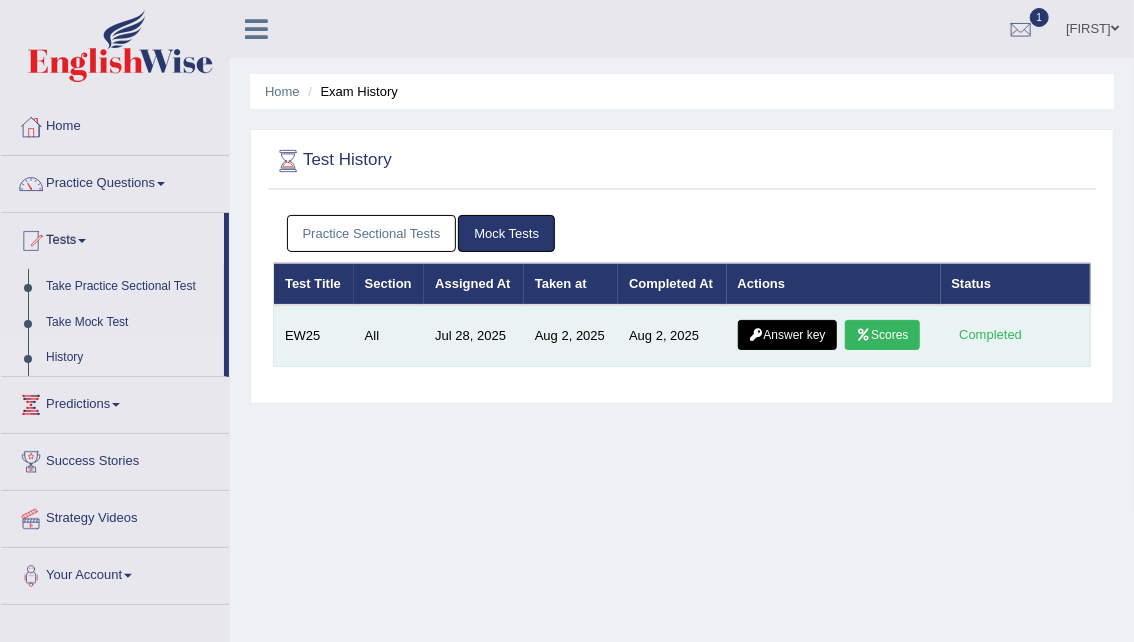 click on "Answer key" at bounding box center [787, 335] 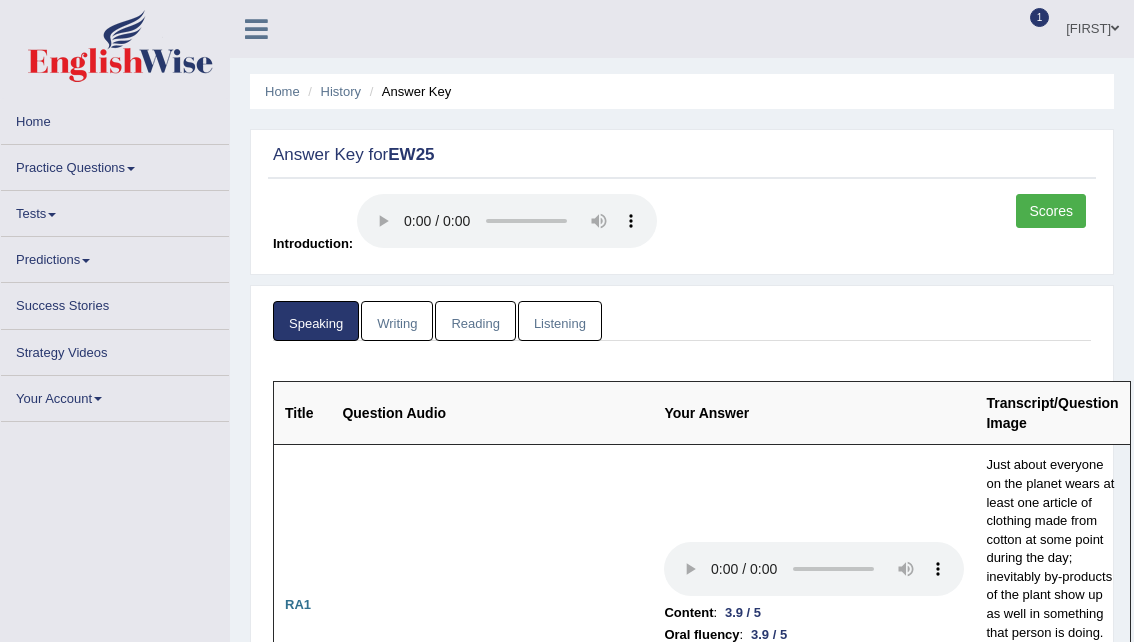 scroll, scrollTop: 425, scrollLeft: 0, axis: vertical 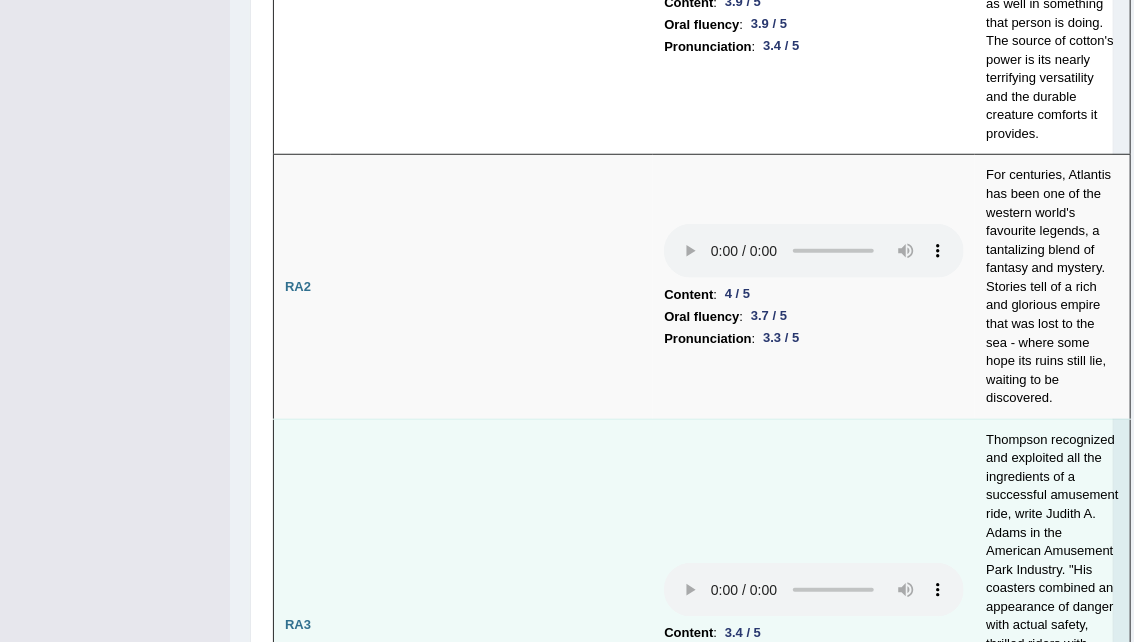 click on "Thompson recognized and exploited all the ingredients of a successful amusement ride, write Judith A. Adams in the American Amusement Park Industry. "His coasters combined an appearance of danger with actual safety, thrilled riders with exhilarating speed, and allowed the public to intimately experience the Industrial Revolution's new technologies of gears, steel, and dazzling electric lights."" at bounding box center [1052, 625] 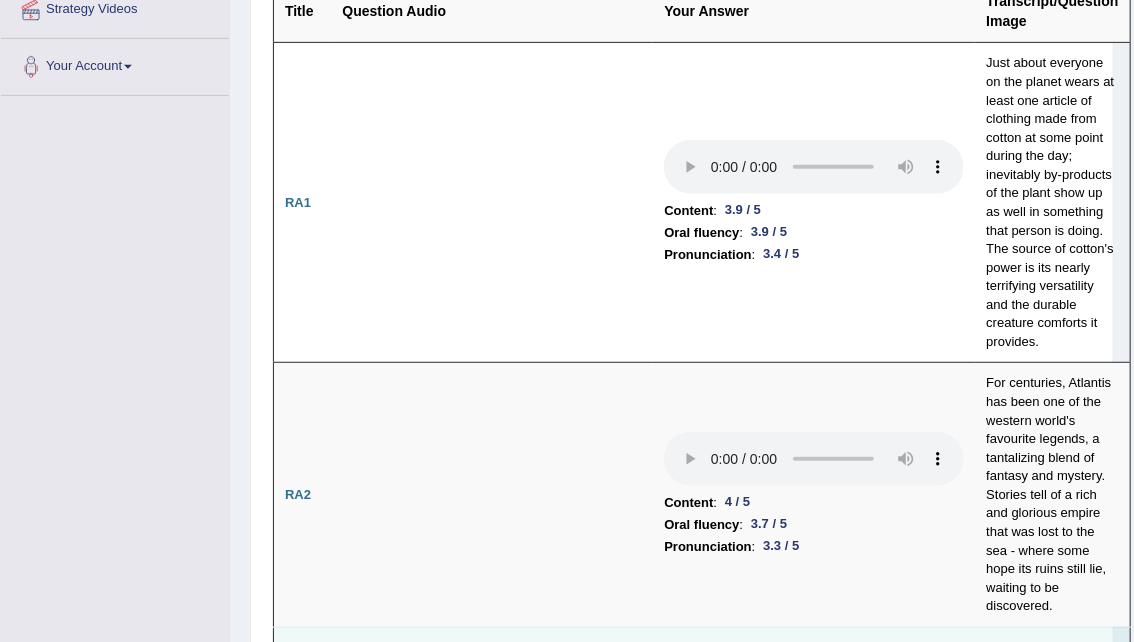 scroll, scrollTop: 400, scrollLeft: 0, axis: vertical 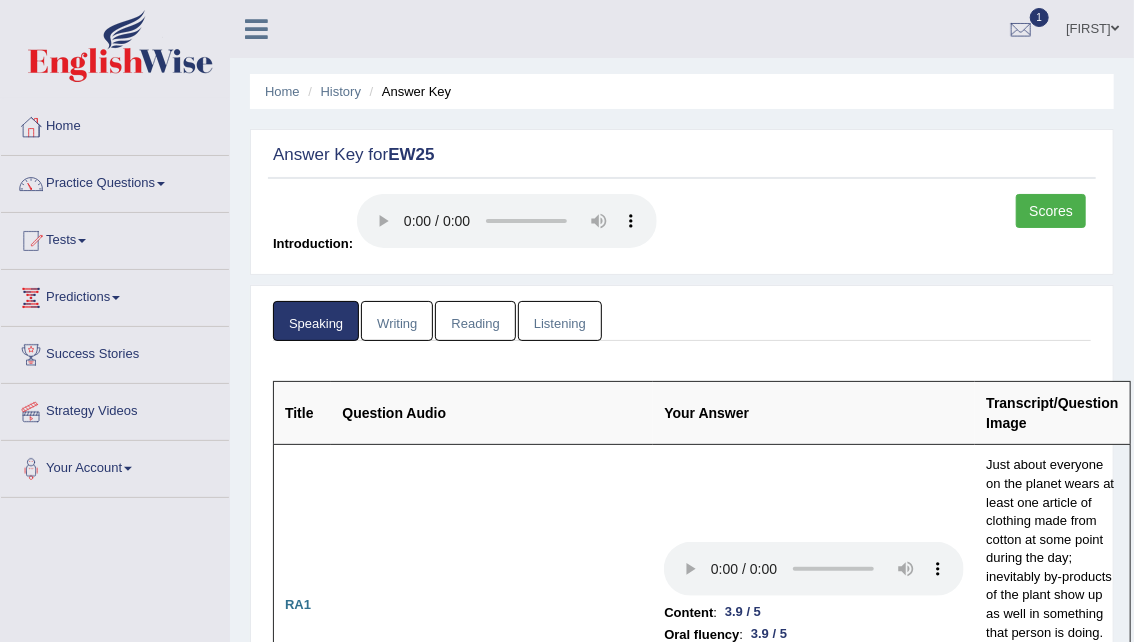 click on "Scores" at bounding box center [1051, 211] 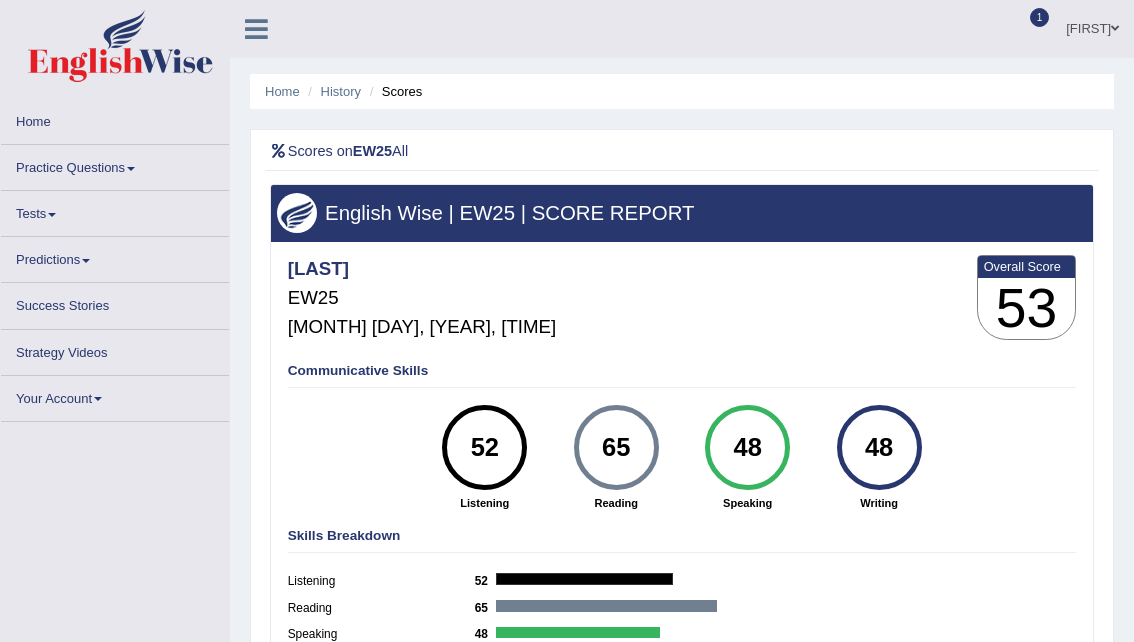 scroll, scrollTop: 0, scrollLeft: 0, axis: both 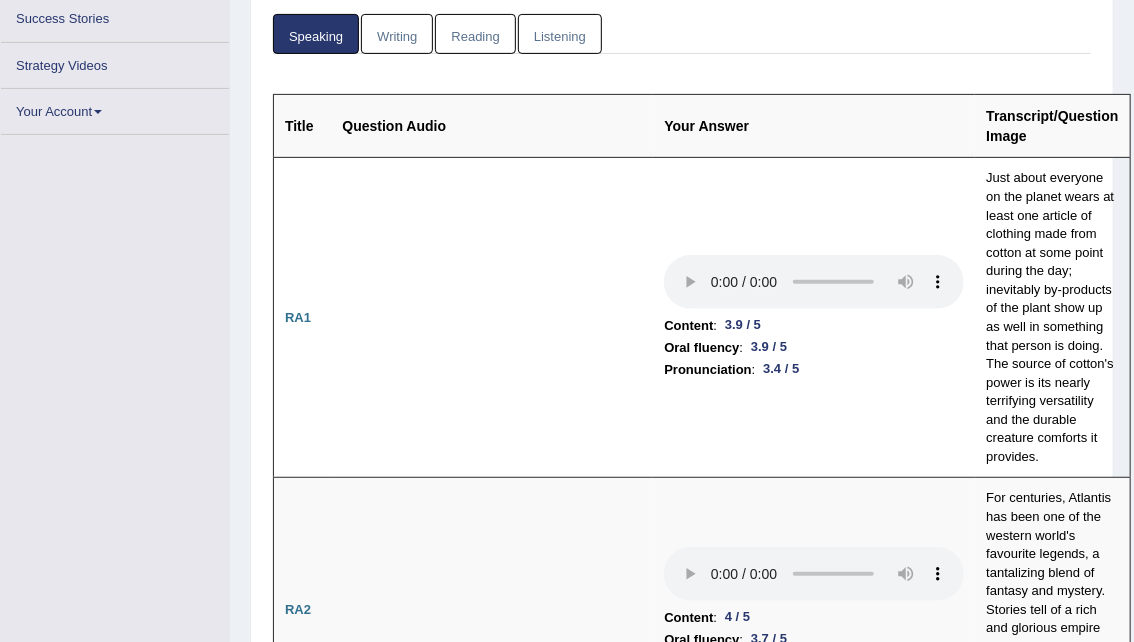 click on "Listening" at bounding box center [560, 34] 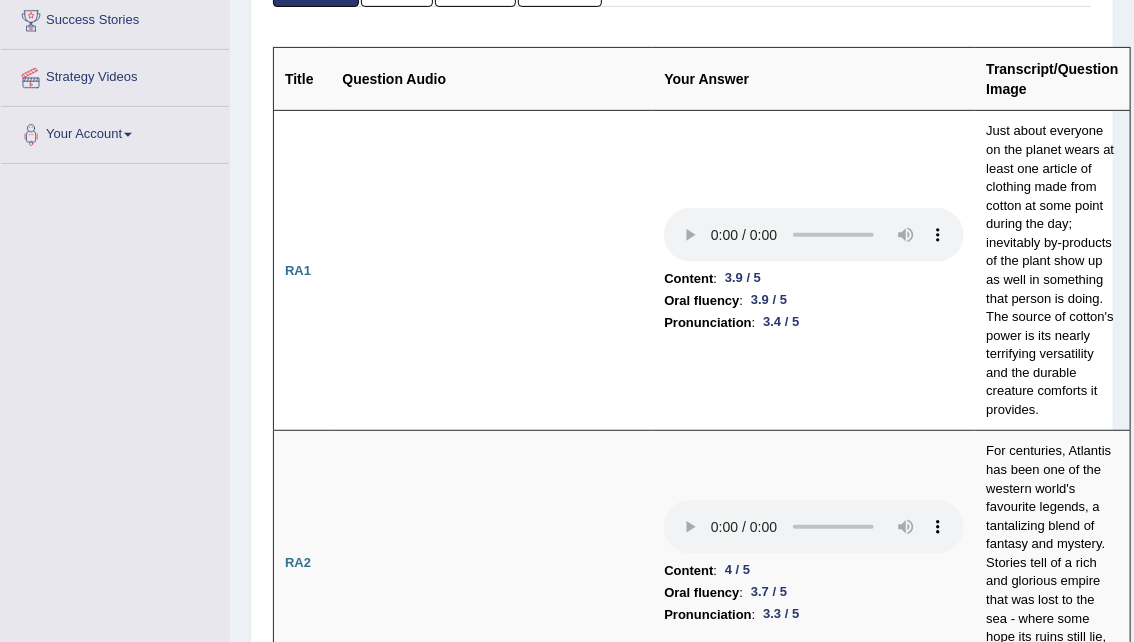 scroll, scrollTop: 287, scrollLeft: 0, axis: vertical 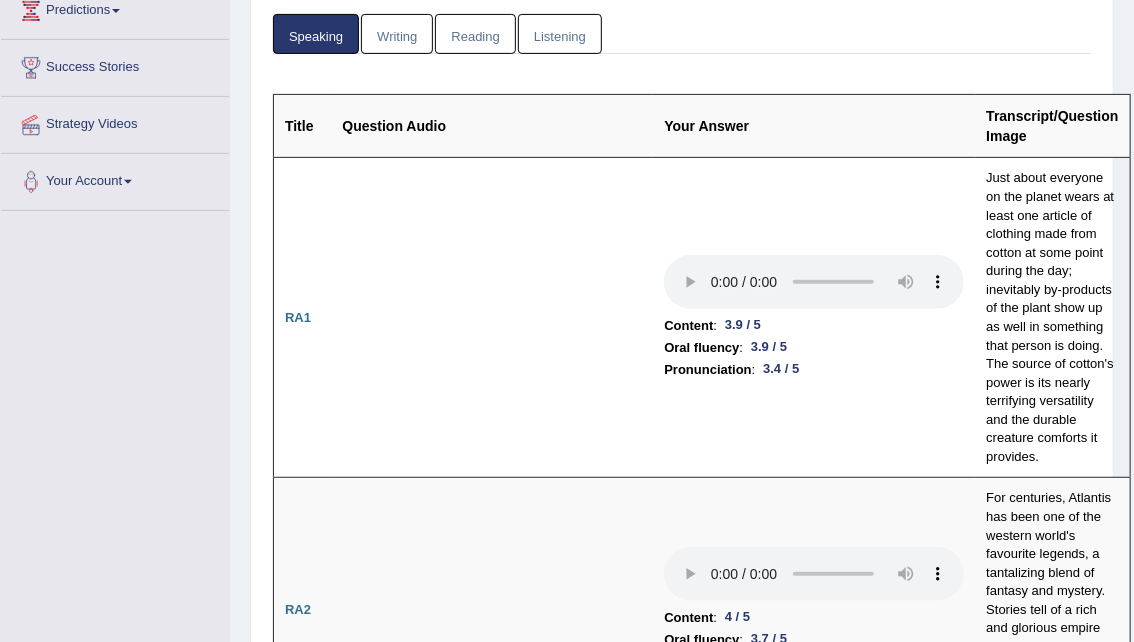 click on "Listening" at bounding box center [560, 34] 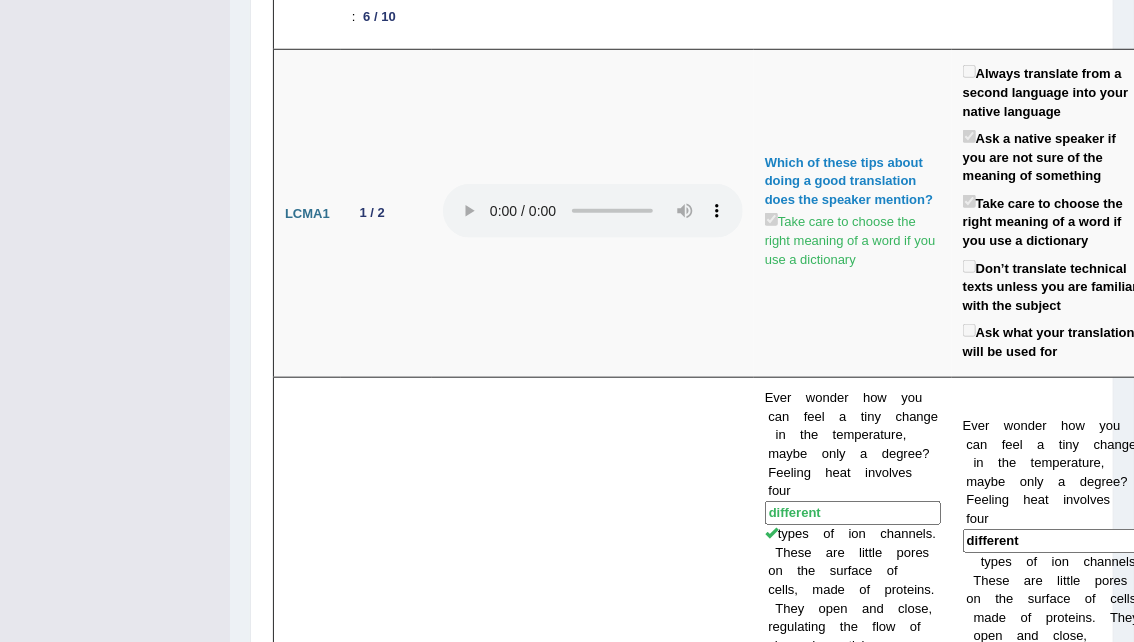 scroll, scrollTop: 0, scrollLeft: 0, axis: both 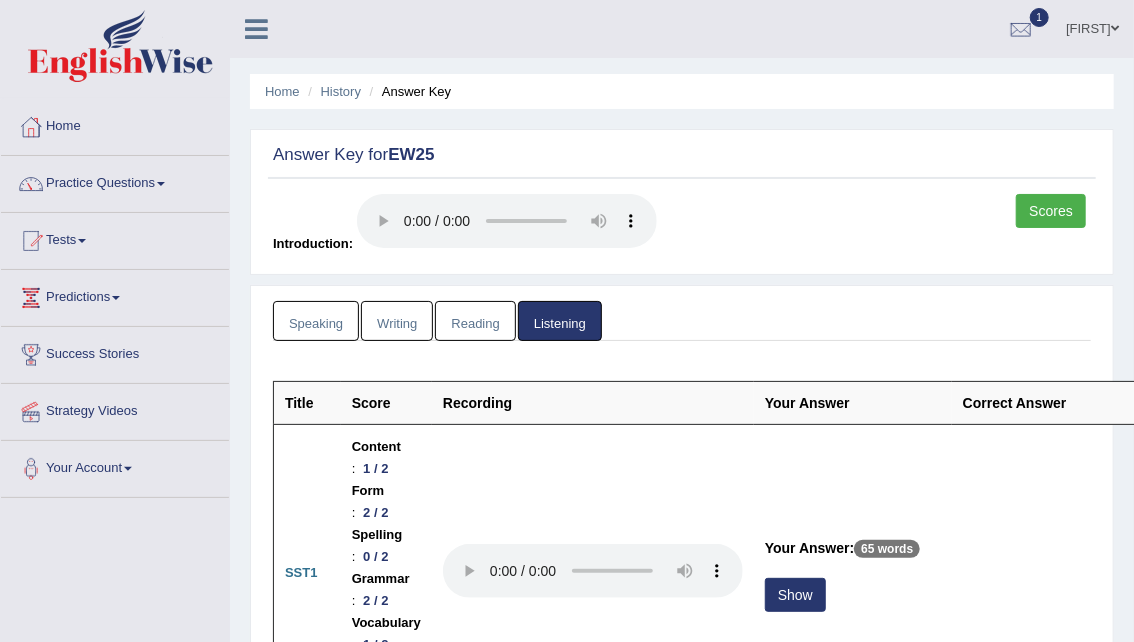 click on "Writing" at bounding box center [397, 321] 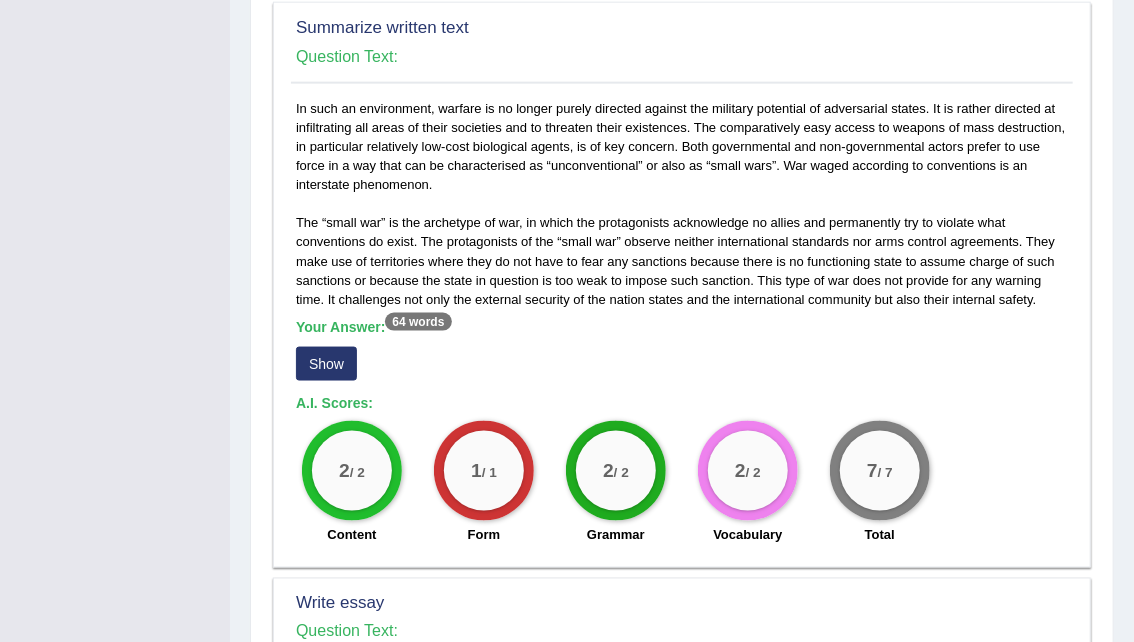 scroll, scrollTop: 1087, scrollLeft: 0, axis: vertical 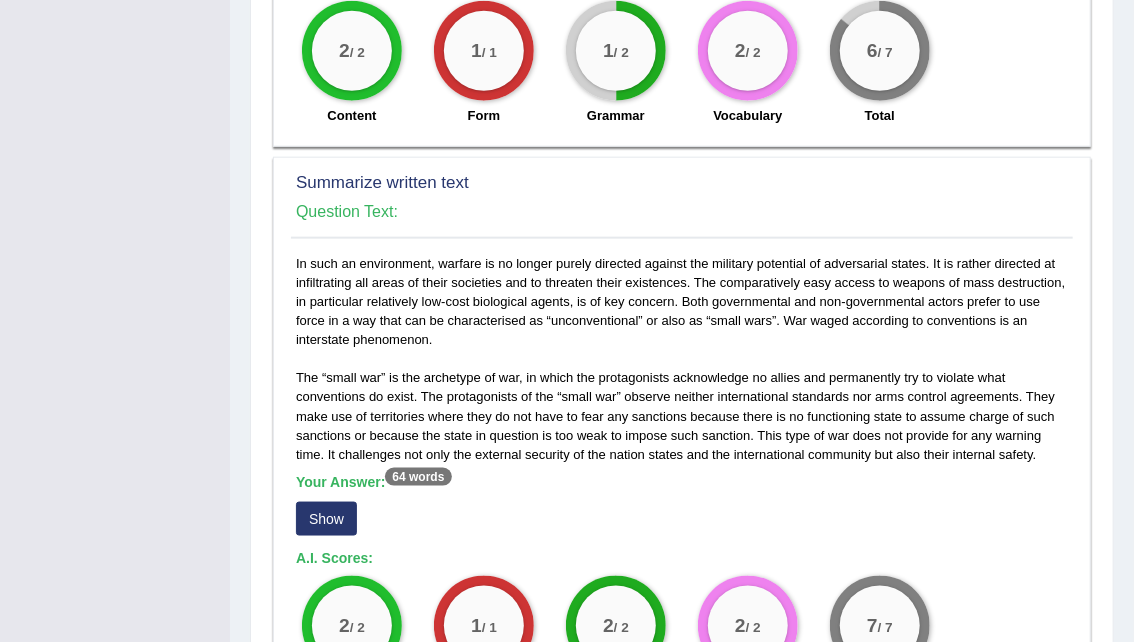 click on "Your Answer:  64 words Show" at bounding box center [682, 507] 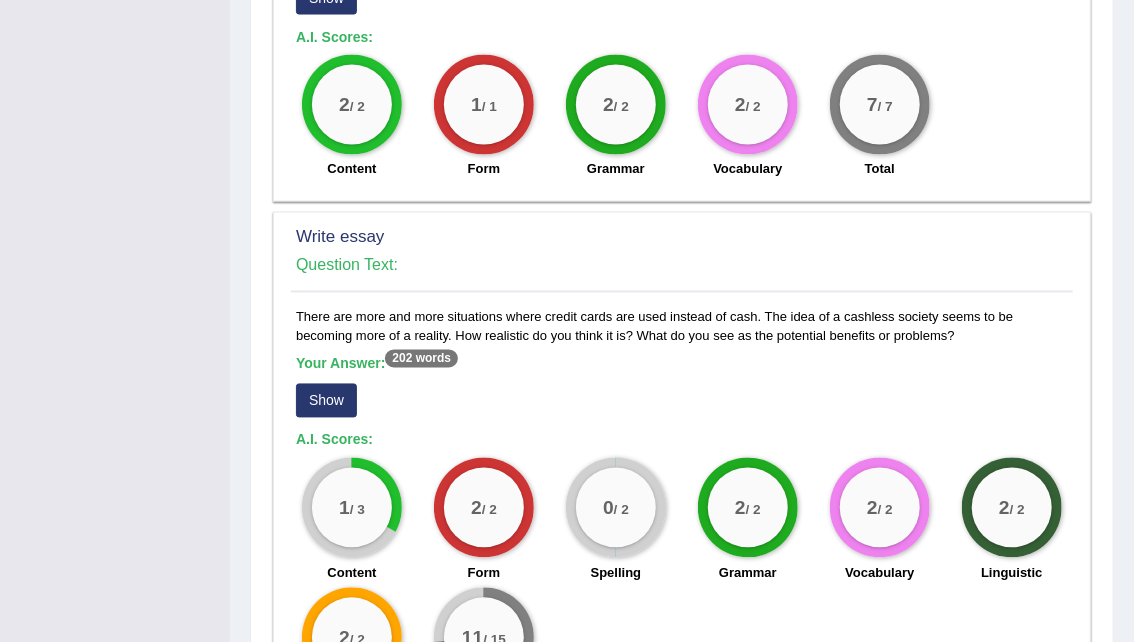 scroll, scrollTop: 1474, scrollLeft: 0, axis: vertical 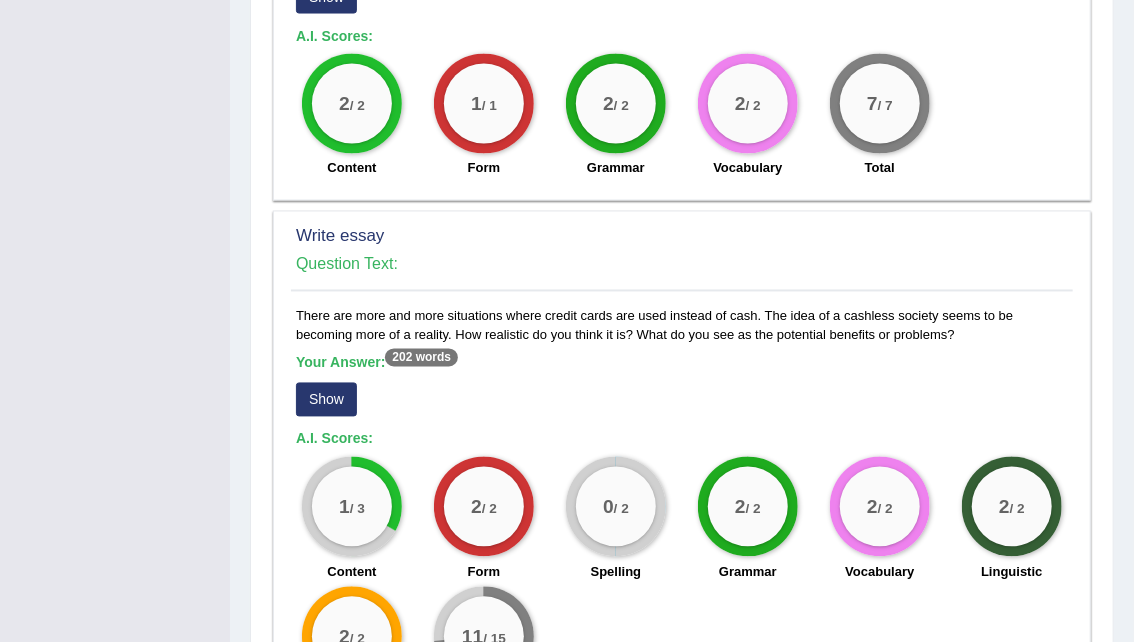 click on "Show" at bounding box center [326, 400] 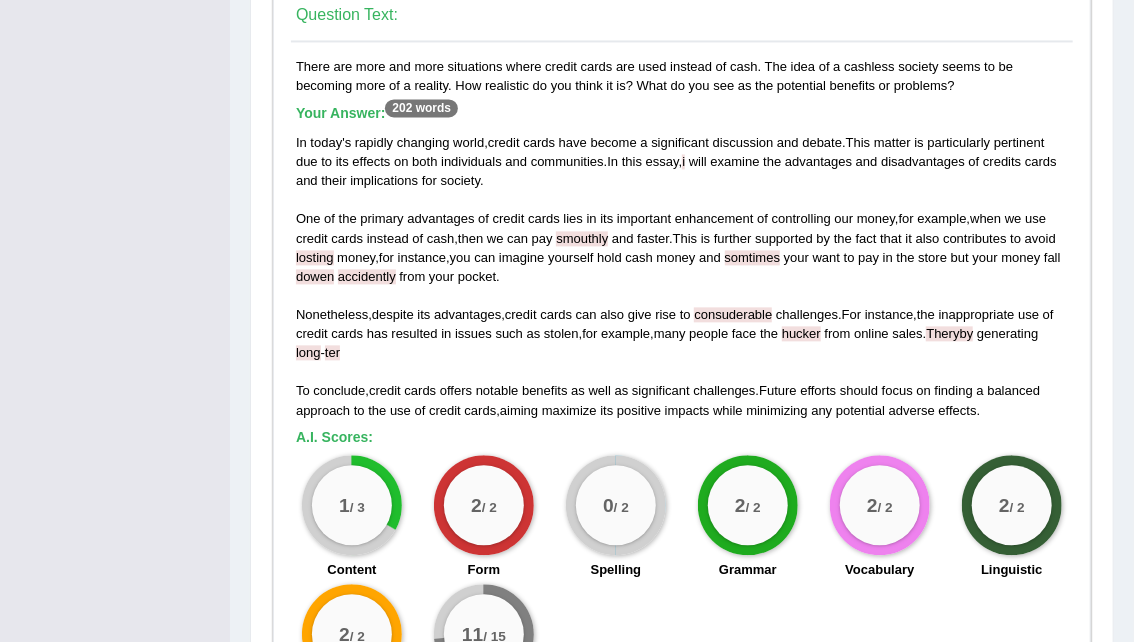 scroll, scrollTop: 1737, scrollLeft: 0, axis: vertical 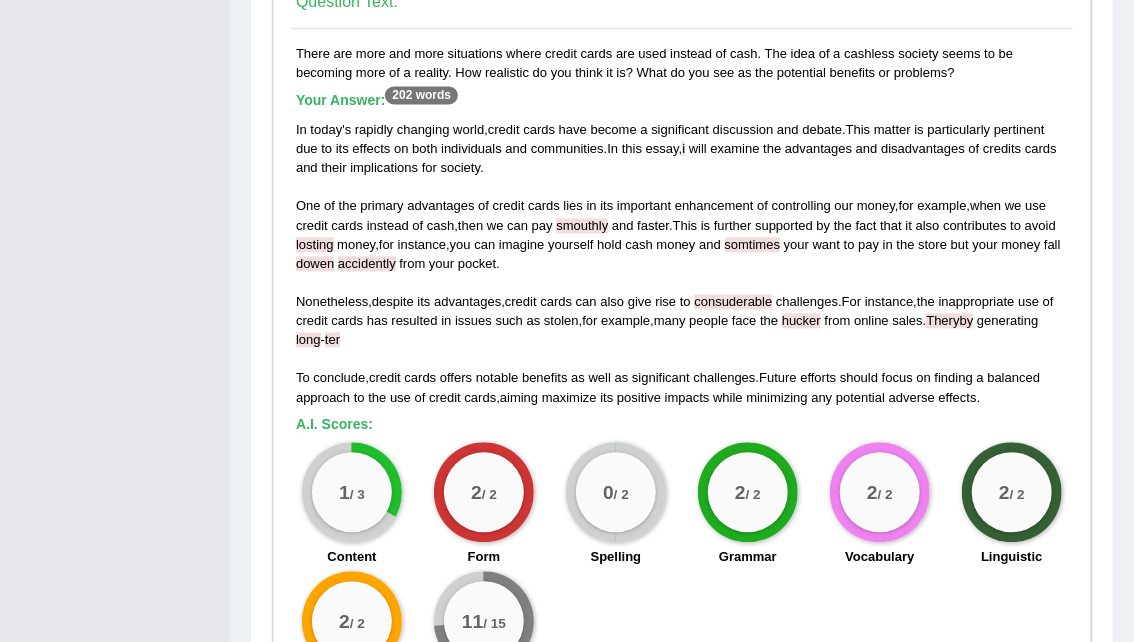 click on "Theryby" at bounding box center (949, 320) 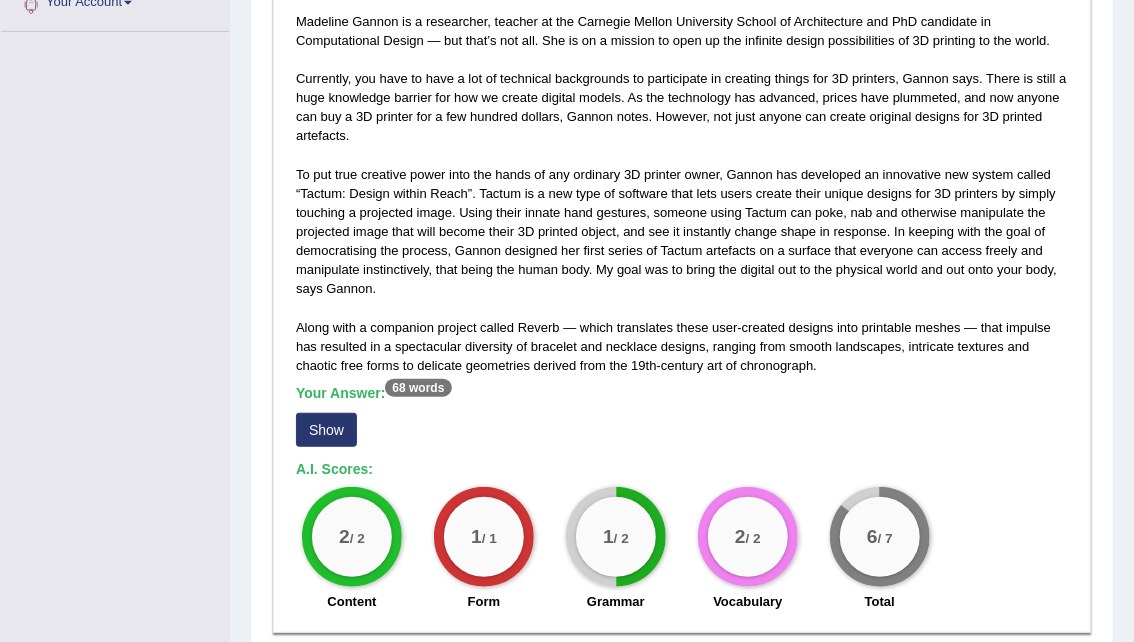scroll, scrollTop: 0, scrollLeft: 0, axis: both 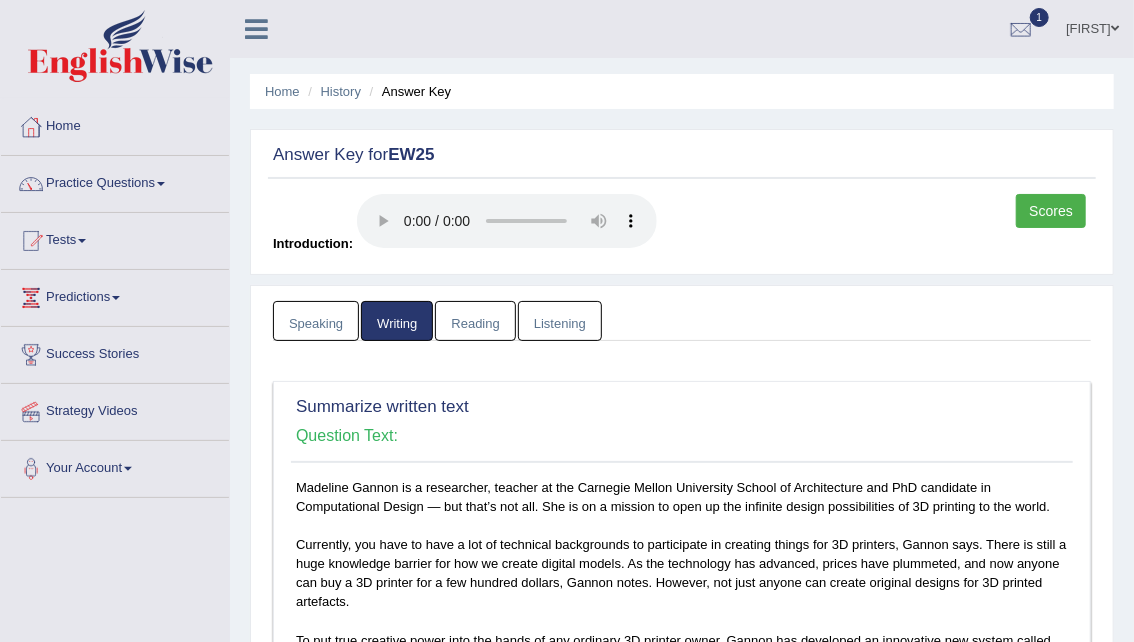 click on "Speaking" at bounding box center [316, 321] 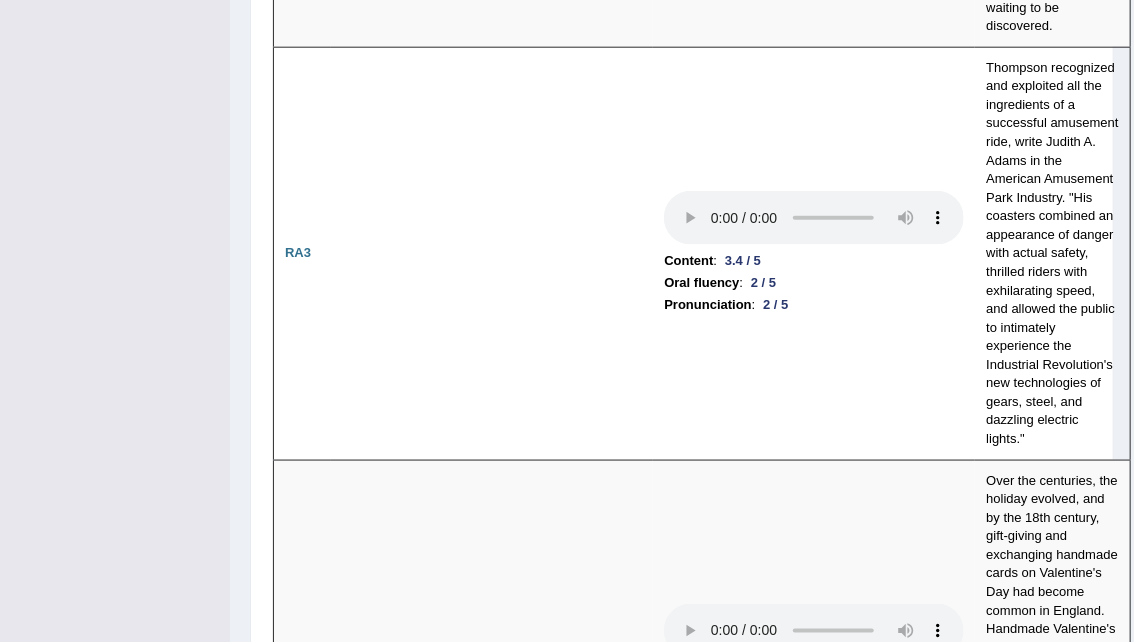 scroll, scrollTop: 988, scrollLeft: 0, axis: vertical 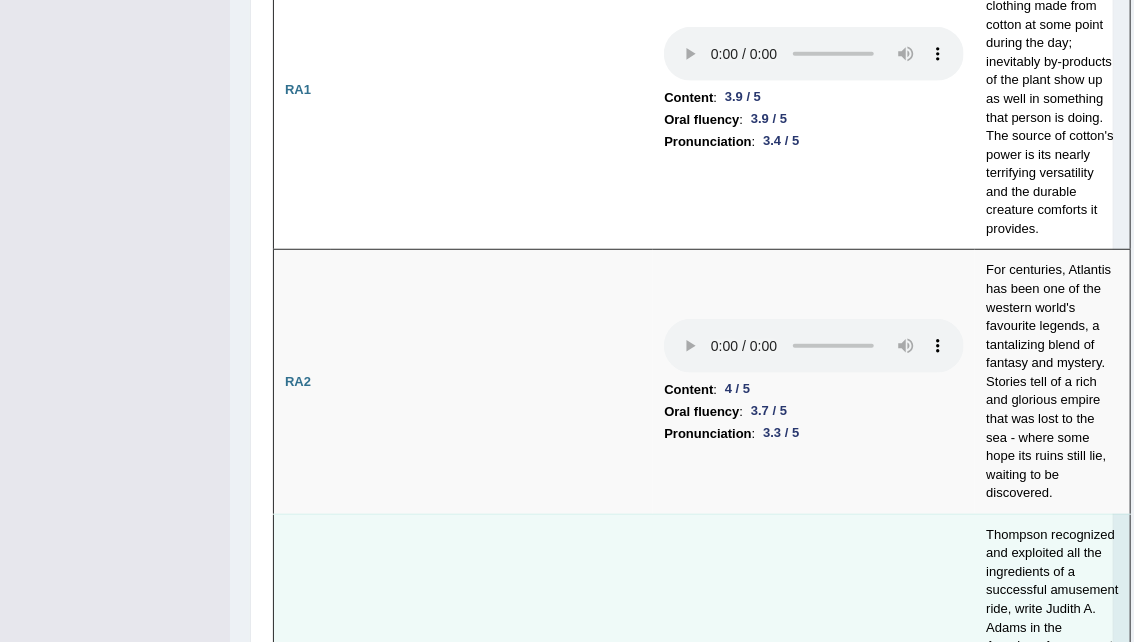click on "Thompson recognized and exploited all the ingredients of a successful amusement ride, write Judith A. Adams in the American Amusement Park Industry. "His coasters combined an appearance of danger with actual safety, thrilled riders with exhilarating speed, and allowed the public to intimately experience the Industrial Revolution's new technologies of gears, steel, and dazzling electric lights."" at bounding box center [1052, 720] 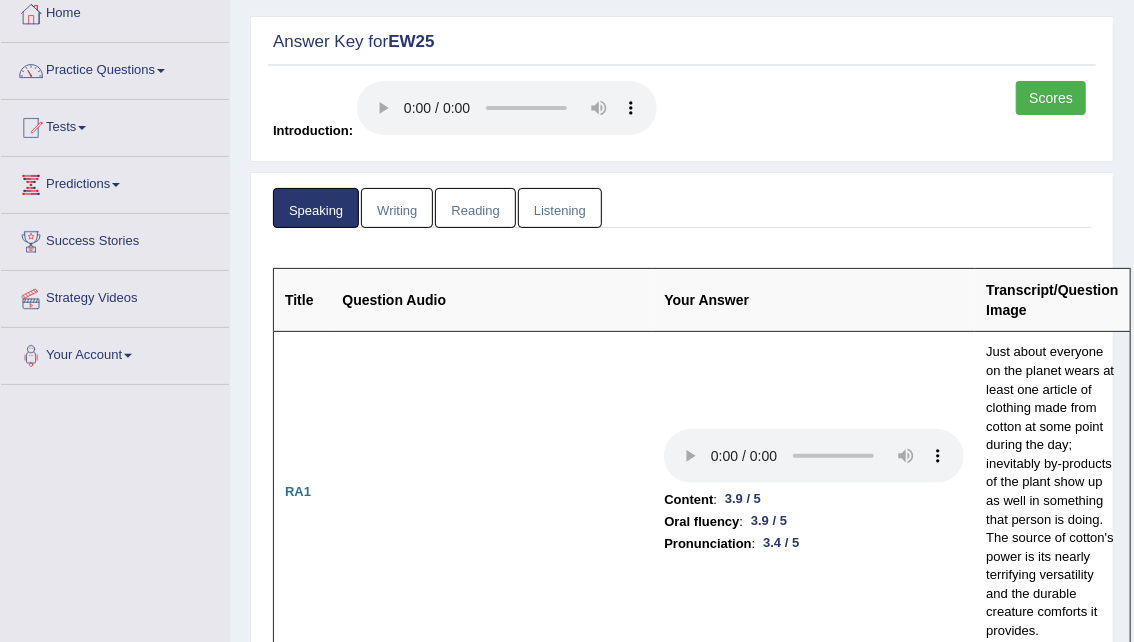scroll, scrollTop: 115, scrollLeft: 0, axis: vertical 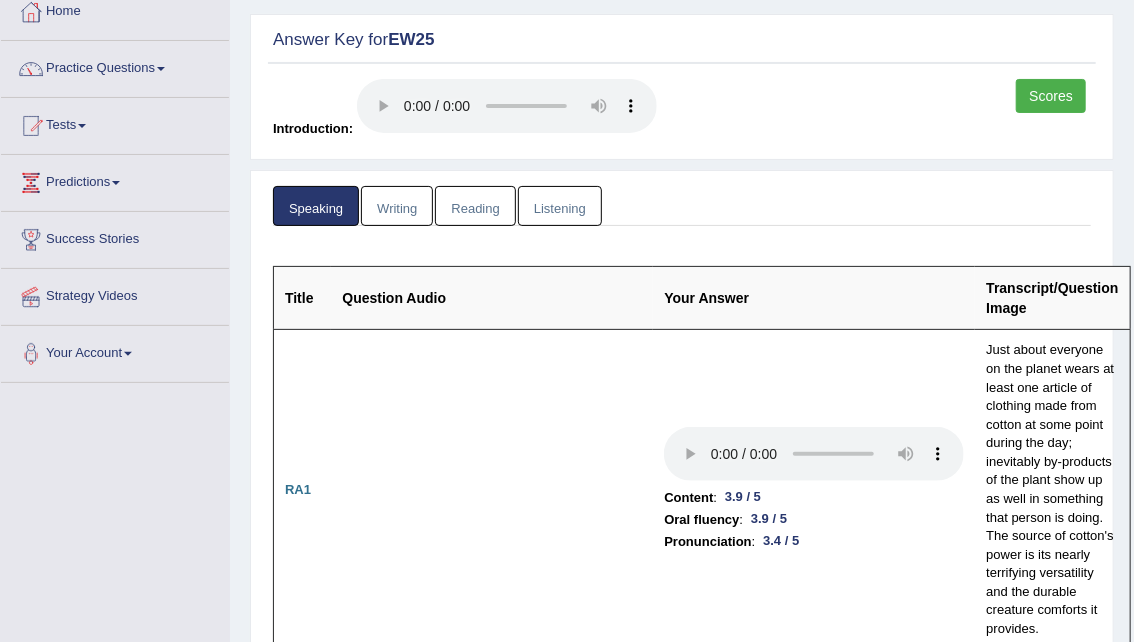 click on "Home" at bounding box center [115, 9] 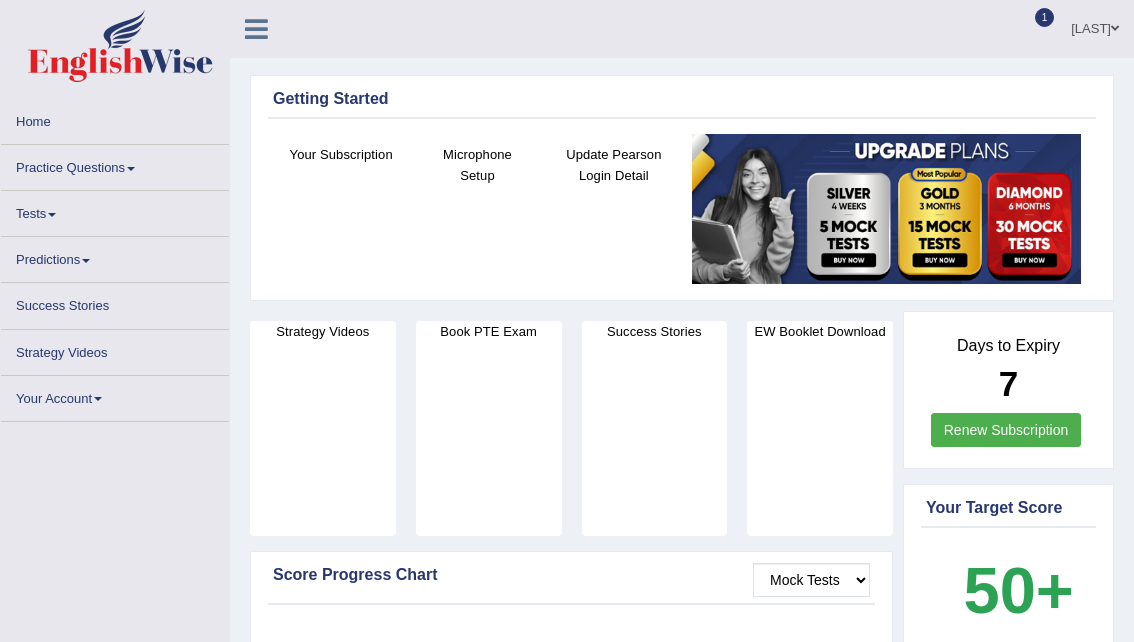 scroll, scrollTop: 58, scrollLeft: 0, axis: vertical 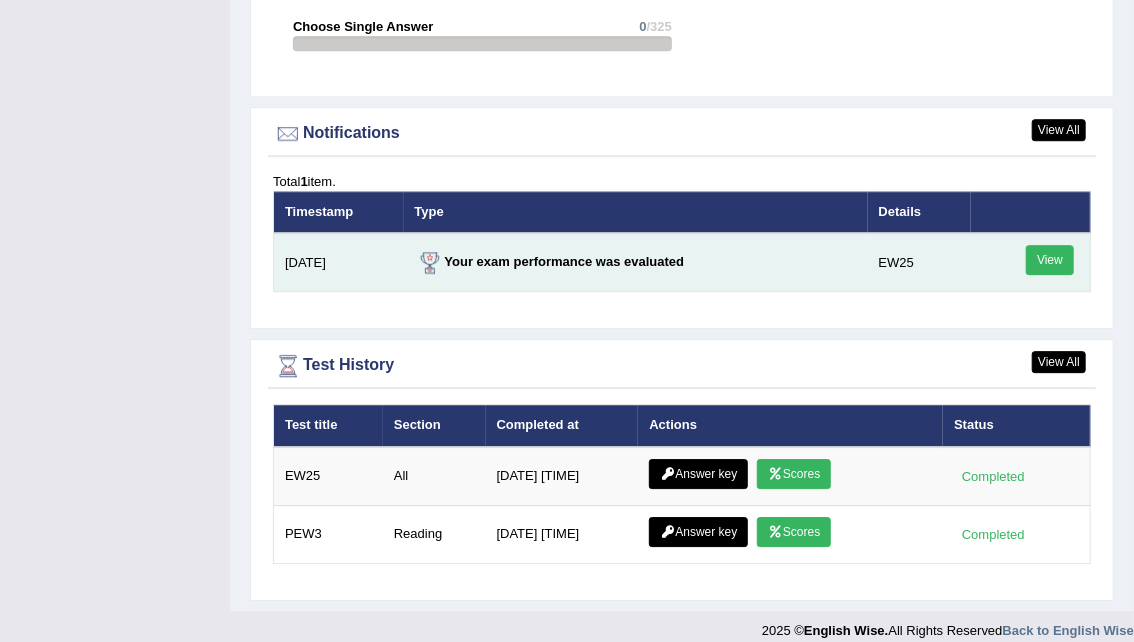 click on "View" at bounding box center (1050, 260) 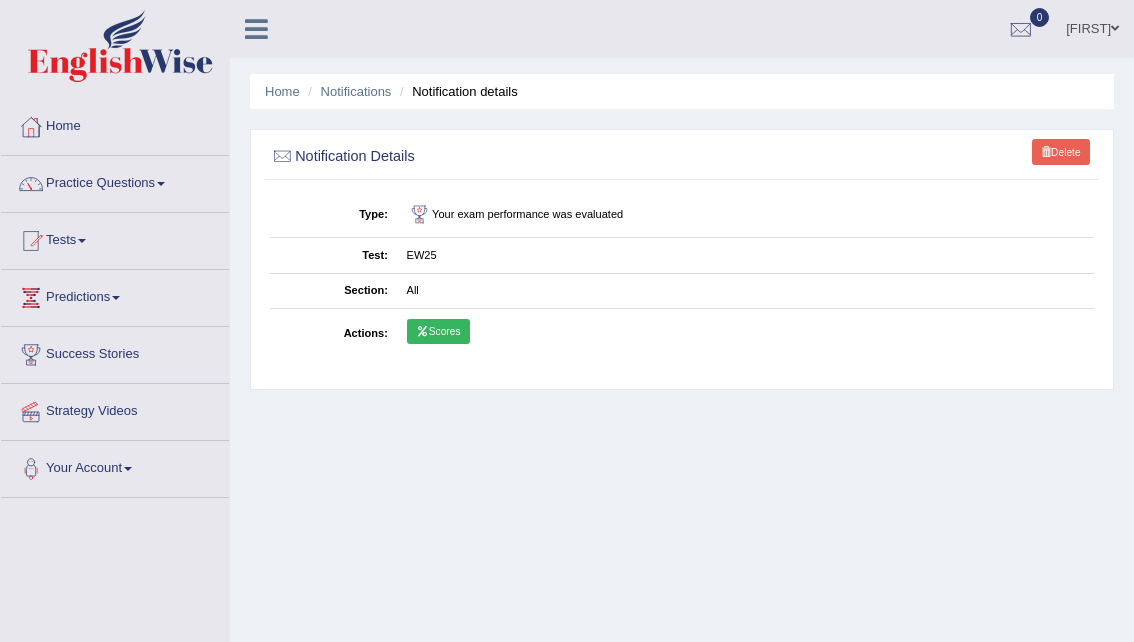 scroll, scrollTop: 0, scrollLeft: 0, axis: both 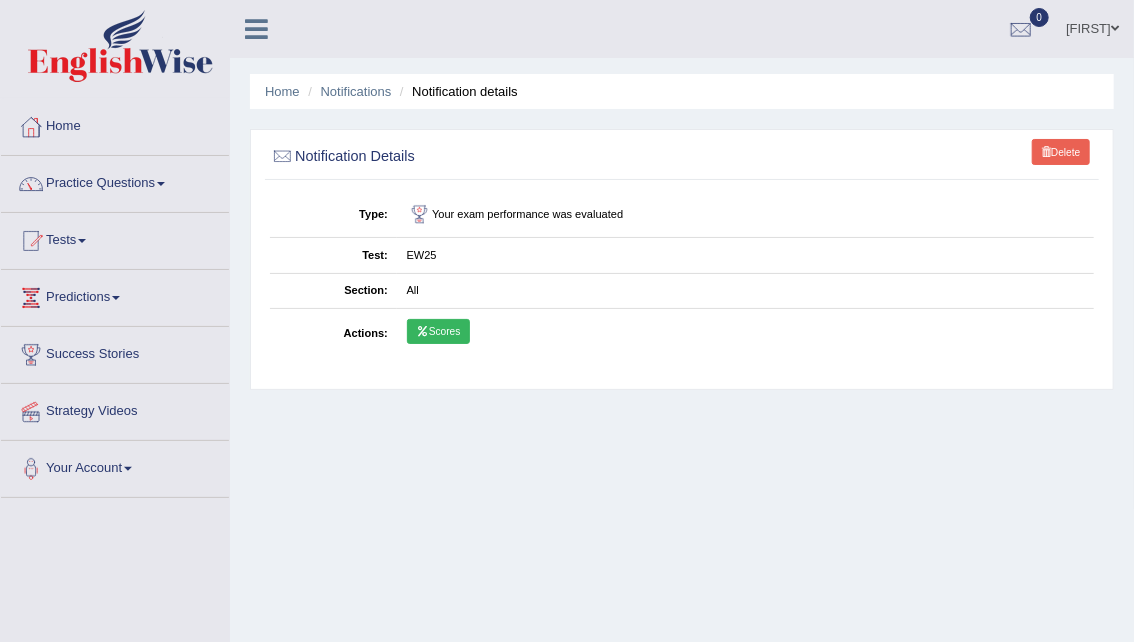 click on "Scores" at bounding box center (438, 332) 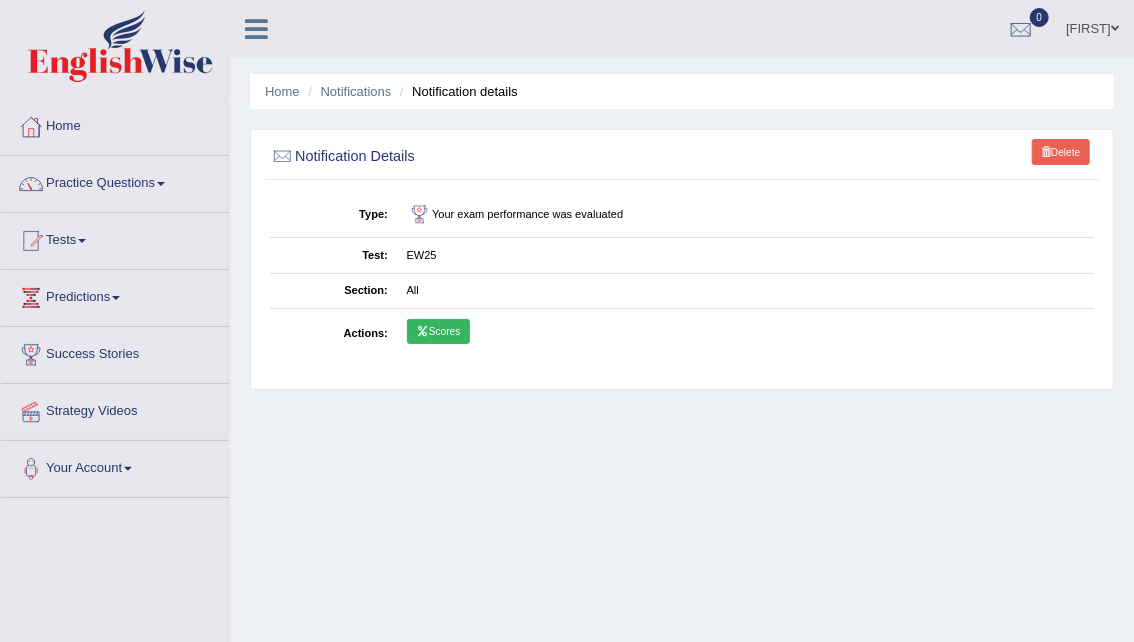 click on "Scores" at bounding box center (438, 332) 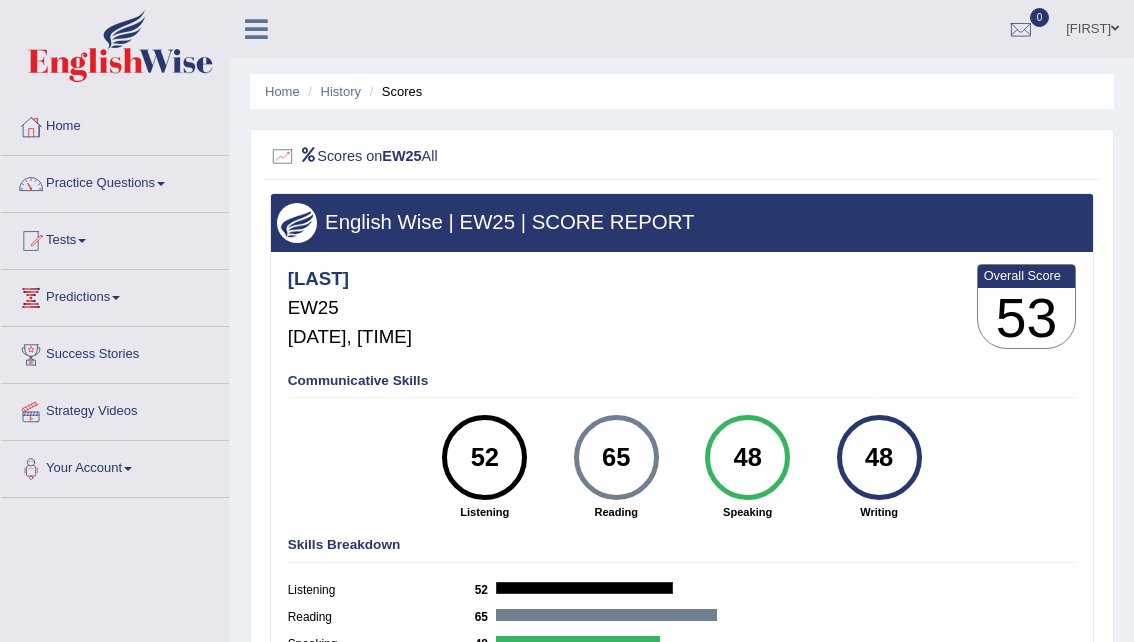 scroll, scrollTop: 0, scrollLeft: 0, axis: both 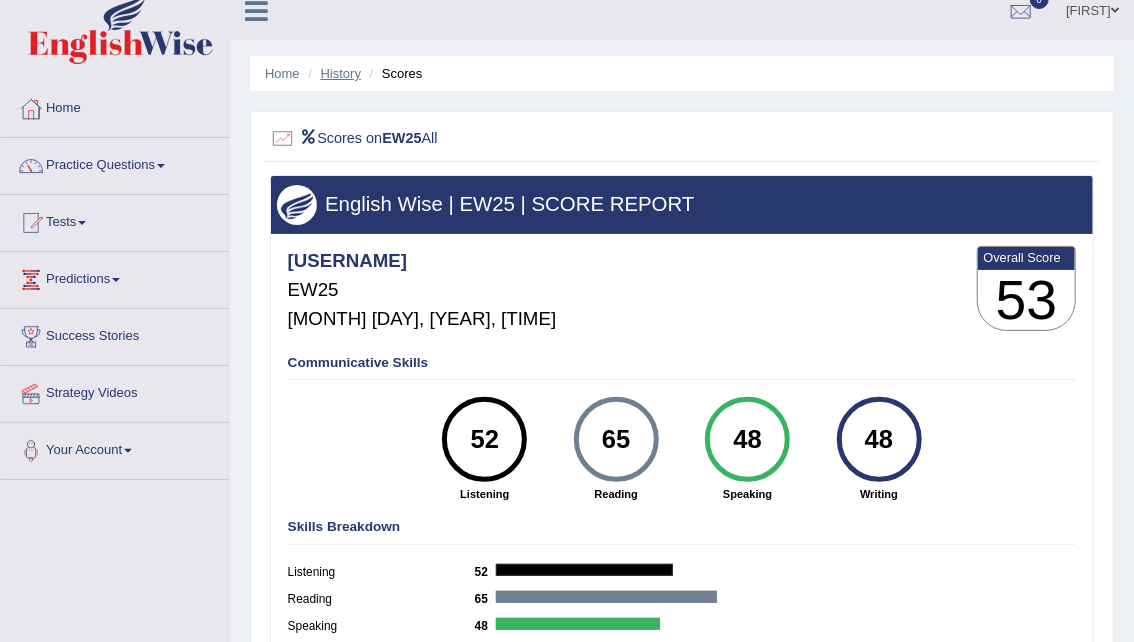 click on "History" at bounding box center [341, 73] 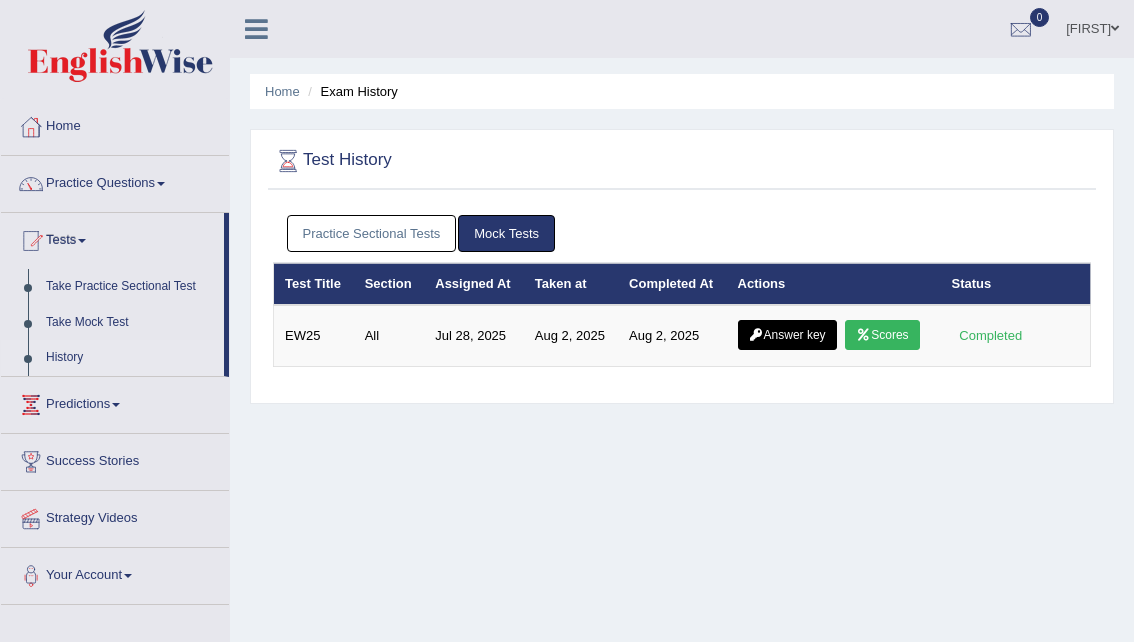 scroll, scrollTop: 0, scrollLeft: 0, axis: both 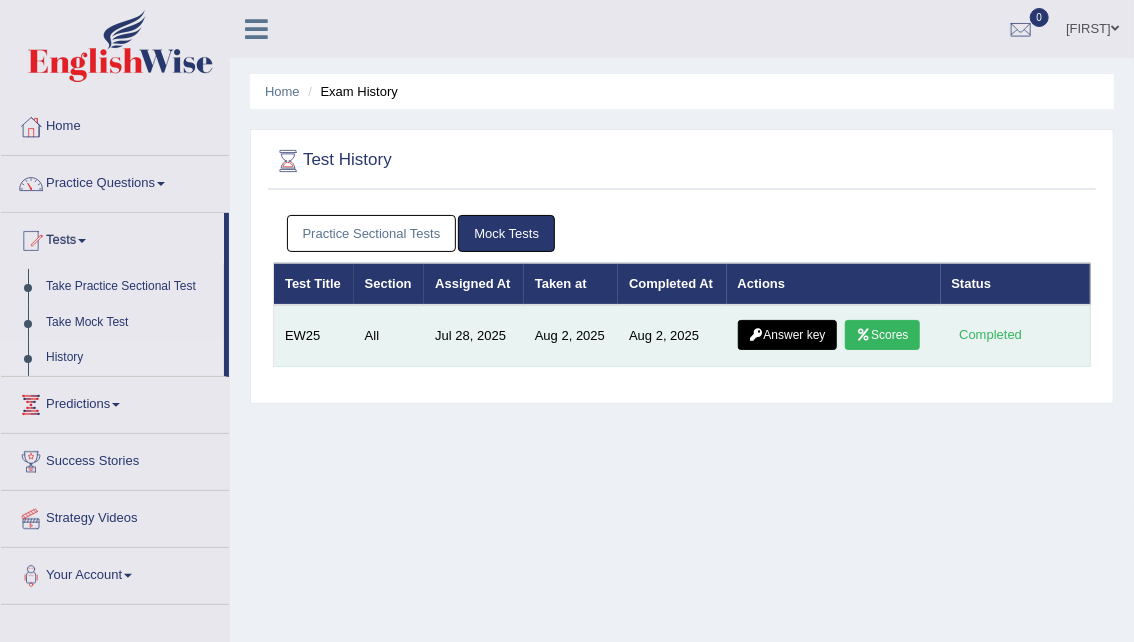 click on "Answer key" at bounding box center (787, 335) 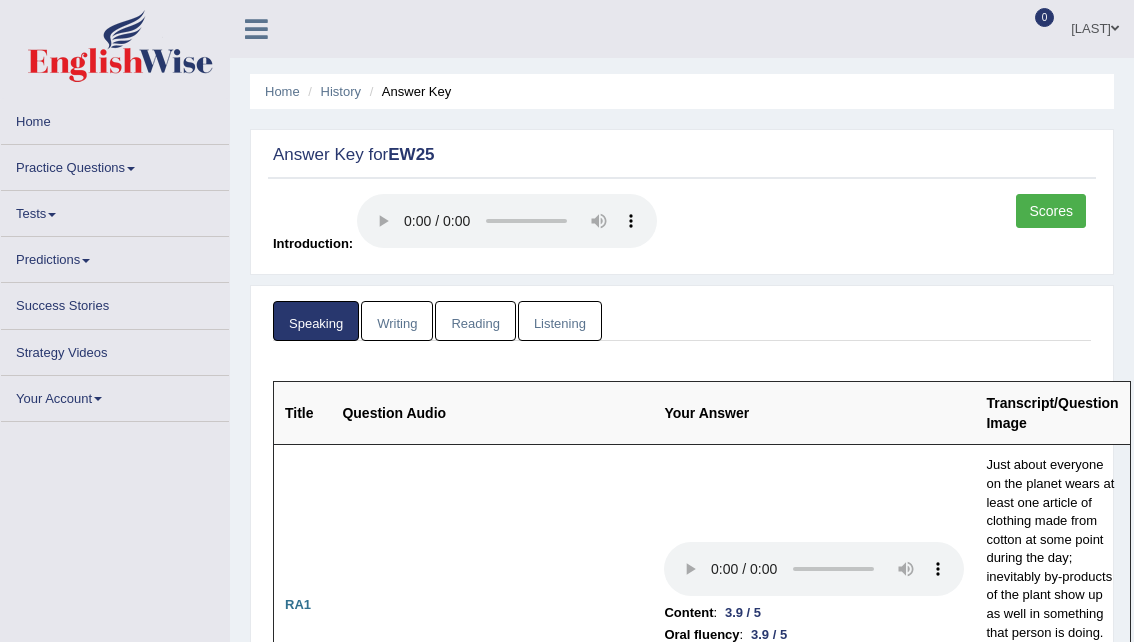scroll, scrollTop: 0, scrollLeft: 0, axis: both 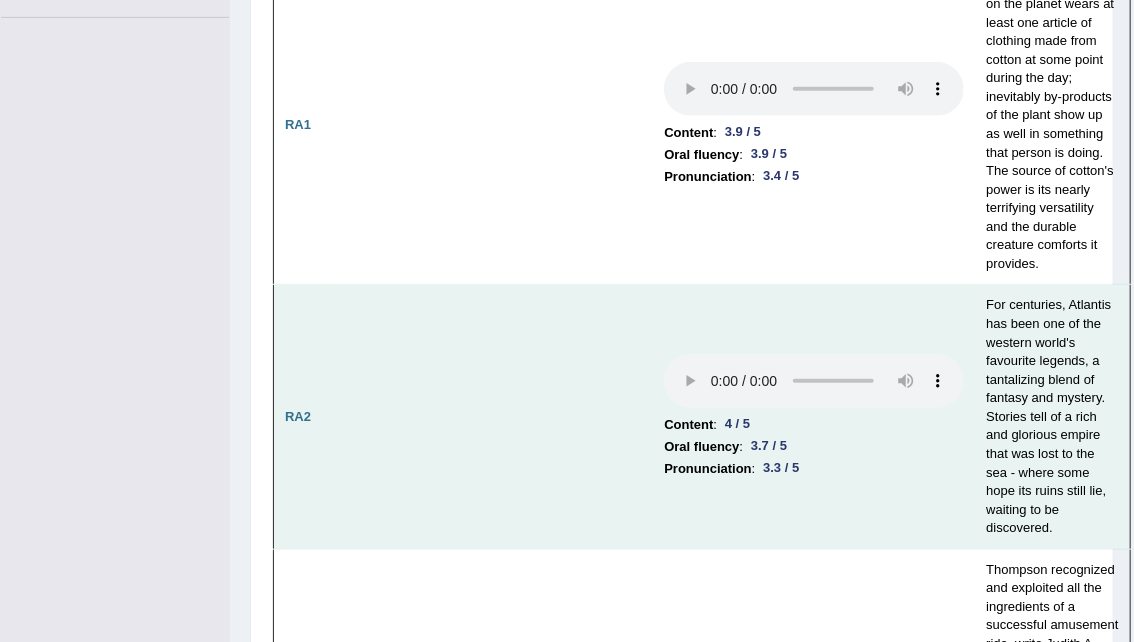 click on "Content  :  4 / 5
Oral fluency  :  3.7 / 5
Pronunciation  :  3.3 / 5" at bounding box center [814, 417] 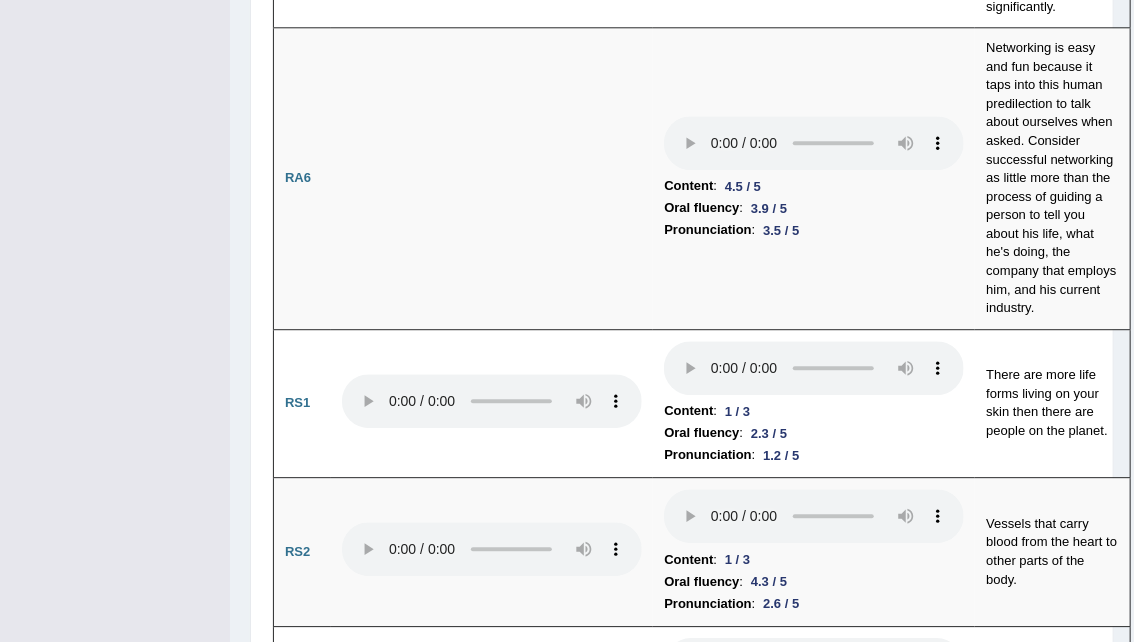 scroll, scrollTop: 2242, scrollLeft: 0, axis: vertical 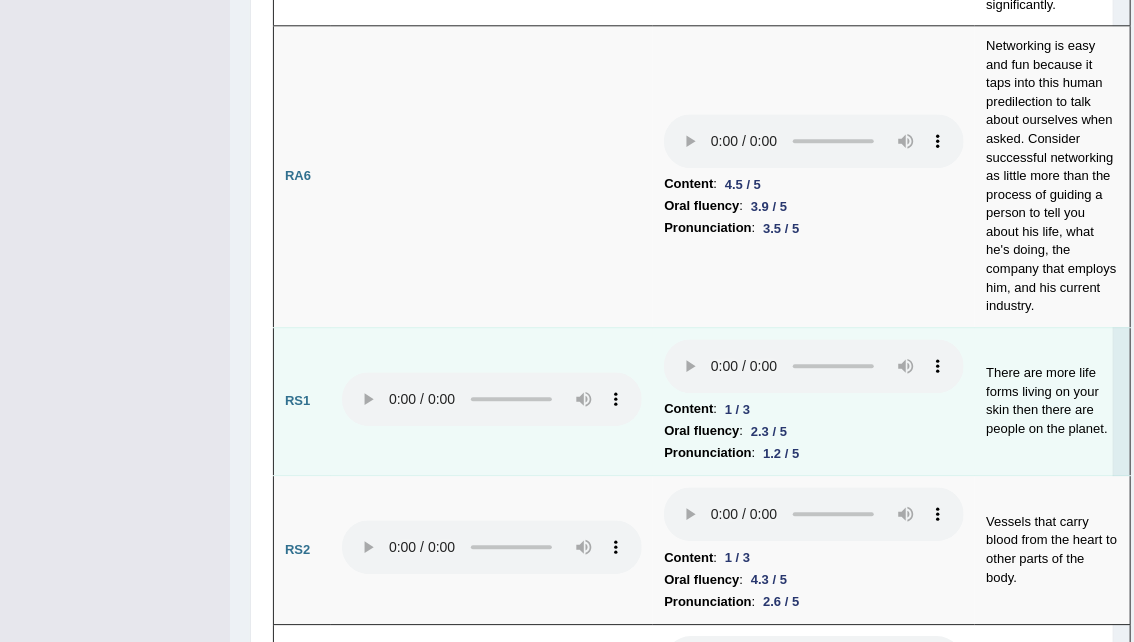 click on "Oral fluency  :  2.3 / 5" at bounding box center (814, 431) 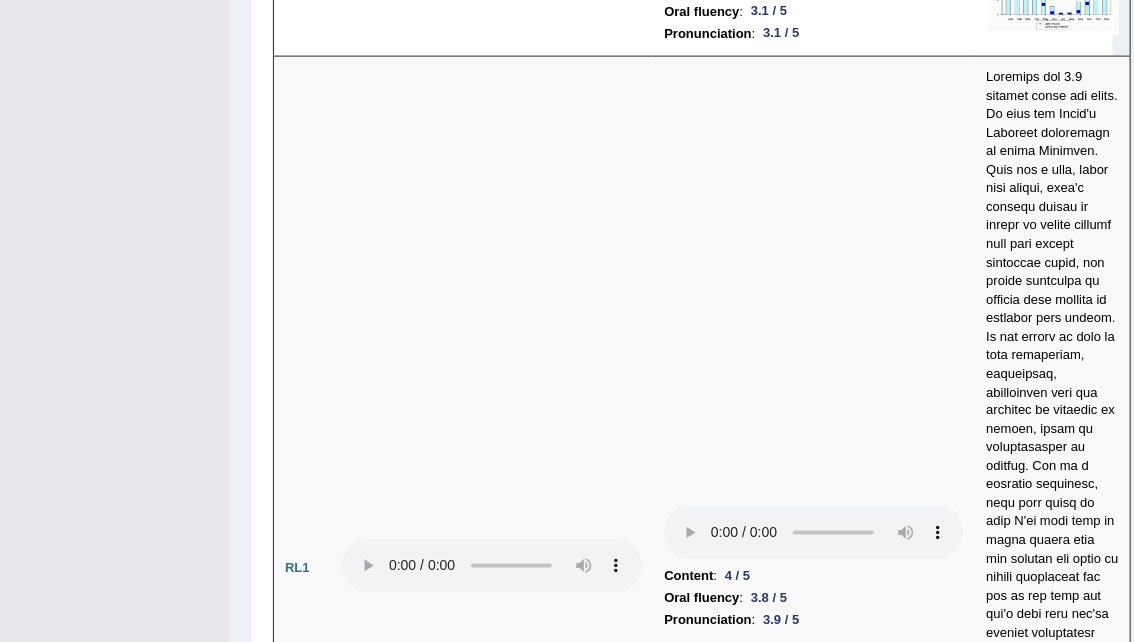 scroll, scrollTop: 4464, scrollLeft: 0, axis: vertical 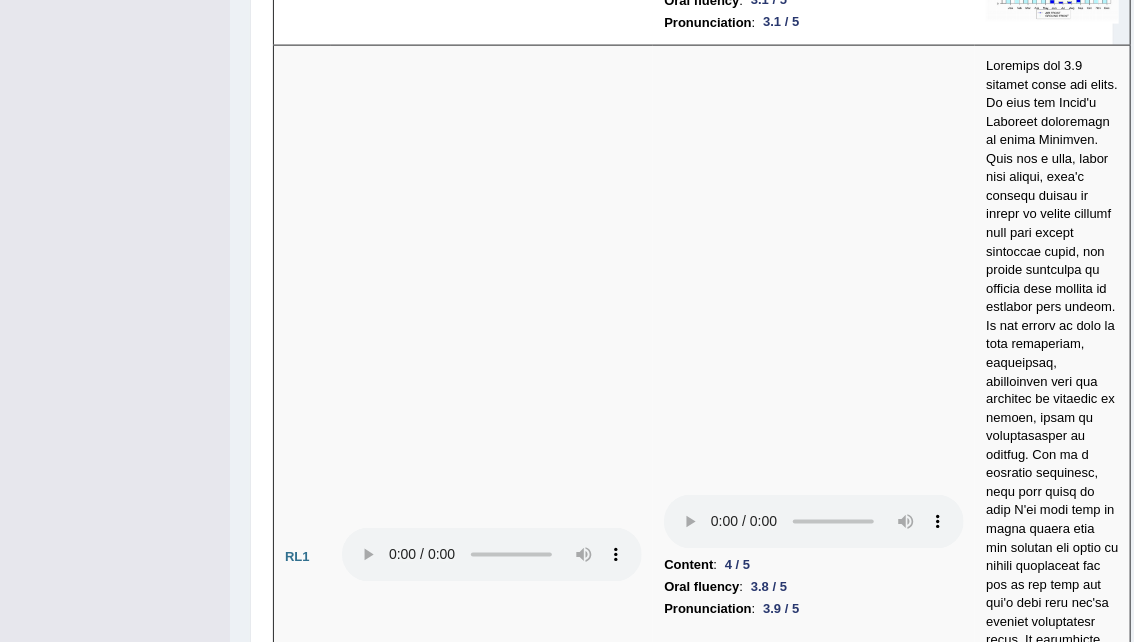 type 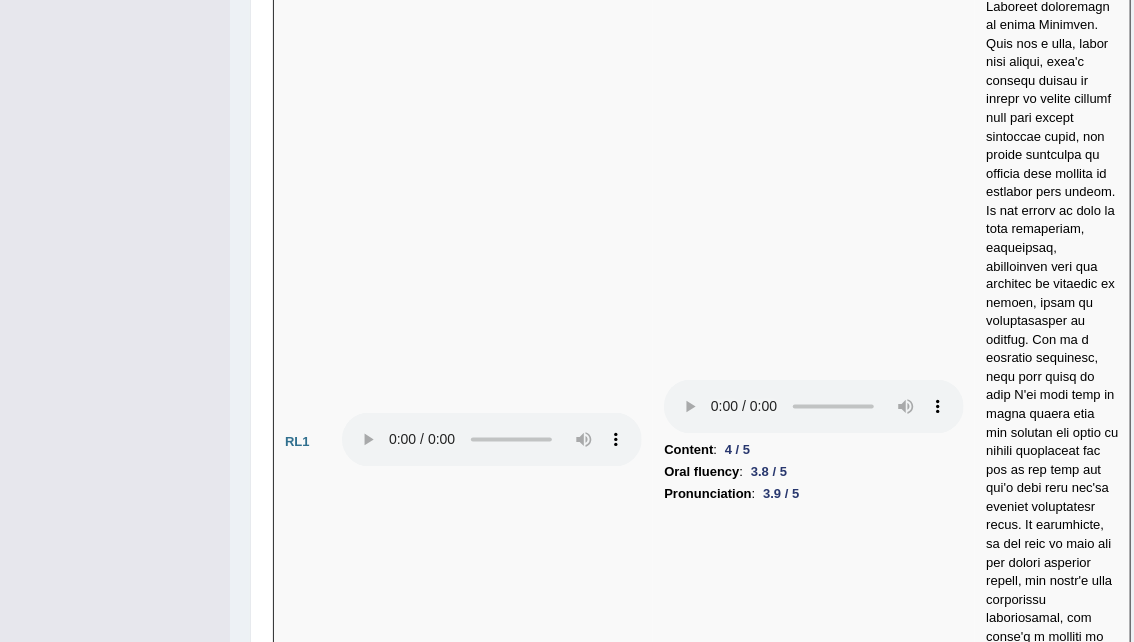 scroll, scrollTop: 4575, scrollLeft: 0, axis: vertical 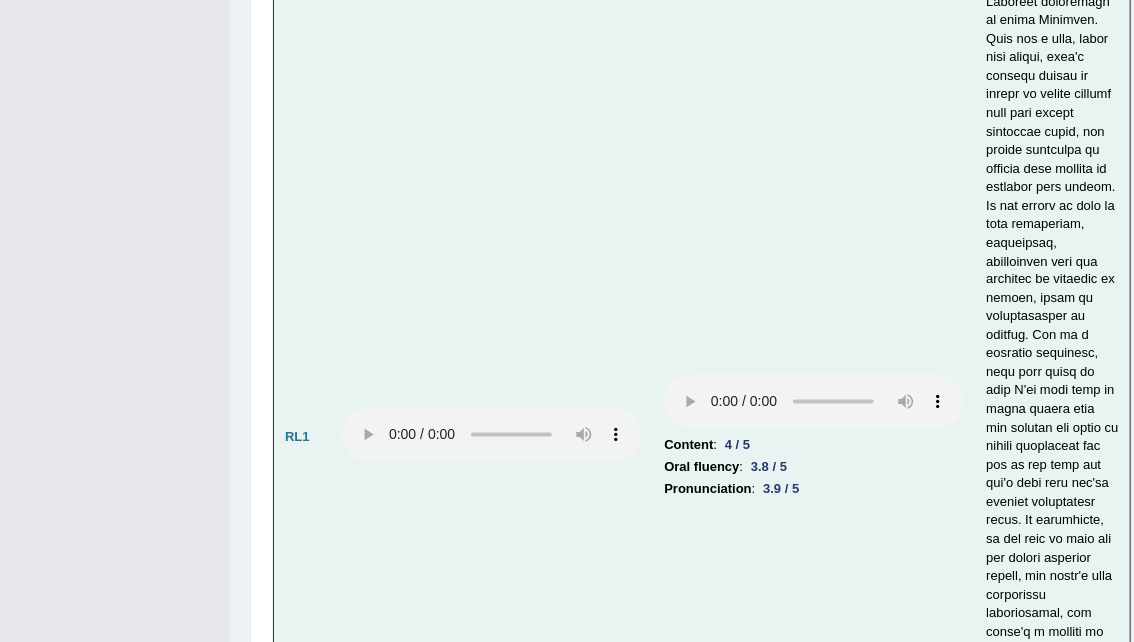 click on "Content  :  4 / 5" at bounding box center (814, 446) 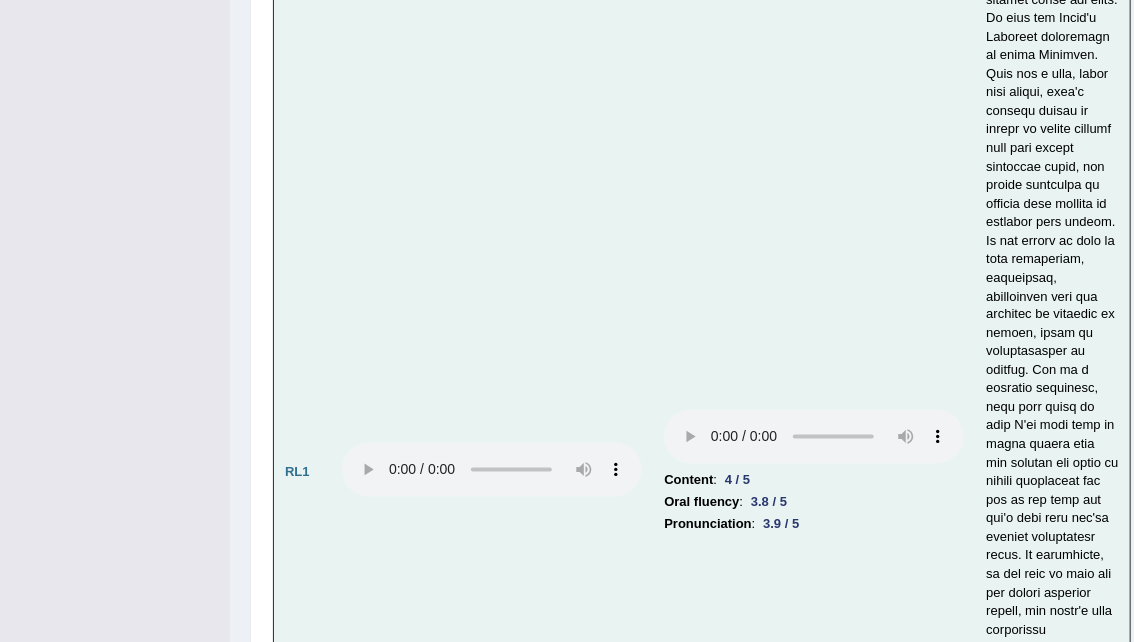 scroll, scrollTop: 4539, scrollLeft: 0, axis: vertical 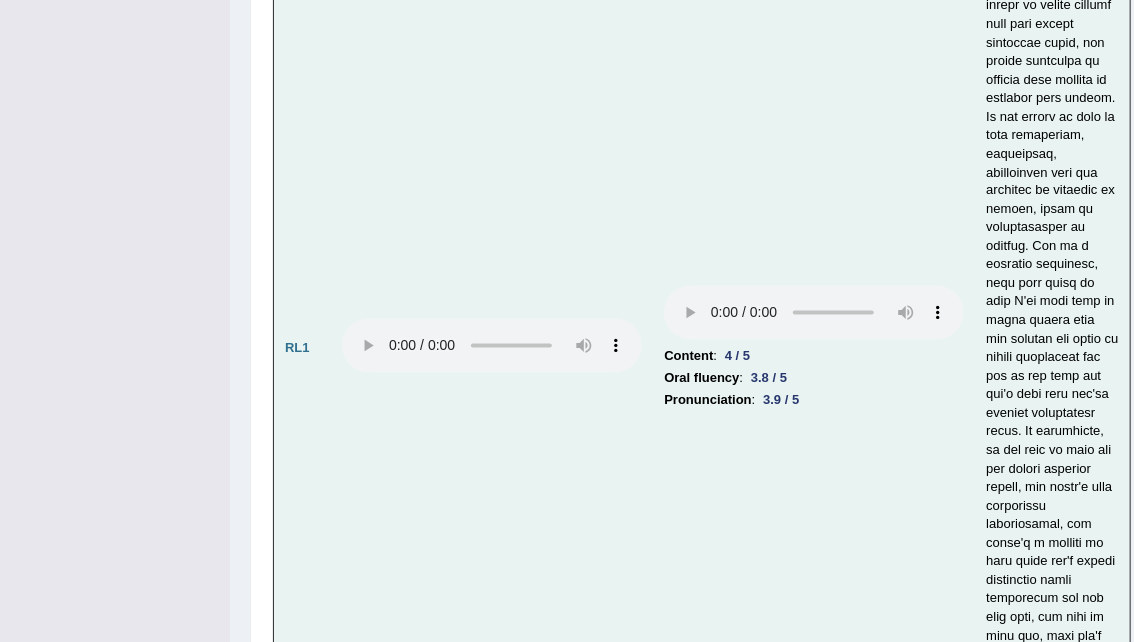 click on "Content  :  4 / 5
Oral fluency  :  3.8 / 5
Pronunciation  :  3.9 / 5" at bounding box center (814, 348) 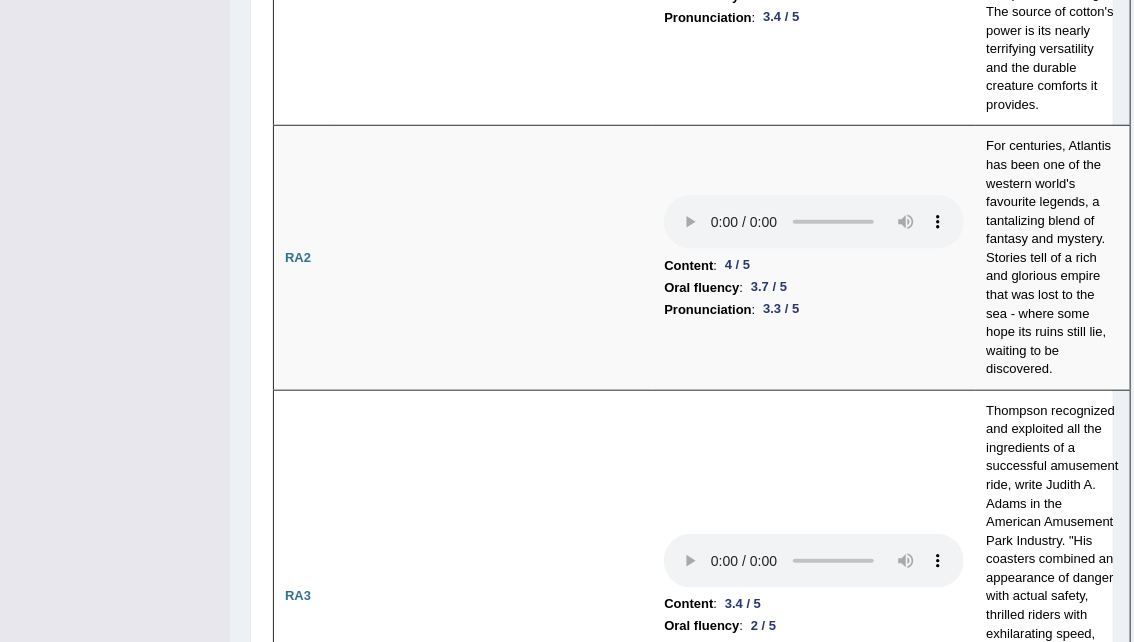 scroll, scrollTop: 0, scrollLeft: 0, axis: both 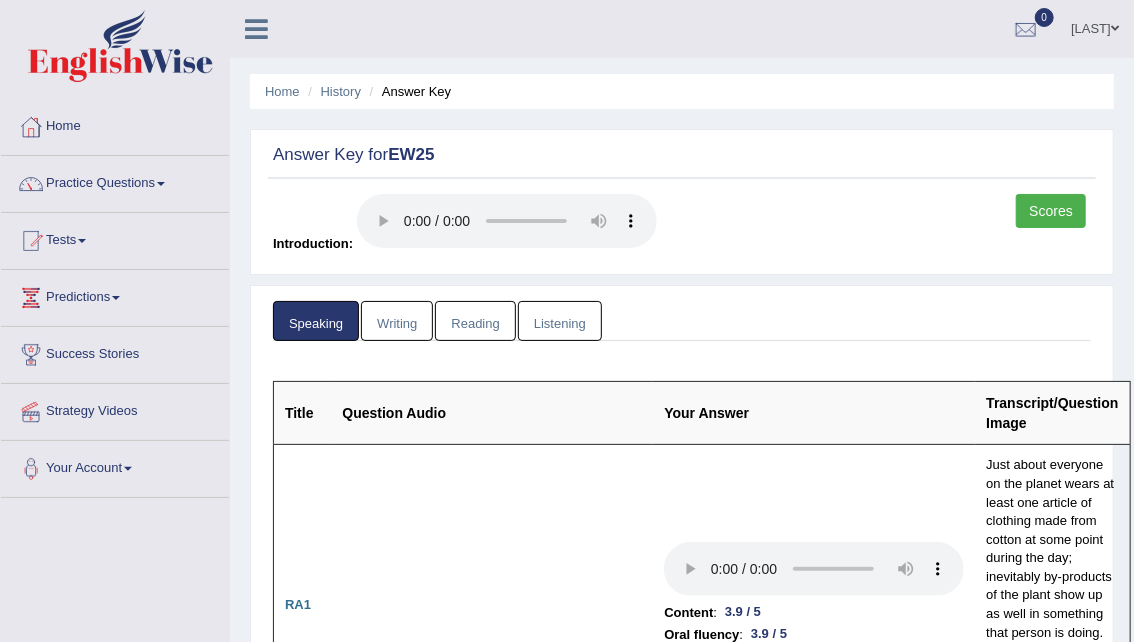 click on "Reading" at bounding box center [475, 321] 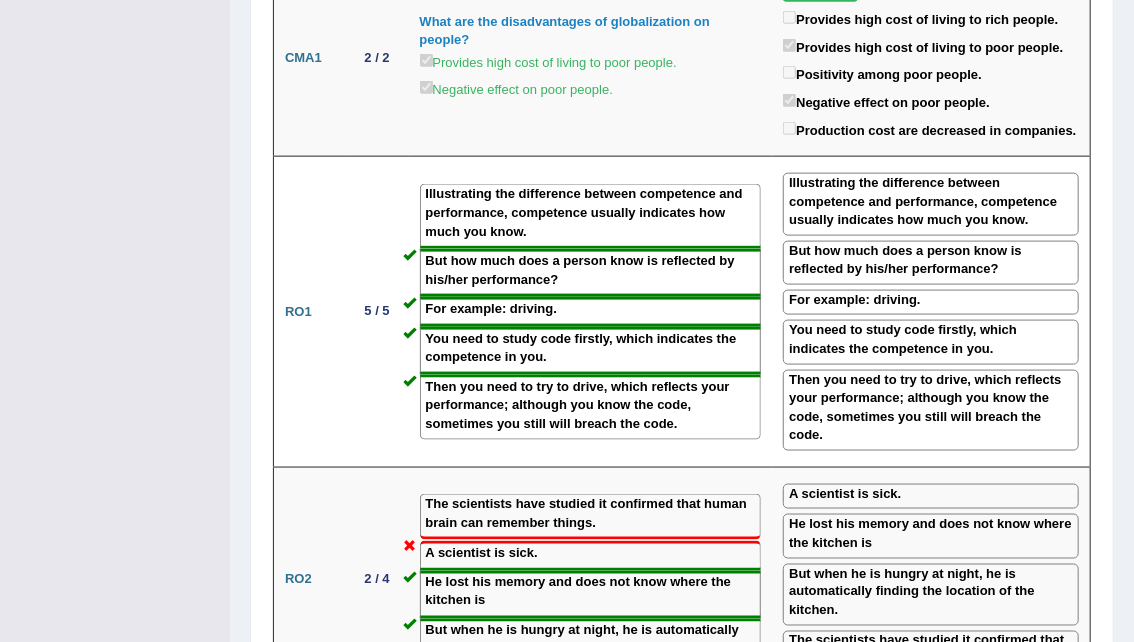 scroll, scrollTop: 4258, scrollLeft: 0, axis: vertical 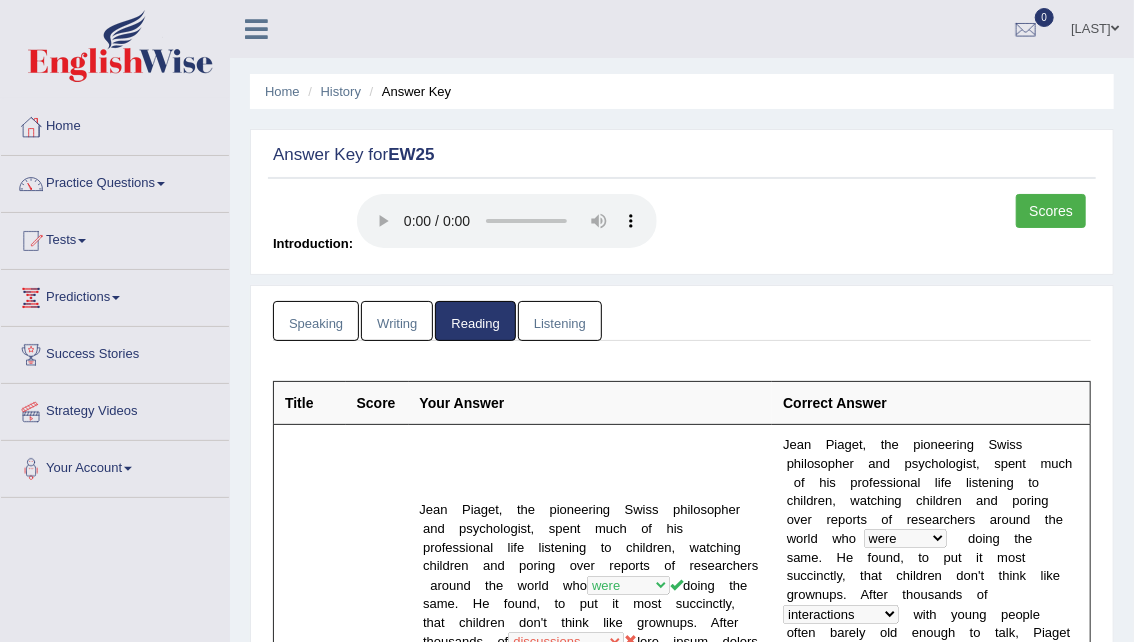 click on "Correct Answer" at bounding box center (931, 403) 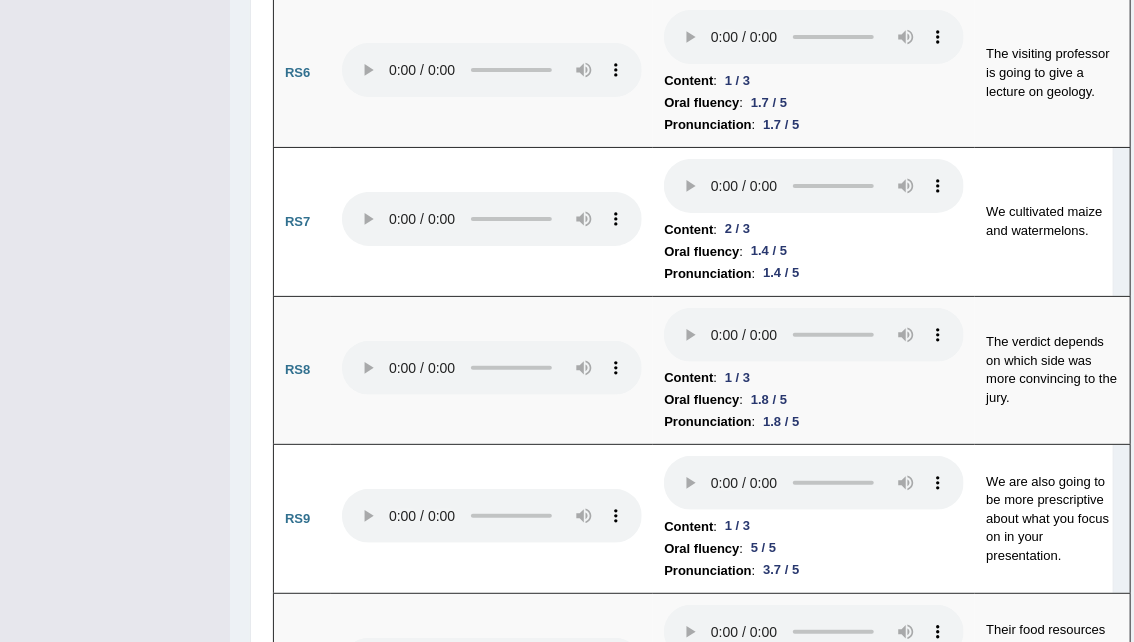 scroll, scrollTop: 3423, scrollLeft: 0, axis: vertical 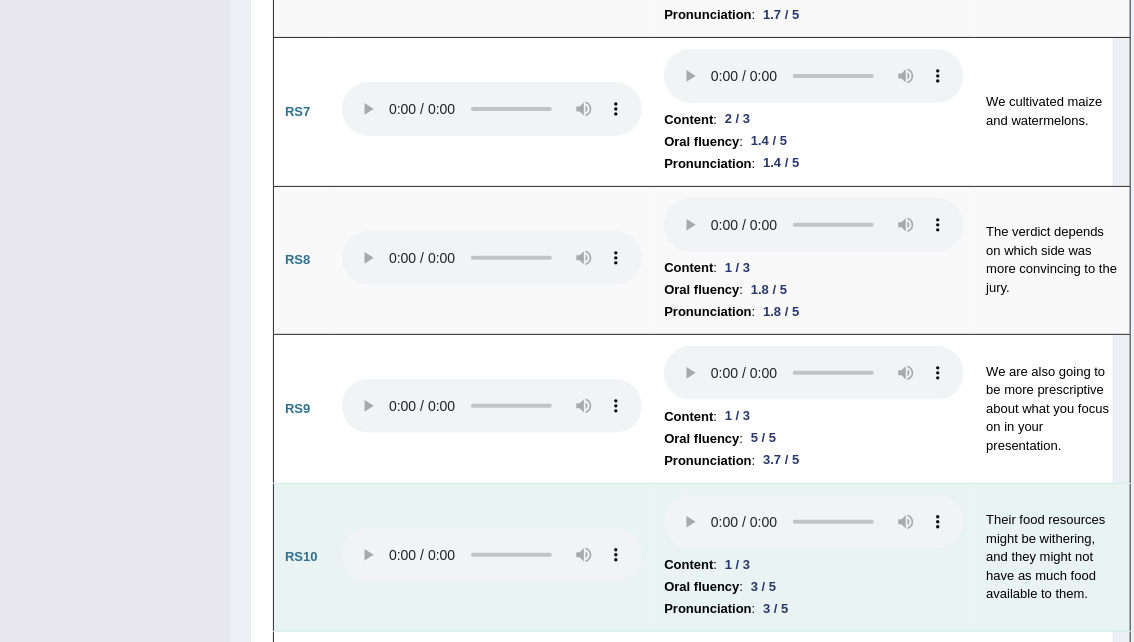 click on "Their food resources might be withering, and they might not have as much food available to them." at bounding box center [1052, 557] 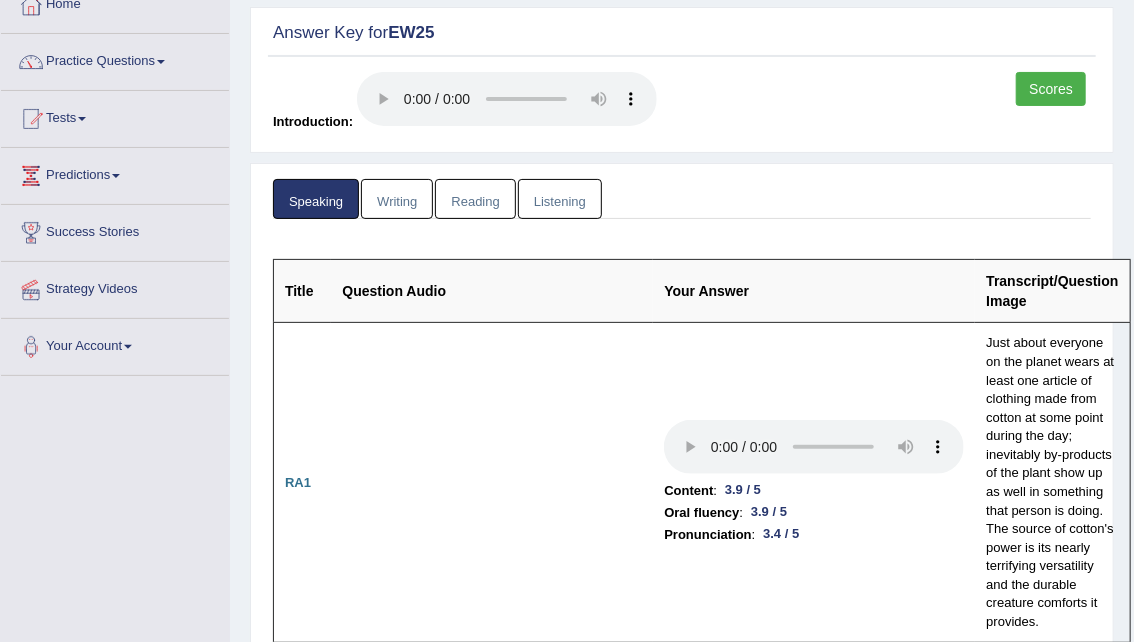 scroll, scrollTop: 0, scrollLeft: 0, axis: both 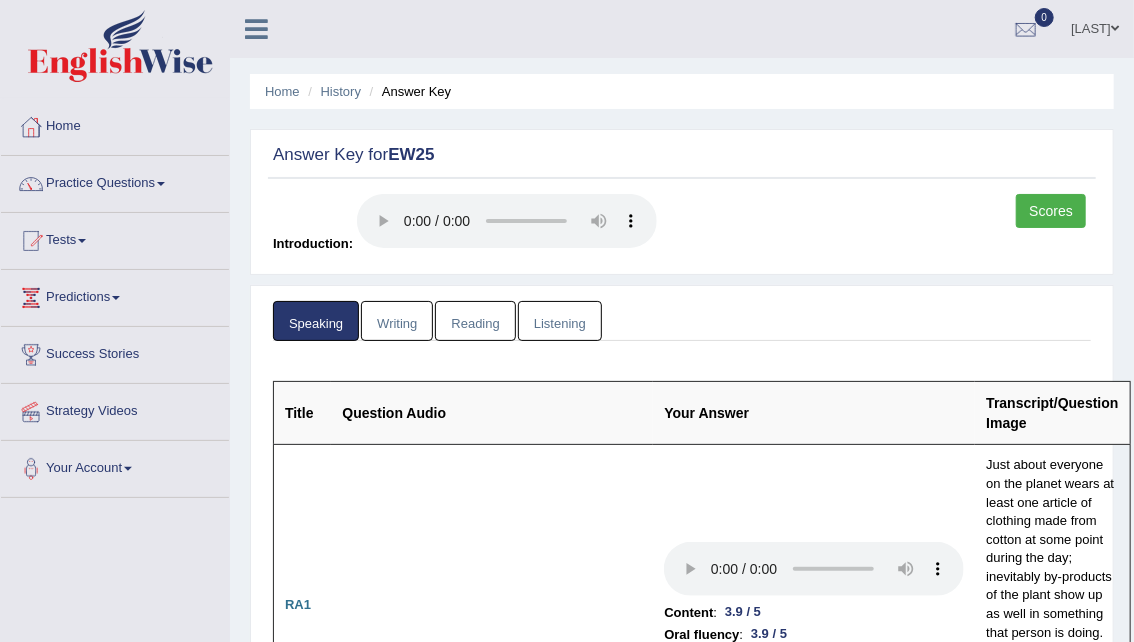 click on "Writing" at bounding box center [397, 321] 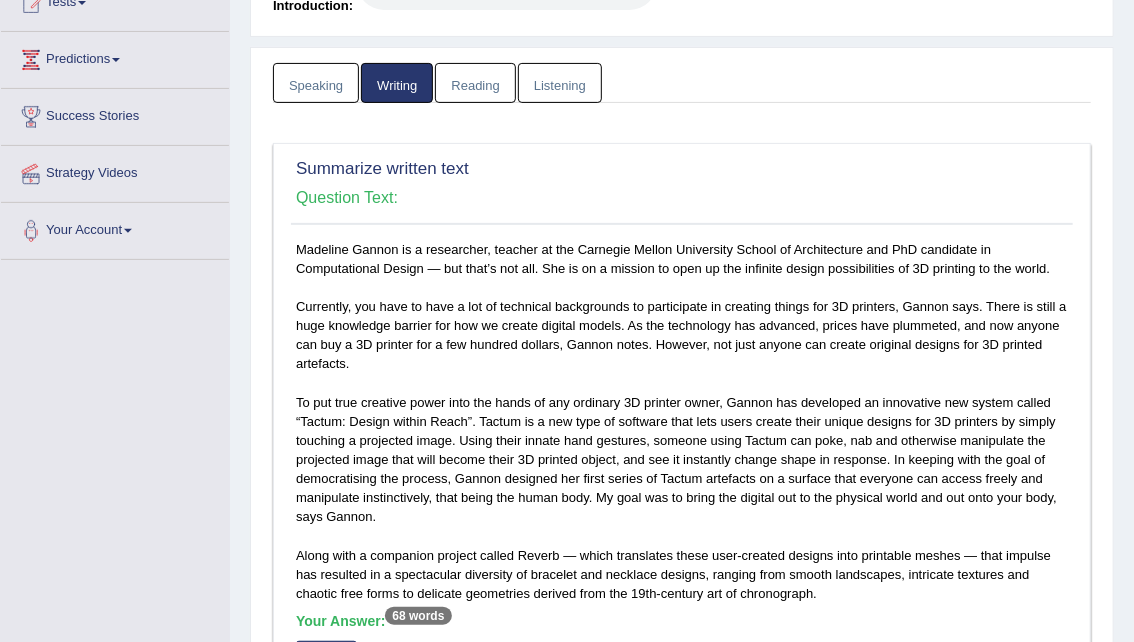 scroll, scrollTop: 231, scrollLeft: 0, axis: vertical 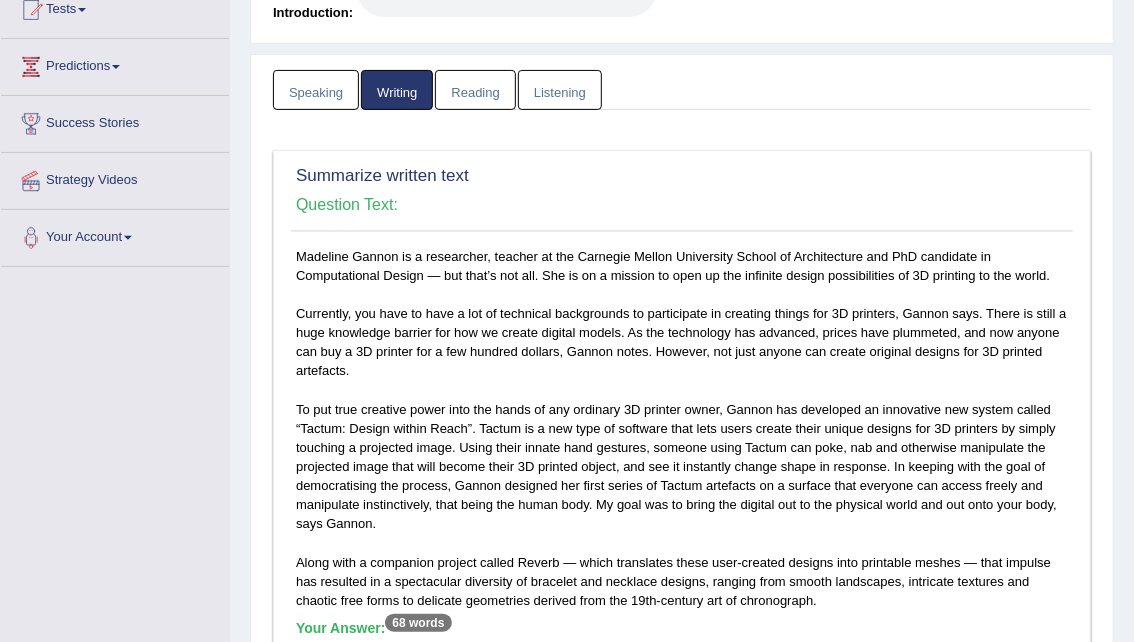 click on "Reading" at bounding box center (475, 90) 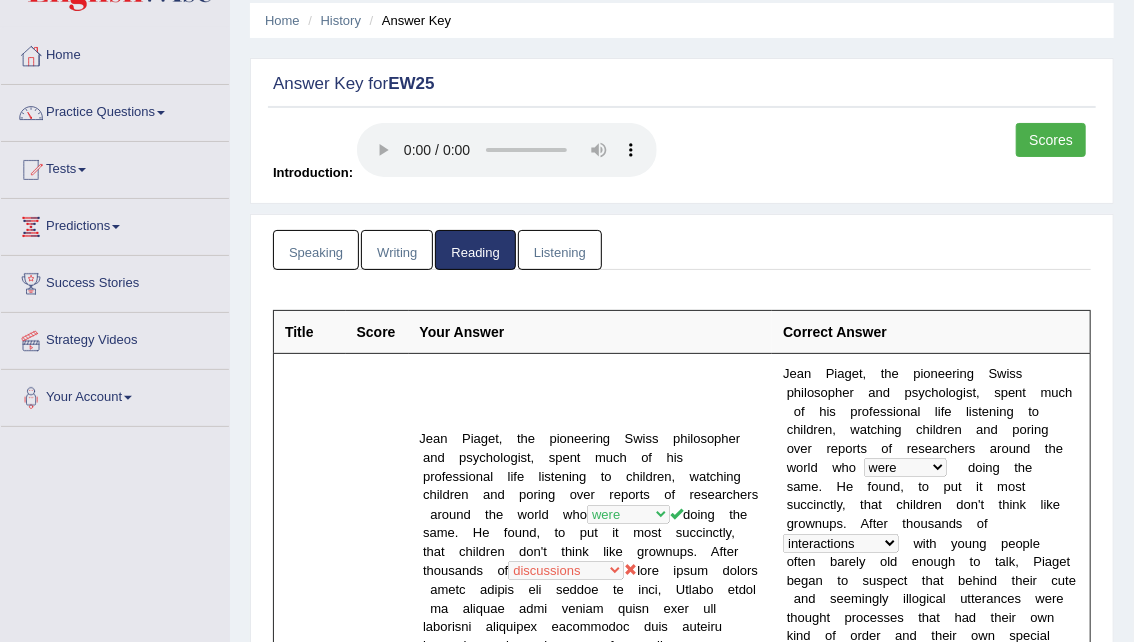 scroll, scrollTop: 0, scrollLeft: 0, axis: both 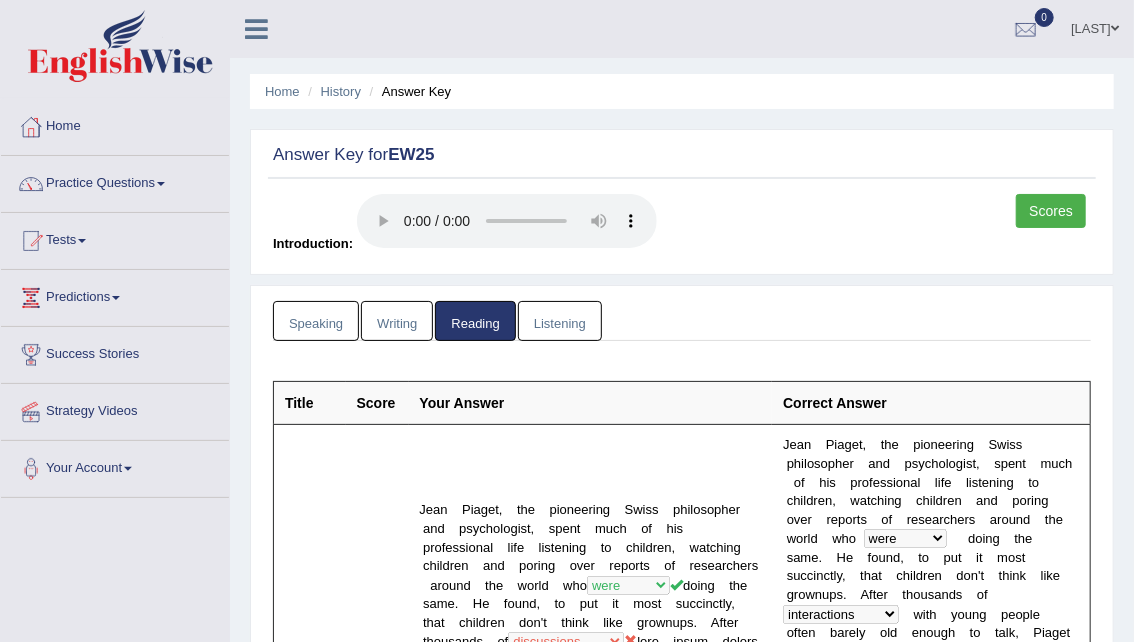 click on "Listening" at bounding box center [560, 321] 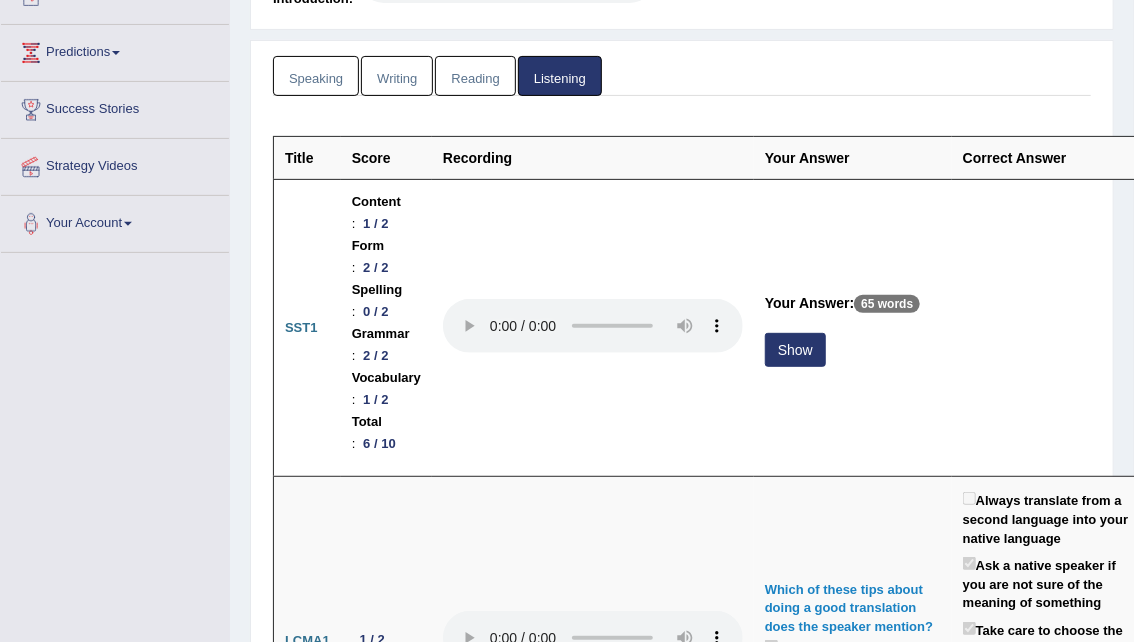 scroll, scrollTop: 258, scrollLeft: 0, axis: vertical 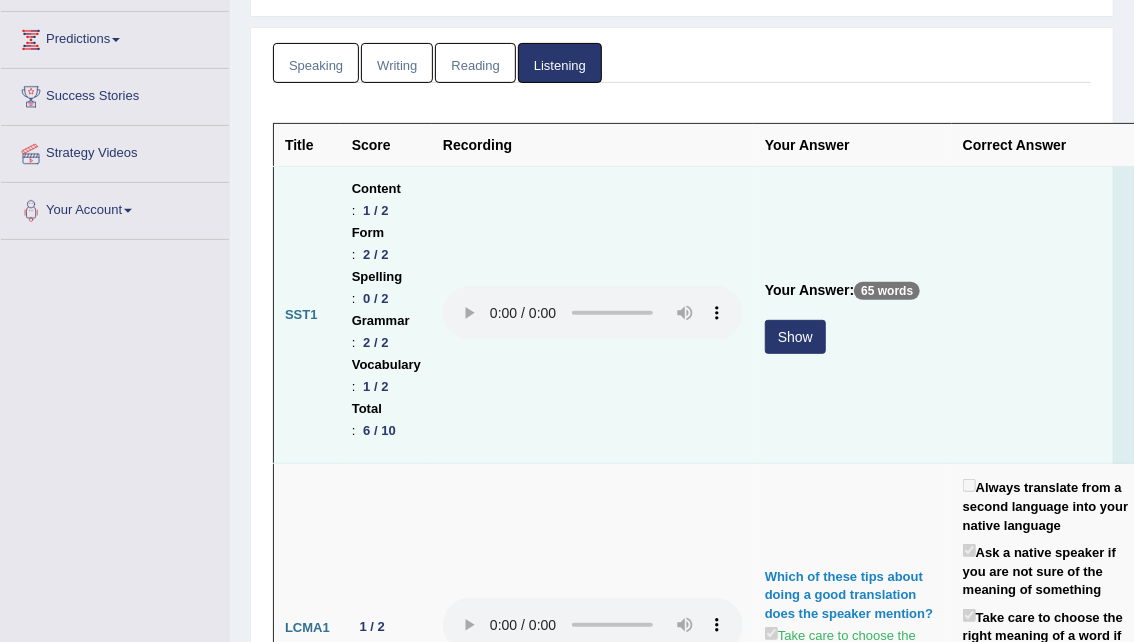 click on "Show" at bounding box center [795, 337] 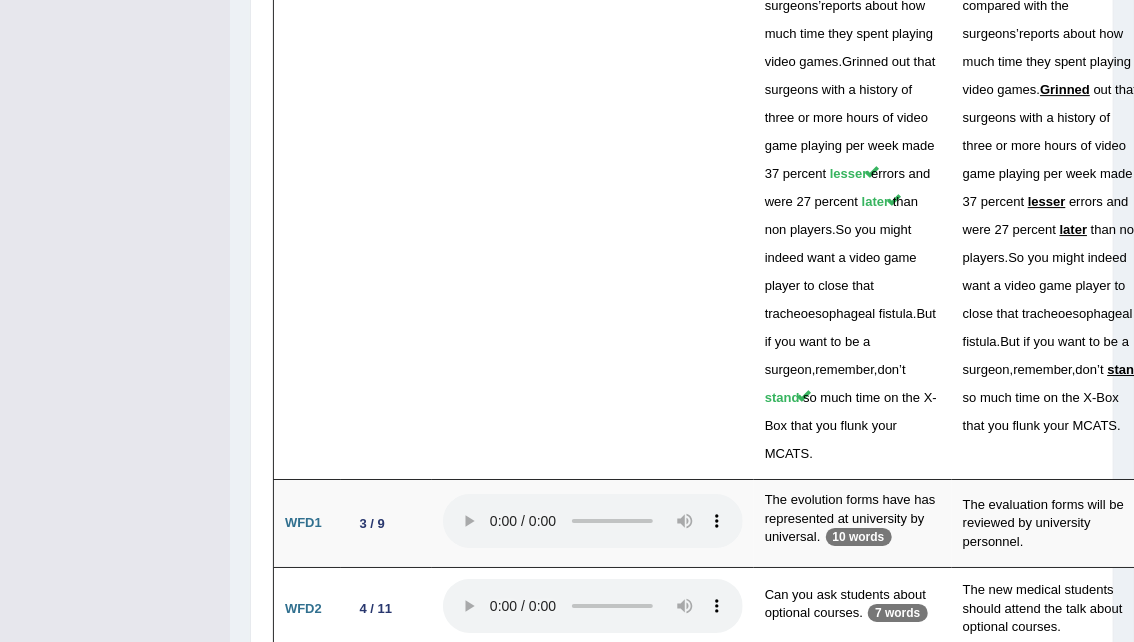 scroll, scrollTop: 5987, scrollLeft: 0, axis: vertical 